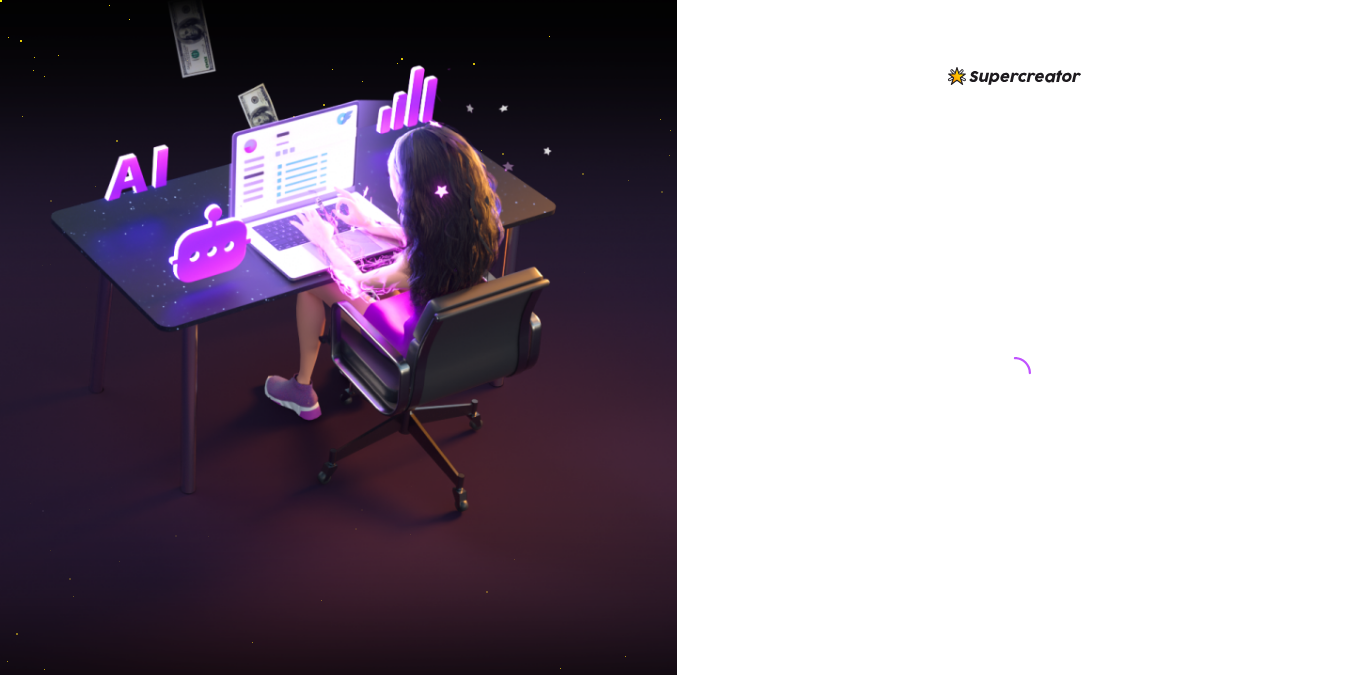 scroll, scrollTop: 0, scrollLeft: 0, axis: both 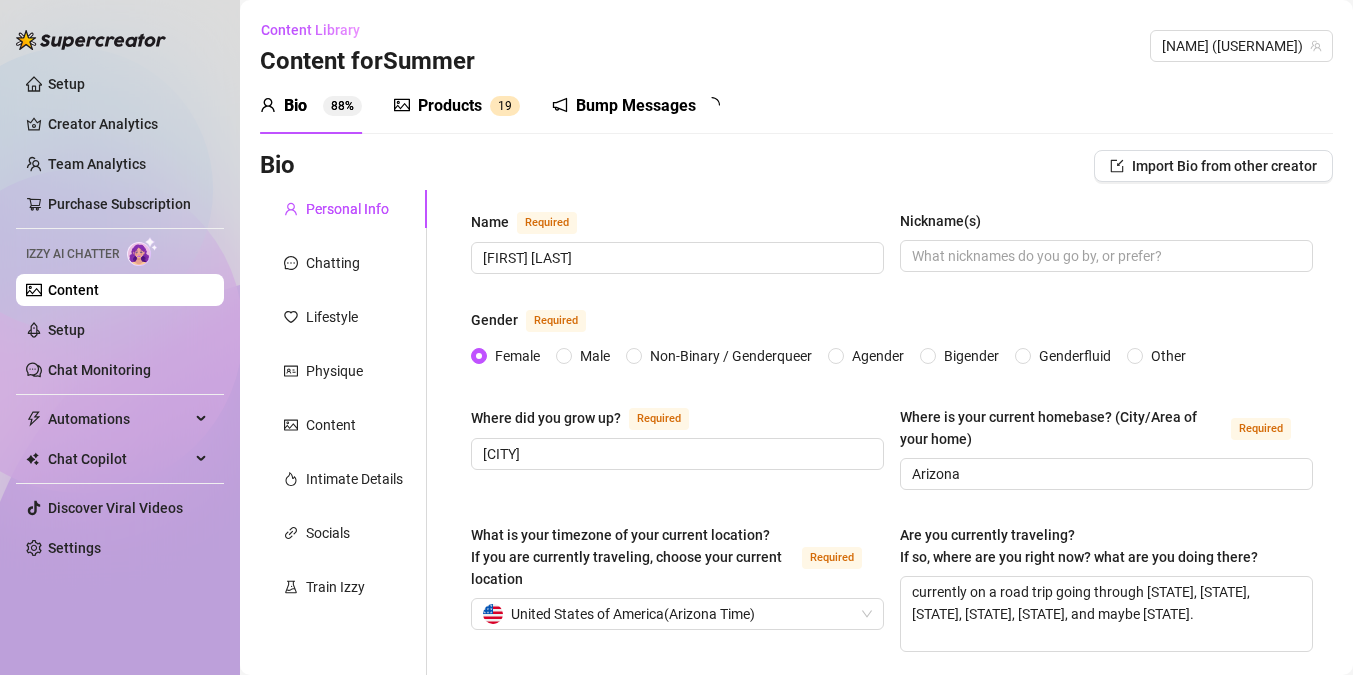 type 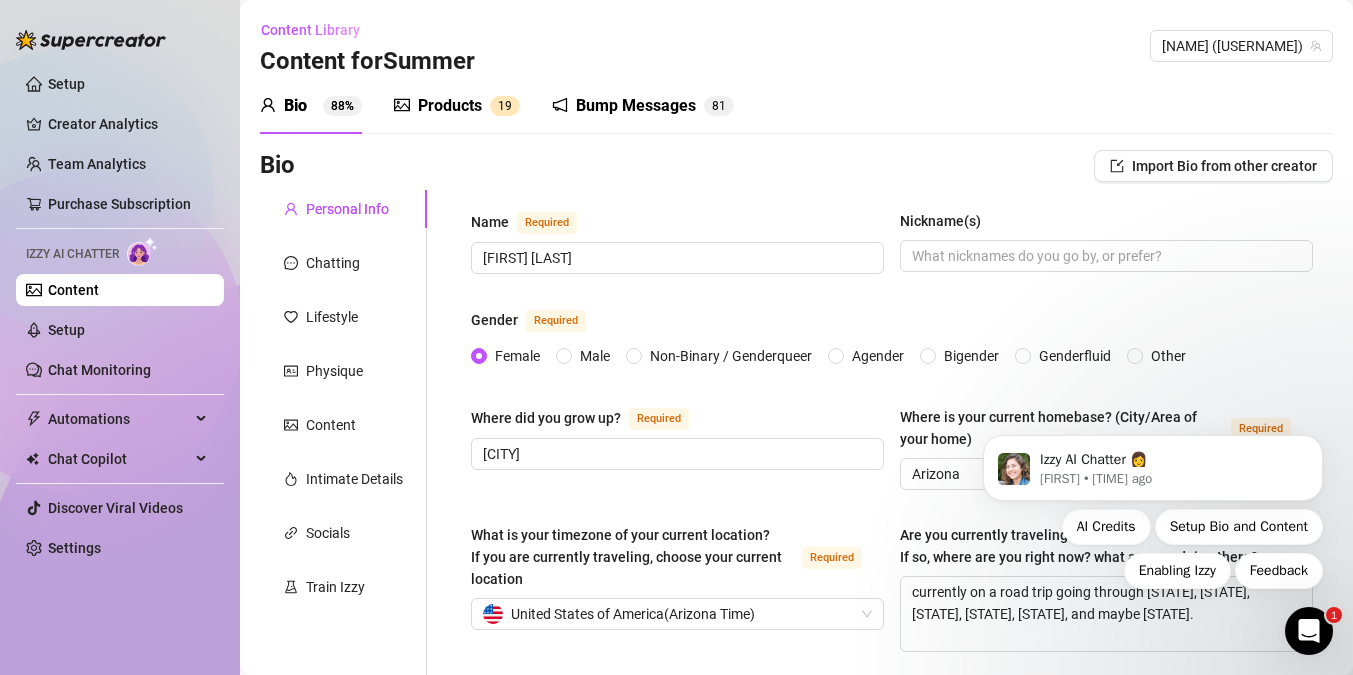 scroll, scrollTop: 0, scrollLeft: 0, axis: both 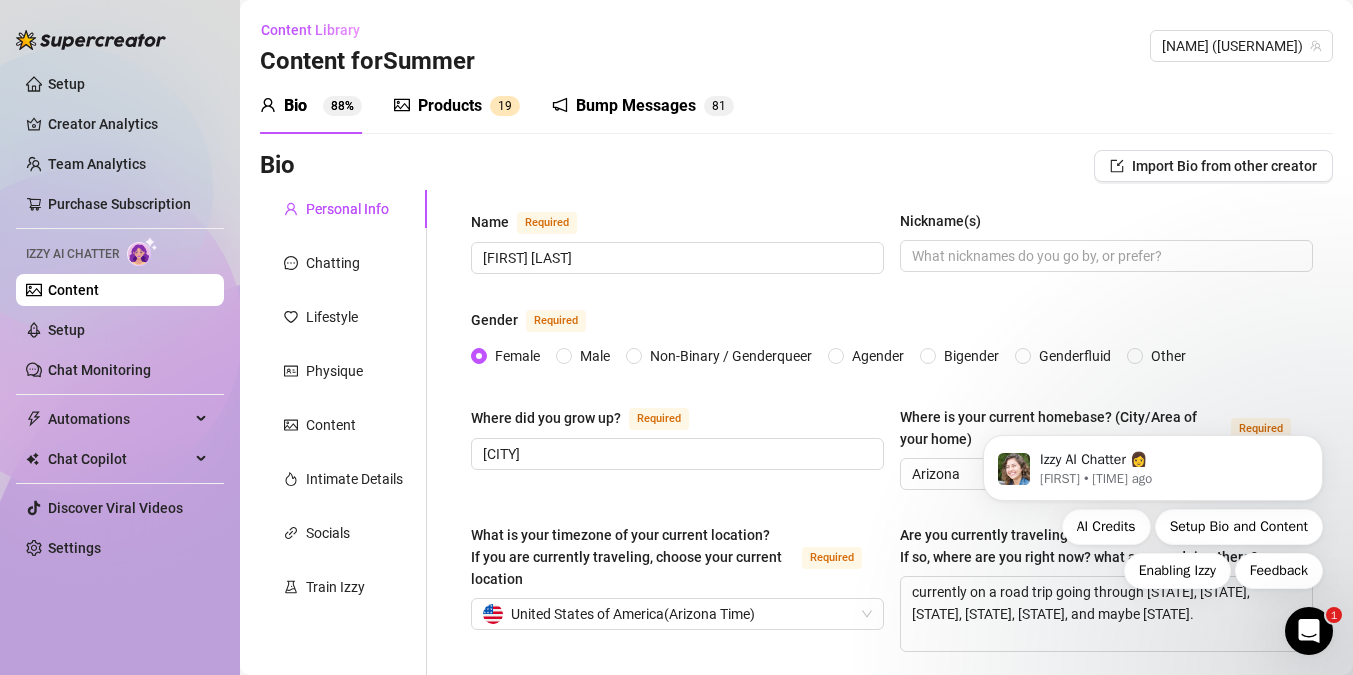 click 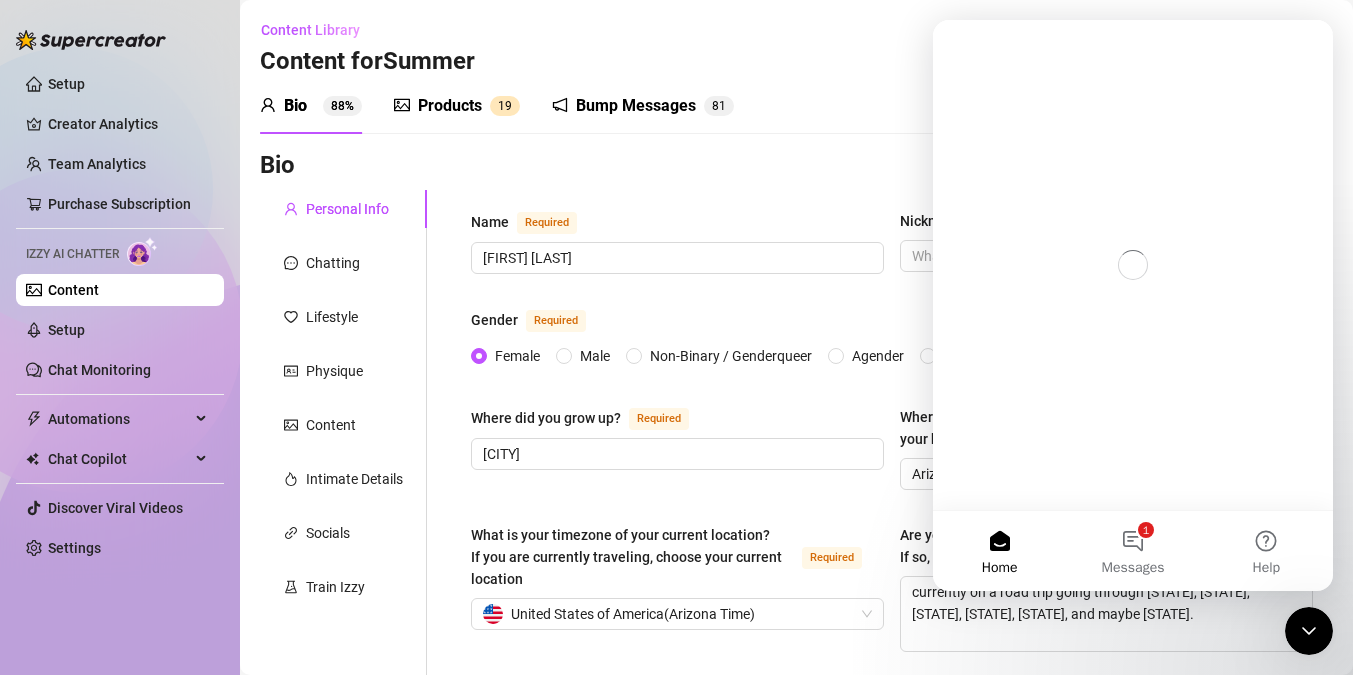 scroll, scrollTop: 0, scrollLeft: 0, axis: both 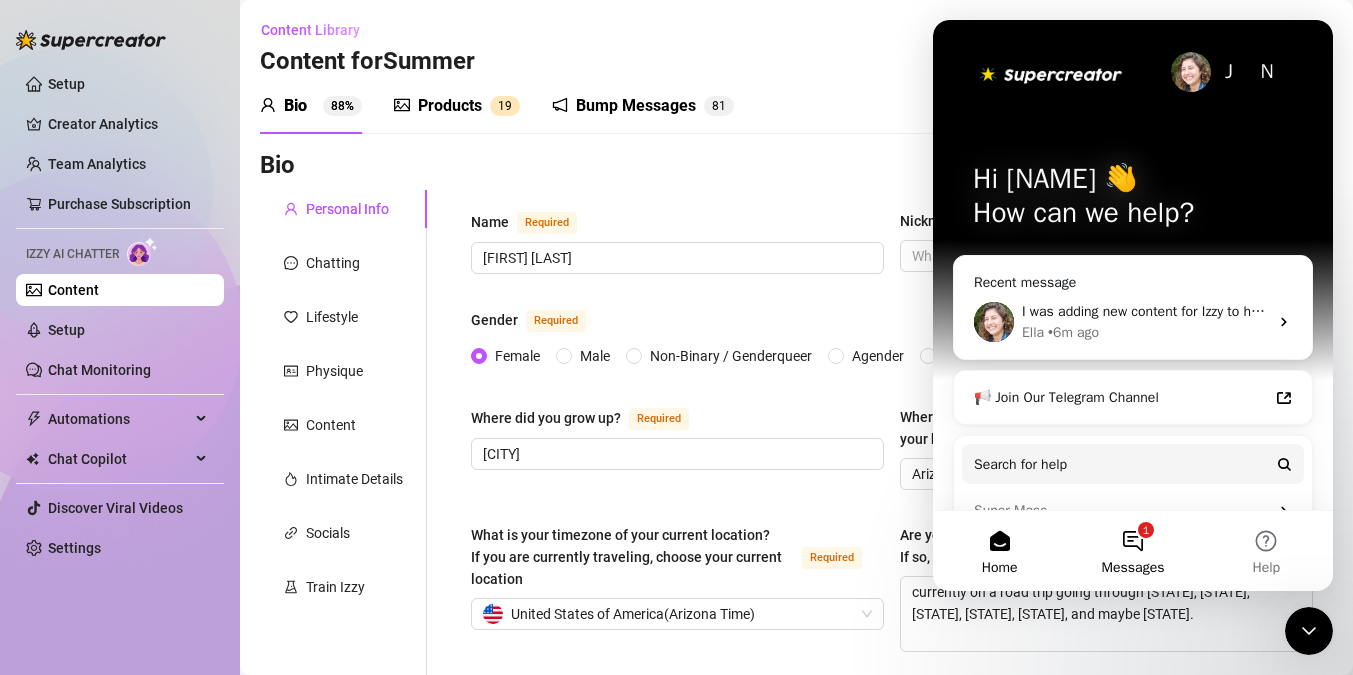 click on "1 Messages" at bounding box center (1132, 551) 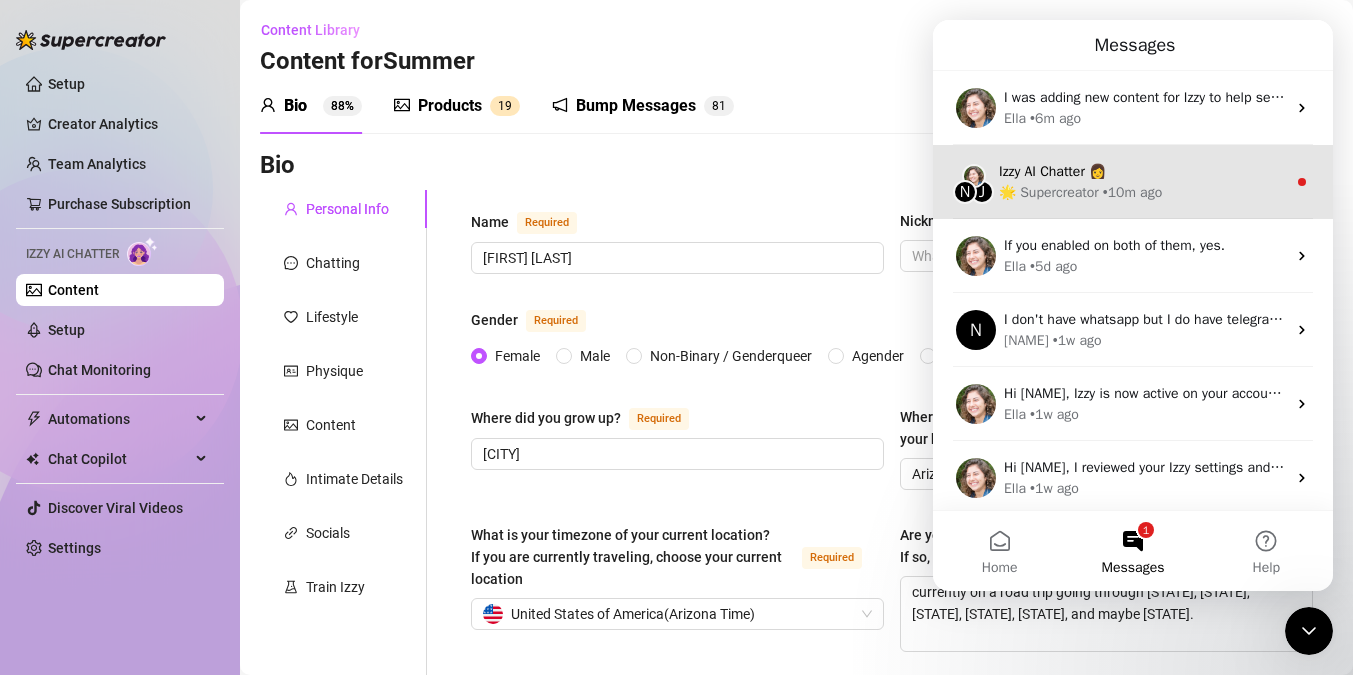 click on "•  10m ago" at bounding box center [1132, 192] 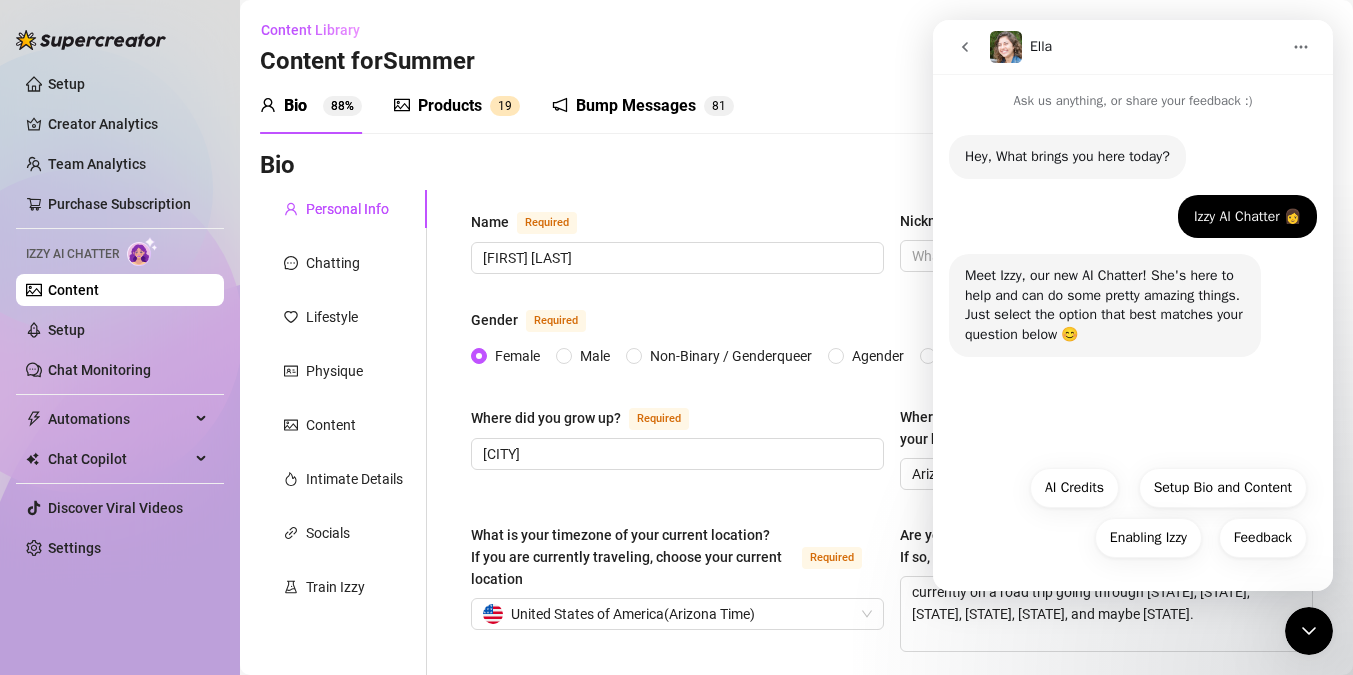 click 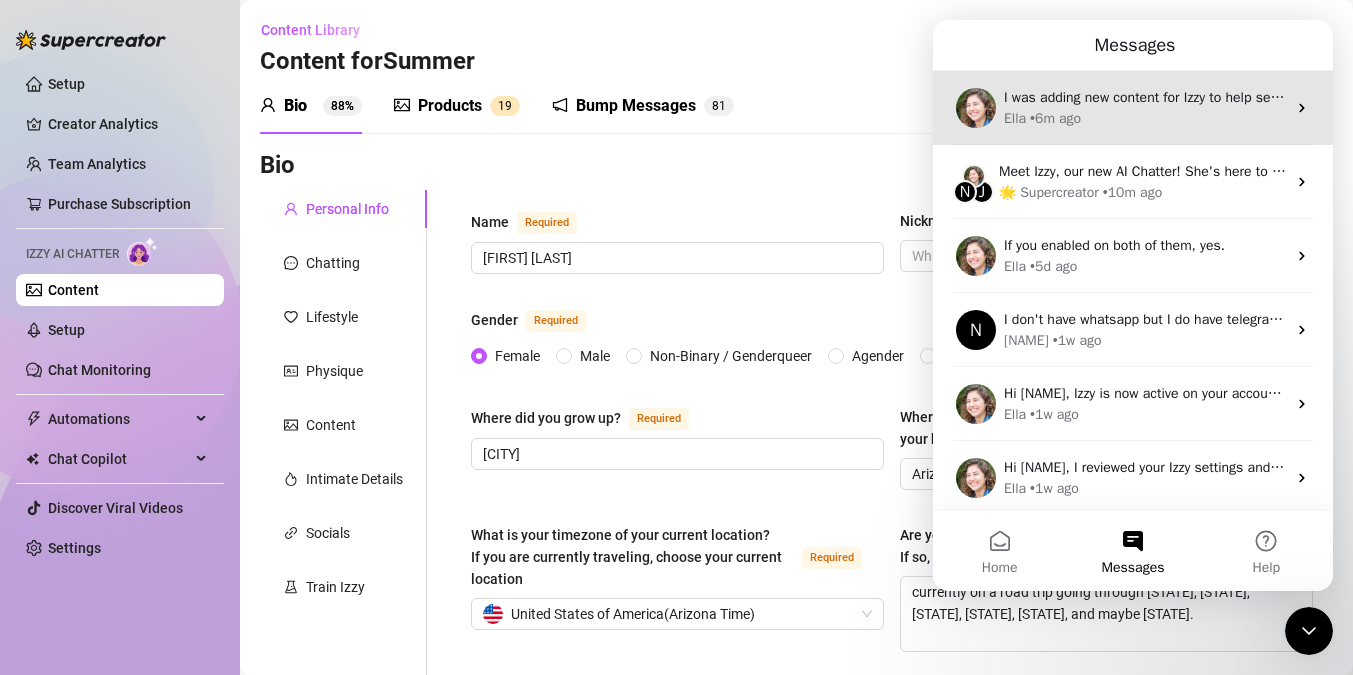 click on "I was adding new content for Izzy to help sell, but when it came to having AI go through the video to give a description, it kept giving me an error, saying that the video was DRM protected.  it did this twice for 2 different videos of mine.  I never had this problem before.  What is going on?  These are my videos of me." at bounding box center (1960, 97) 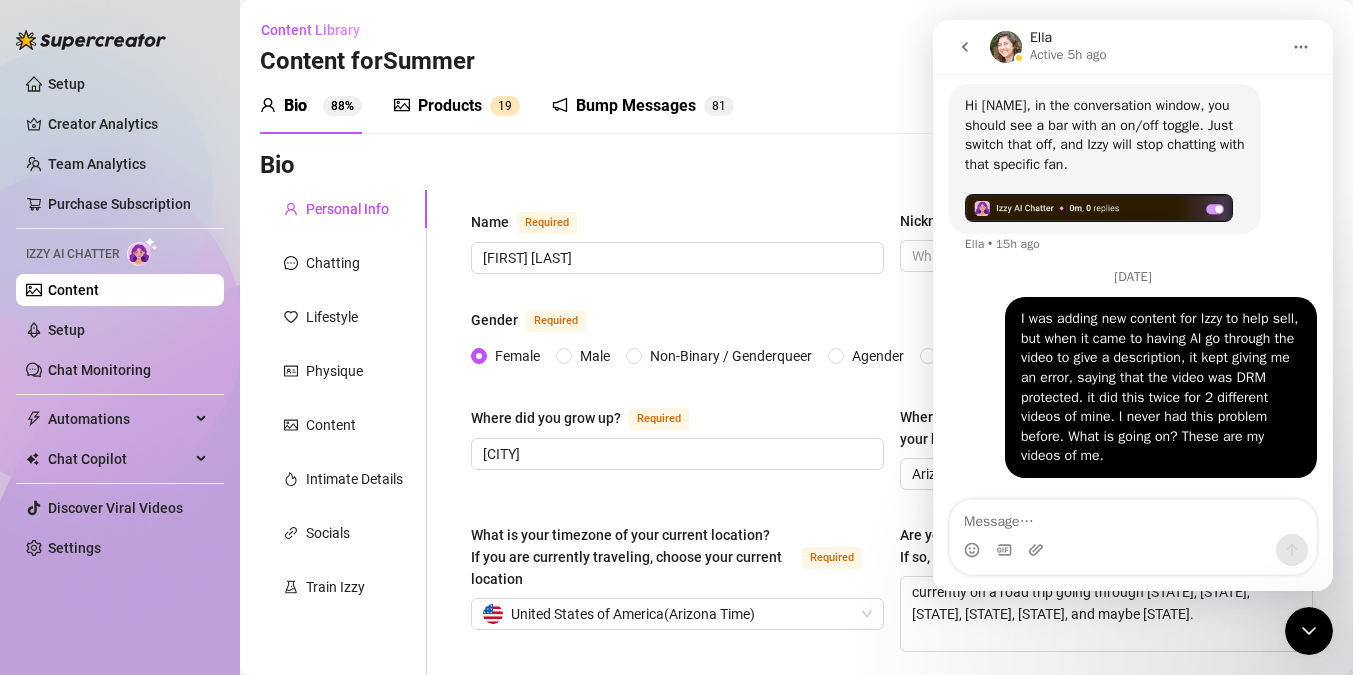 scroll, scrollTop: 1124, scrollLeft: 0, axis: vertical 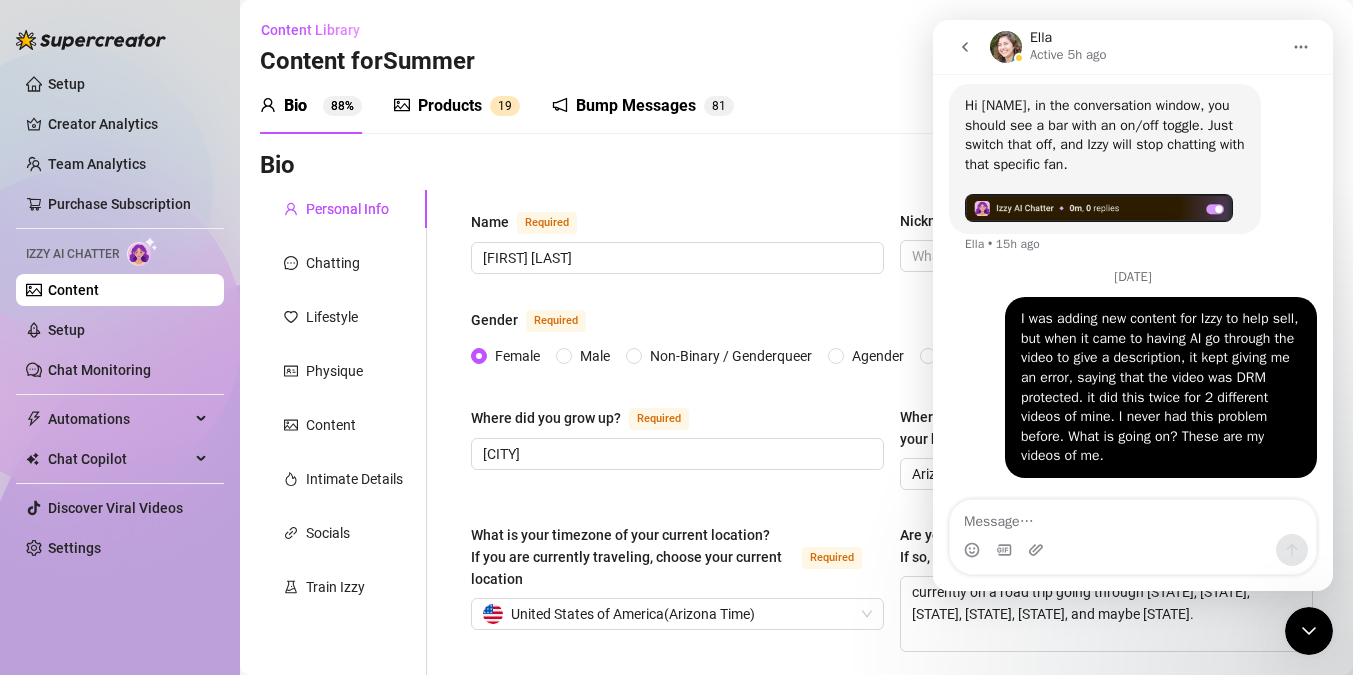 click 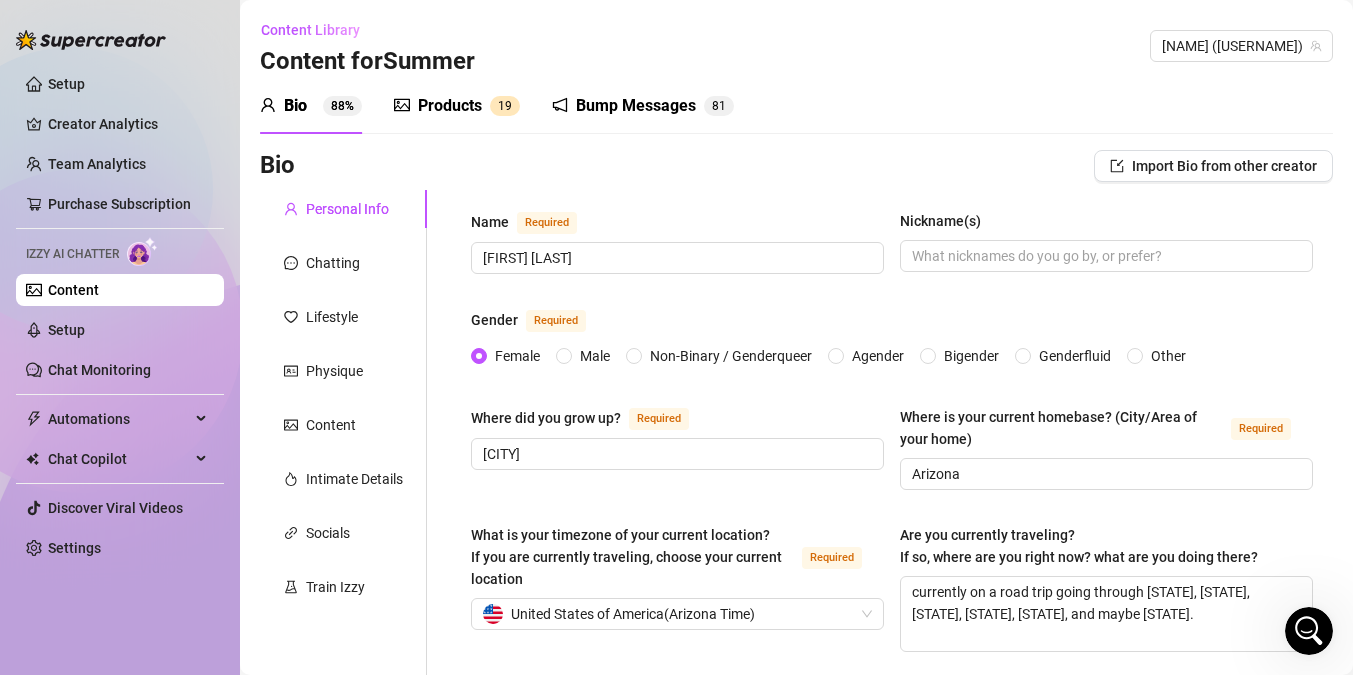 scroll, scrollTop: 0, scrollLeft: 0, axis: both 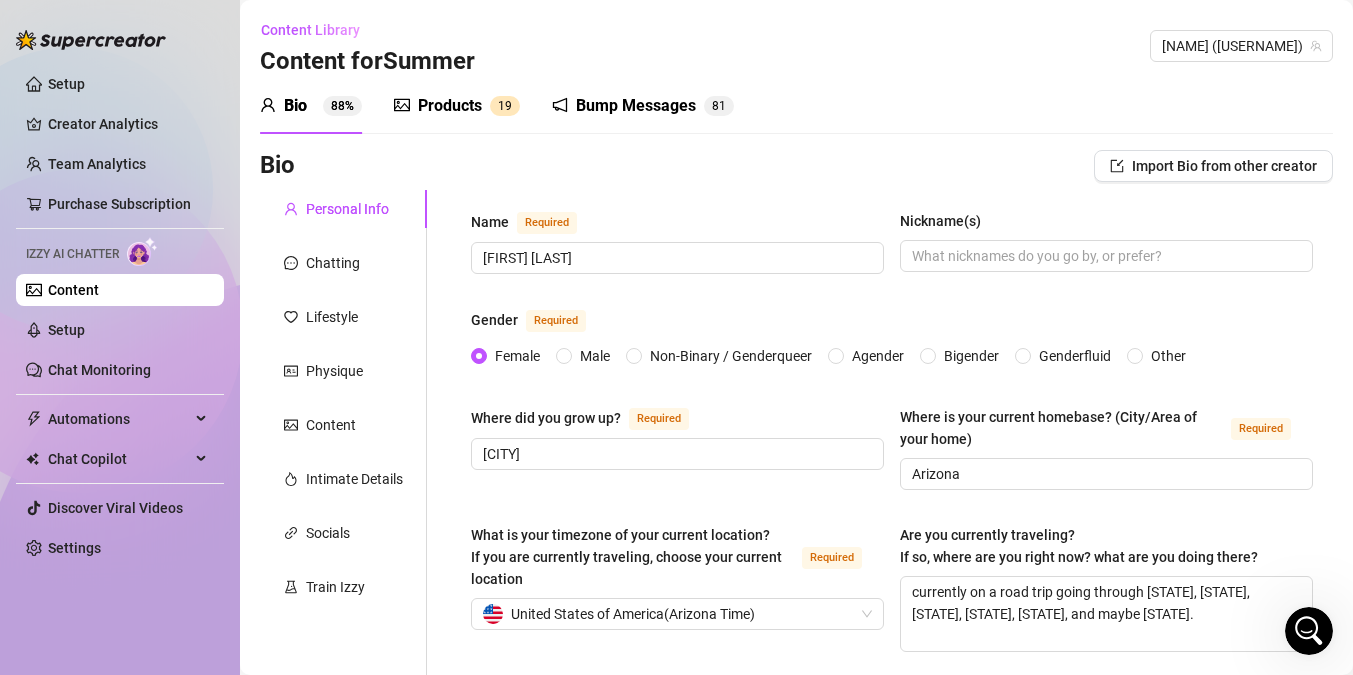 click on "1 9" at bounding box center [505, 106] 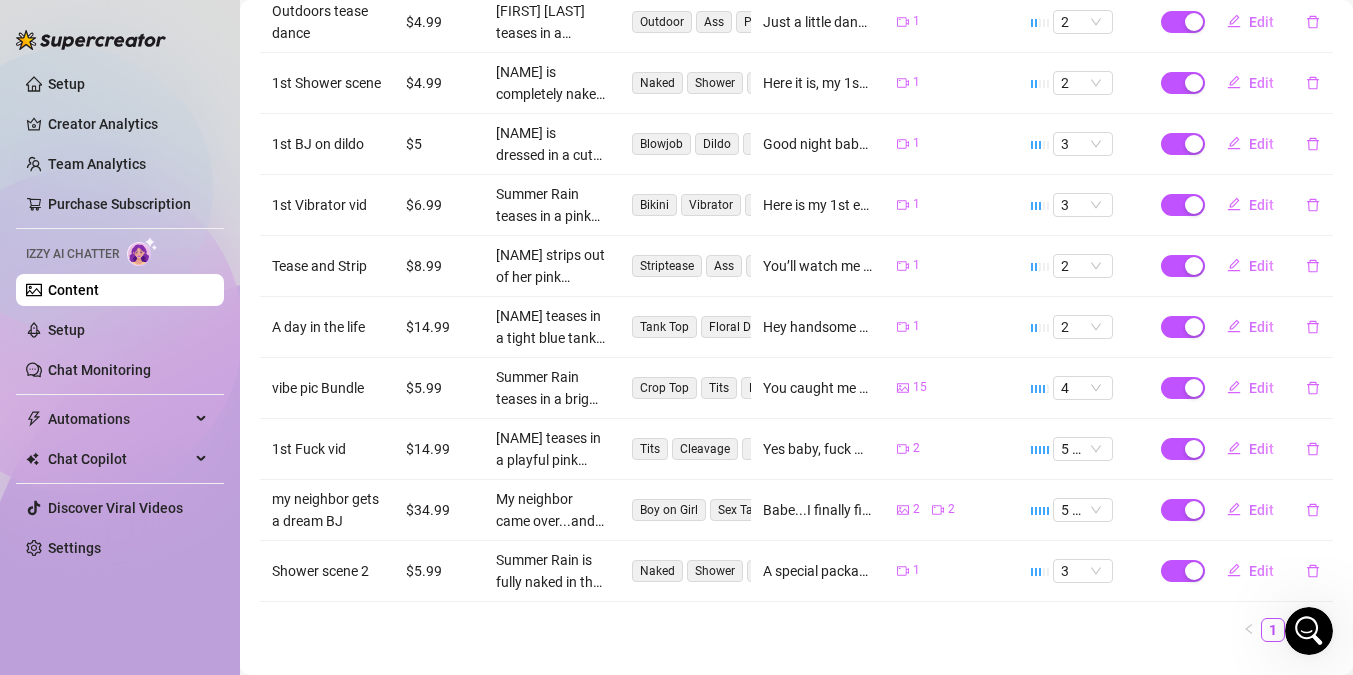 scroll, scrollTop: 488, scrollLeft: 0, axis: vertical 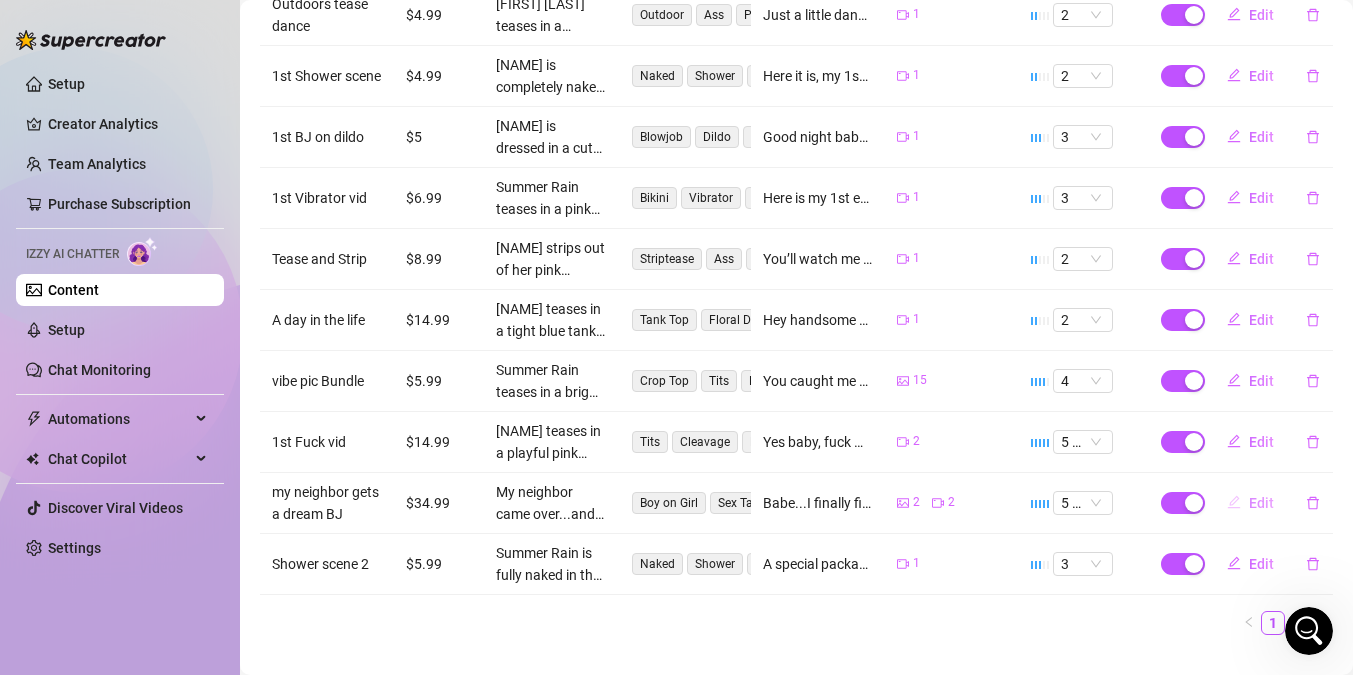 click on "Edit" at bounding box center (1261, 503) 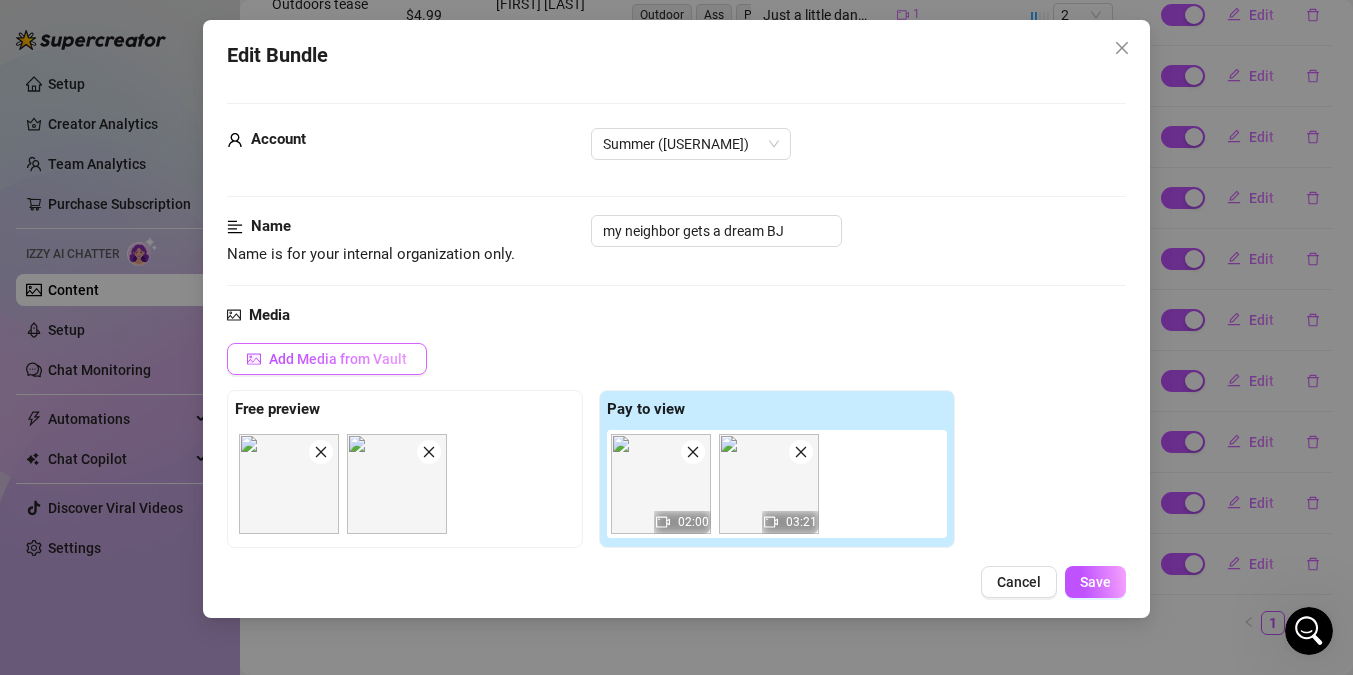 click on "Add Media from Vault" at bounding box center [338, 359] 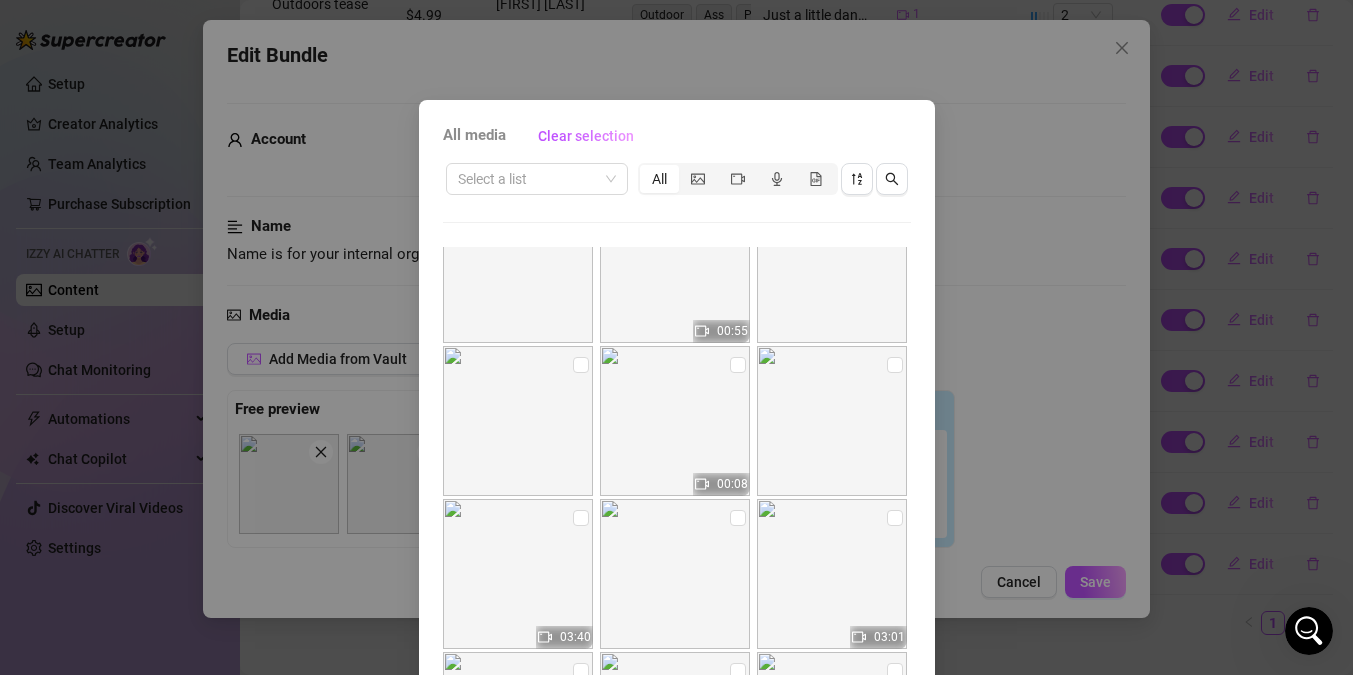scroll, scrollTop: 3971, scrollLeft: 0, axis: vertical 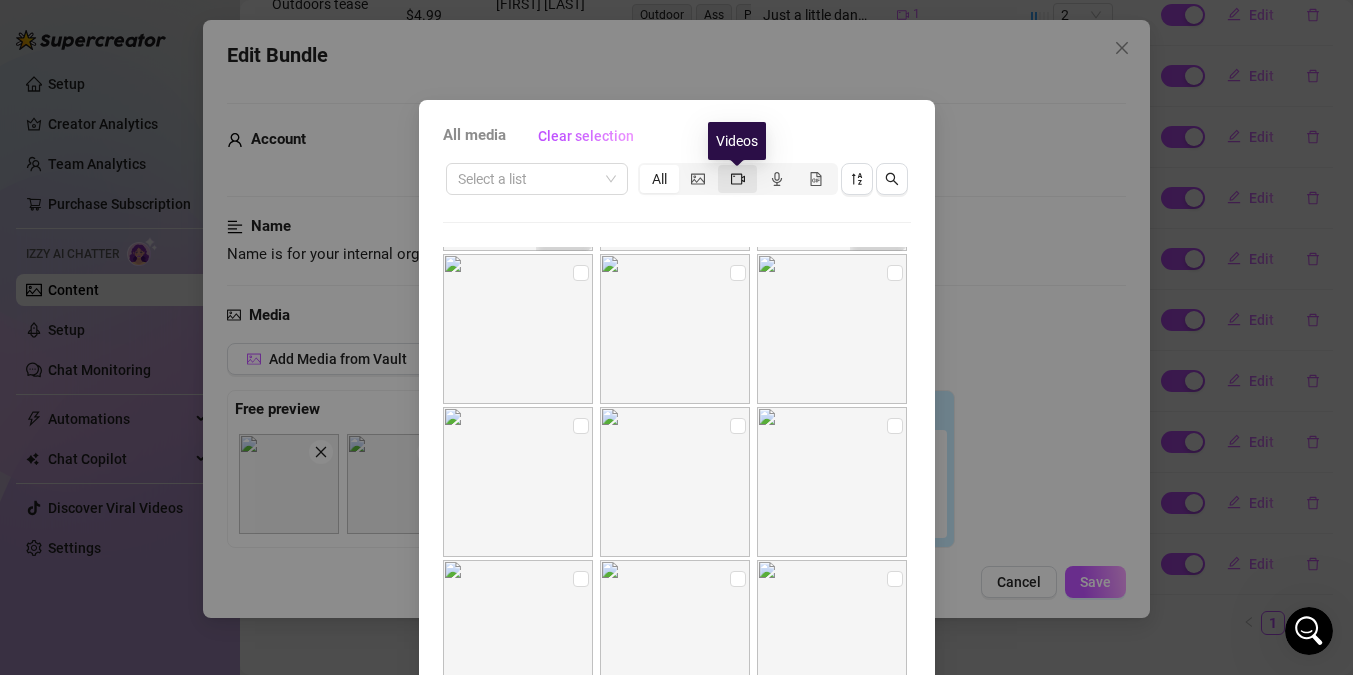 click 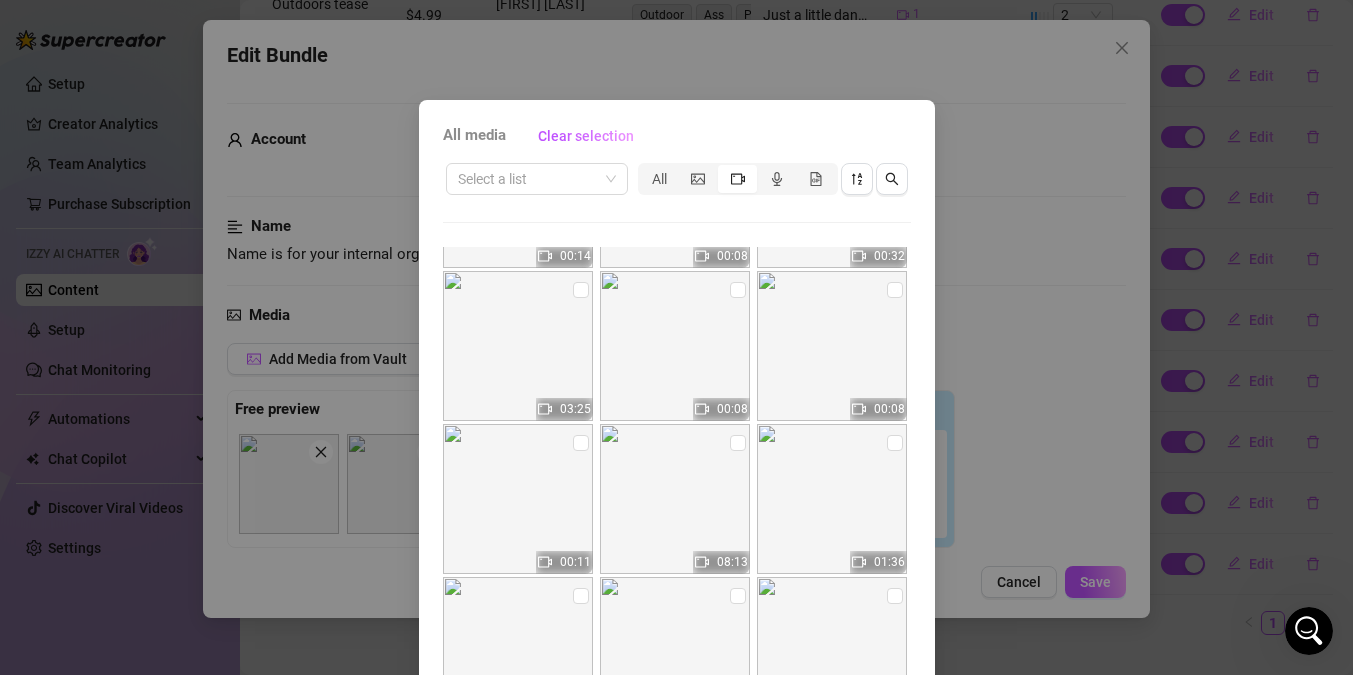 scroll, scrollTop: 754, scrollLeft: 0, axis: vertical 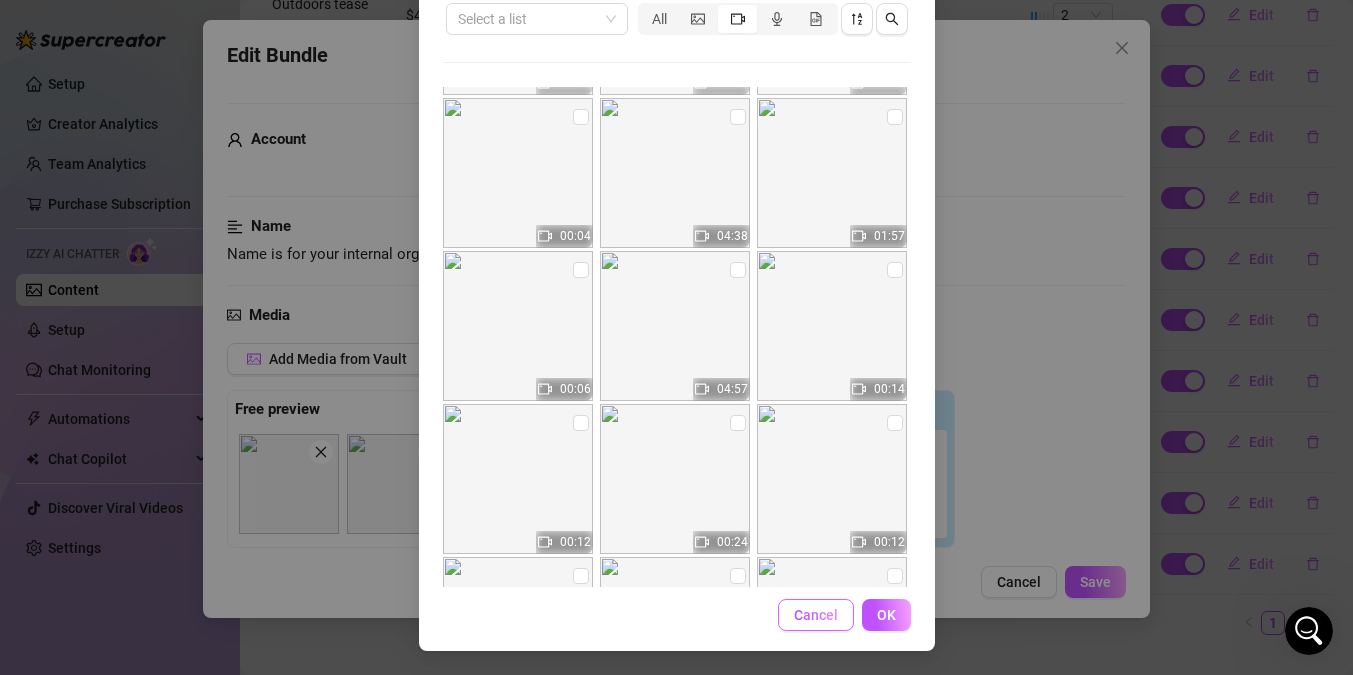 click on "Cancel" at bounding box center [816, 615] 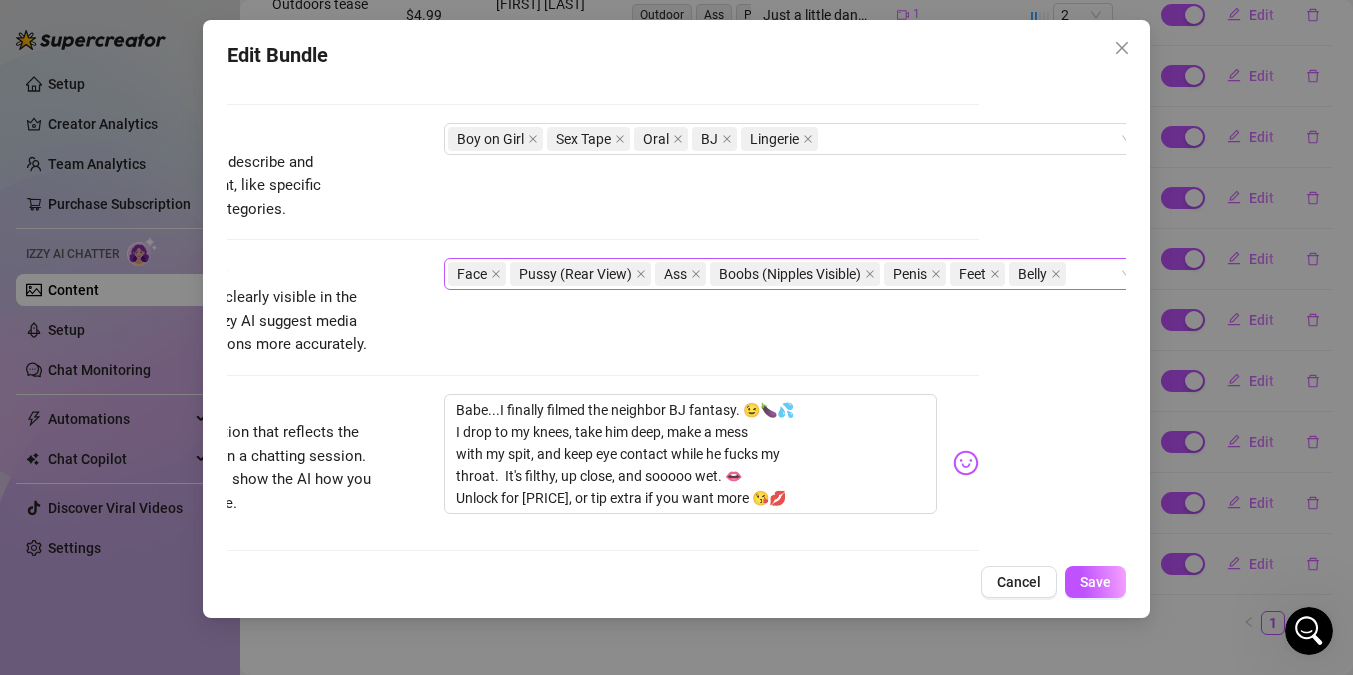 scroll, scrollTop: 960, scrollLeft: 165, axis: both 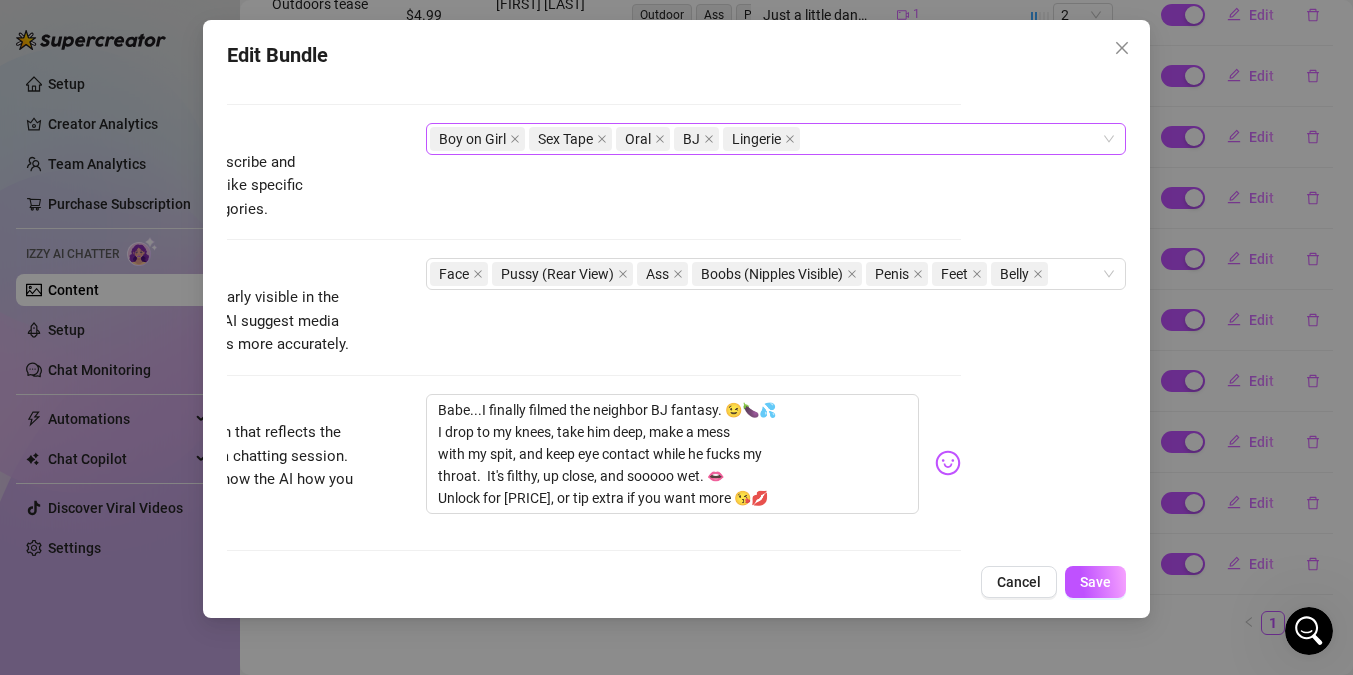 click on "Boy on Girl Sex Tape Oral BJ Lingerie" at bounding box center (765, 139) 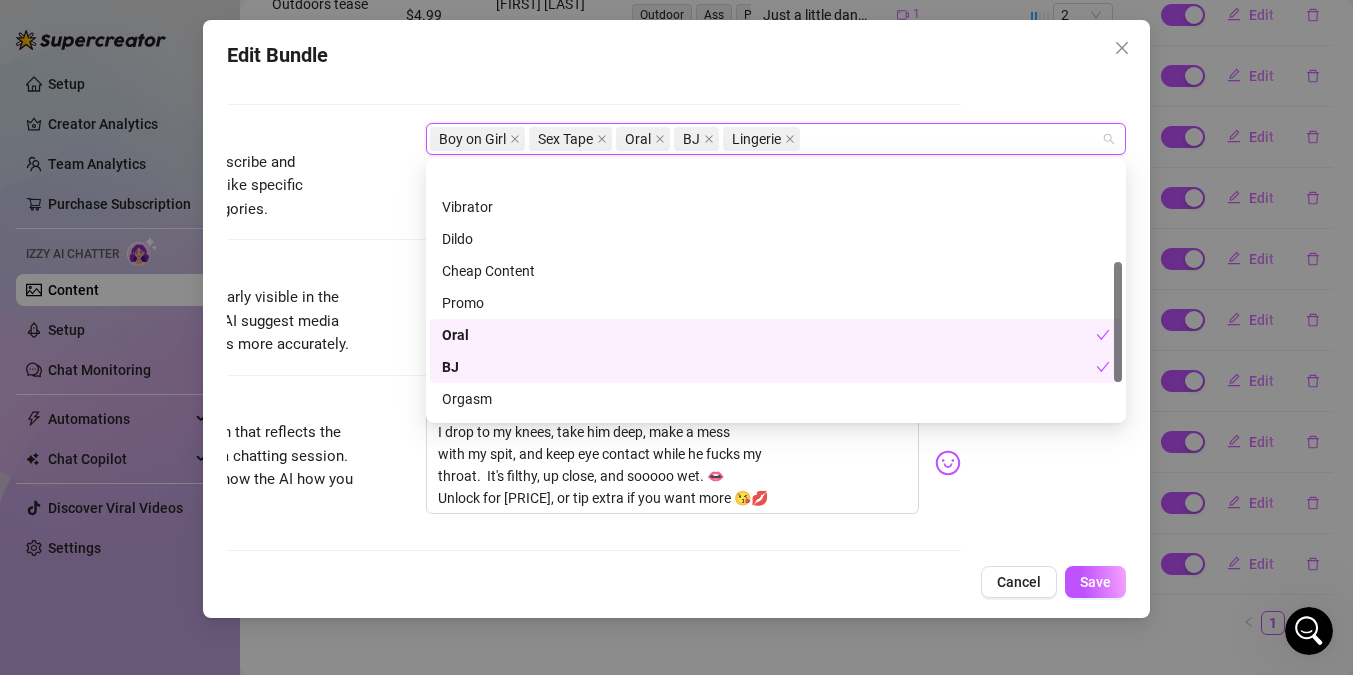 scroll, scrollTop: 288, scrollLeft: 0, axis: vertical 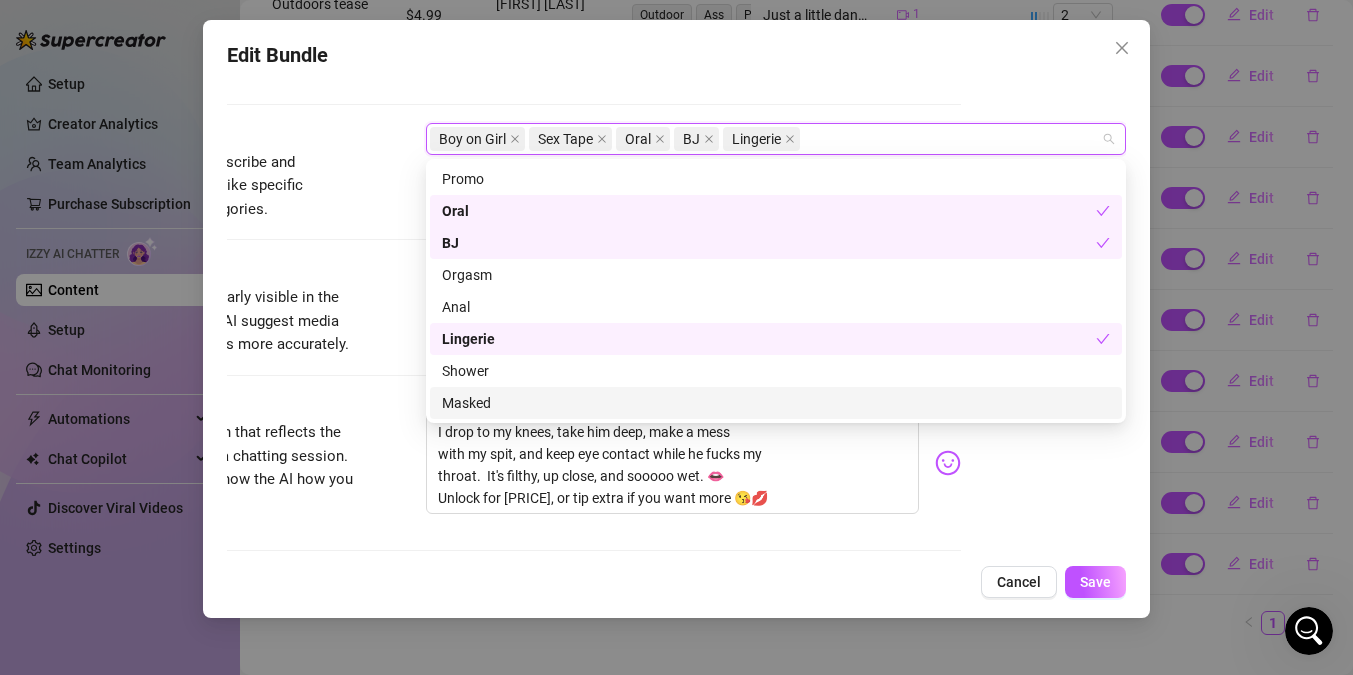 click on "Caption Example Provide a sample caption that reflects the exact style you'd use in a chatting session. This is your chance to show the AI how you prefer to communicate. Babe...I finally filmed the neighbor BJ fantasy. 😉🍆💦
I drop to my knees, take him deep, make a mess
with my spit, and keep eye contact while he fucks my
throat.  It's filthy, up close, and sooooo wet. 👄
Unlock for [PRICE], or tip extra if you want more 😘💋" at bounding box center [511, 481] 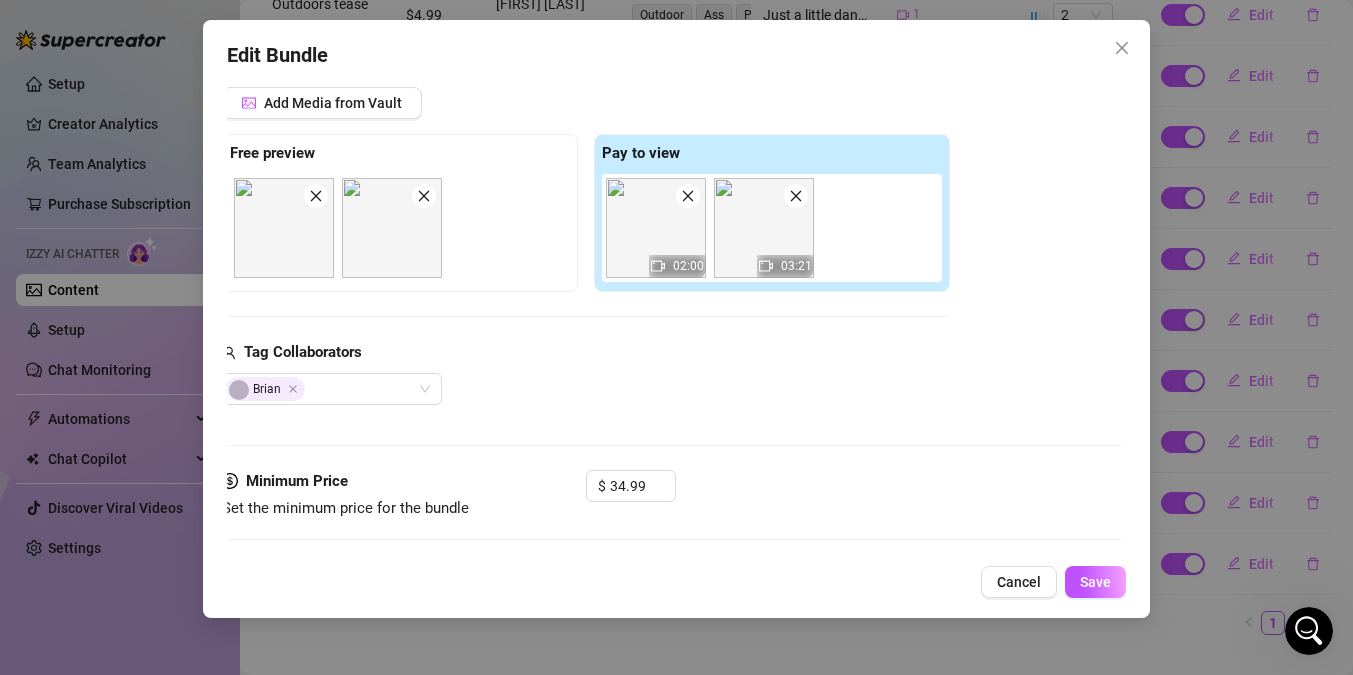 scroll, scrollTop: 256, scrollLeft: 0, axis: vertical 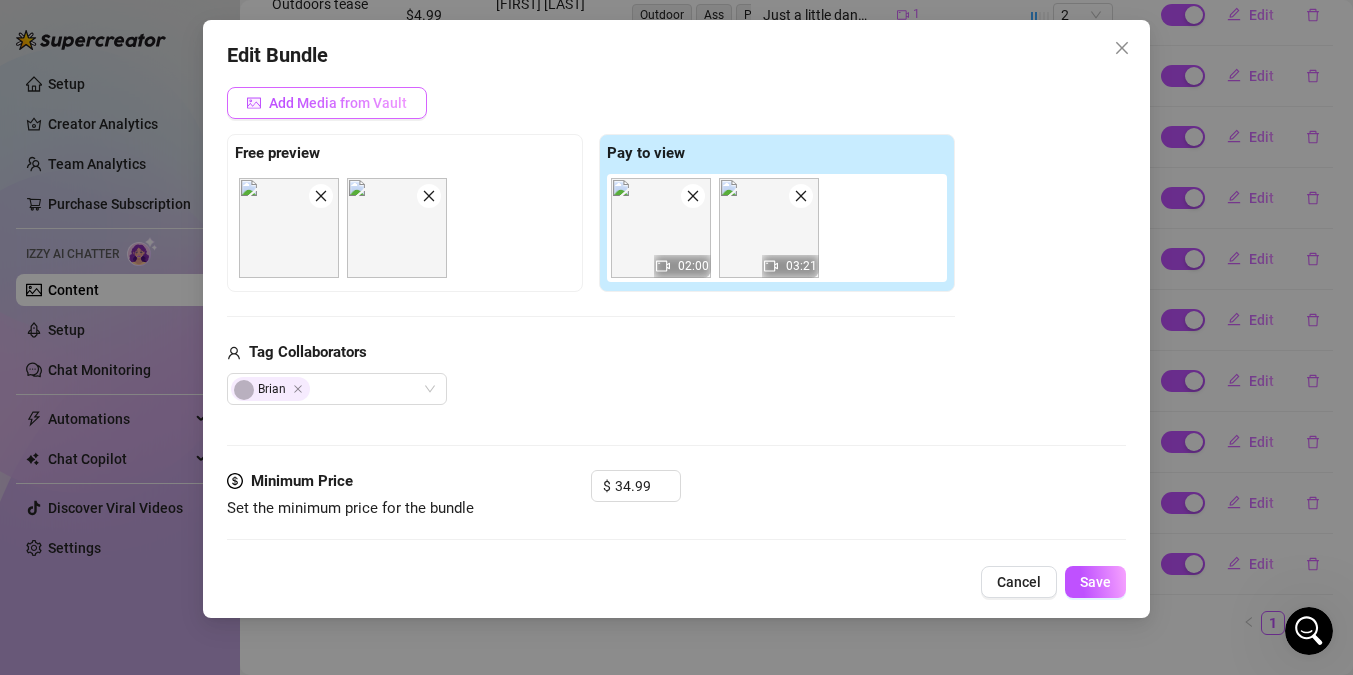 click on "Add Media from Vault" at bounding box center [338, 103] 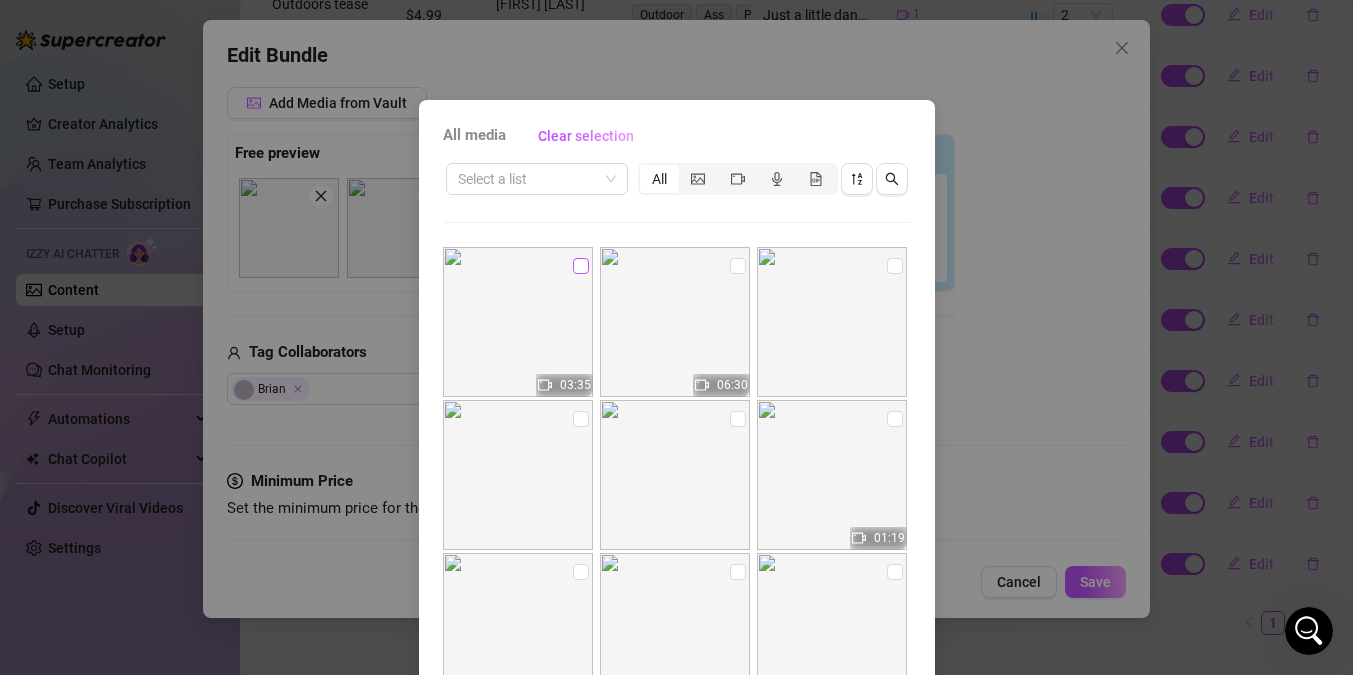 click at bounding box center [581, 266] 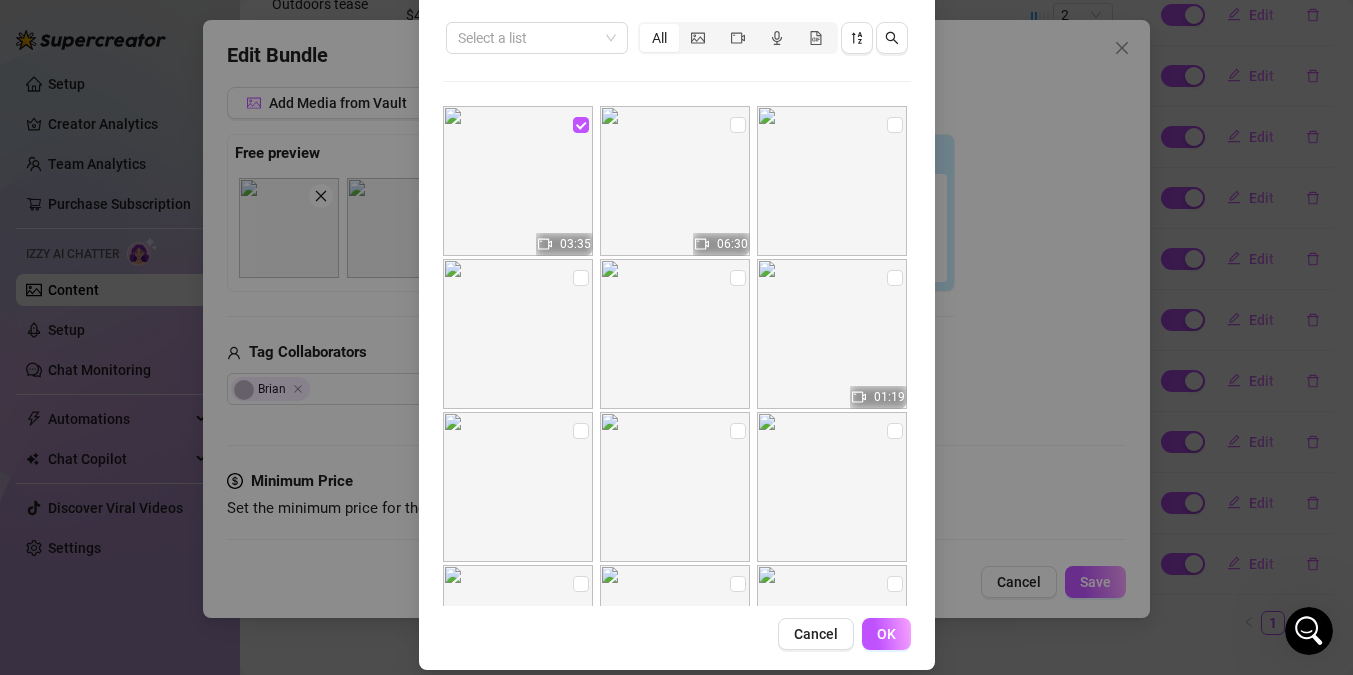 scroll, scrollTop: 160, scrollLeft: 0, axis: vertical 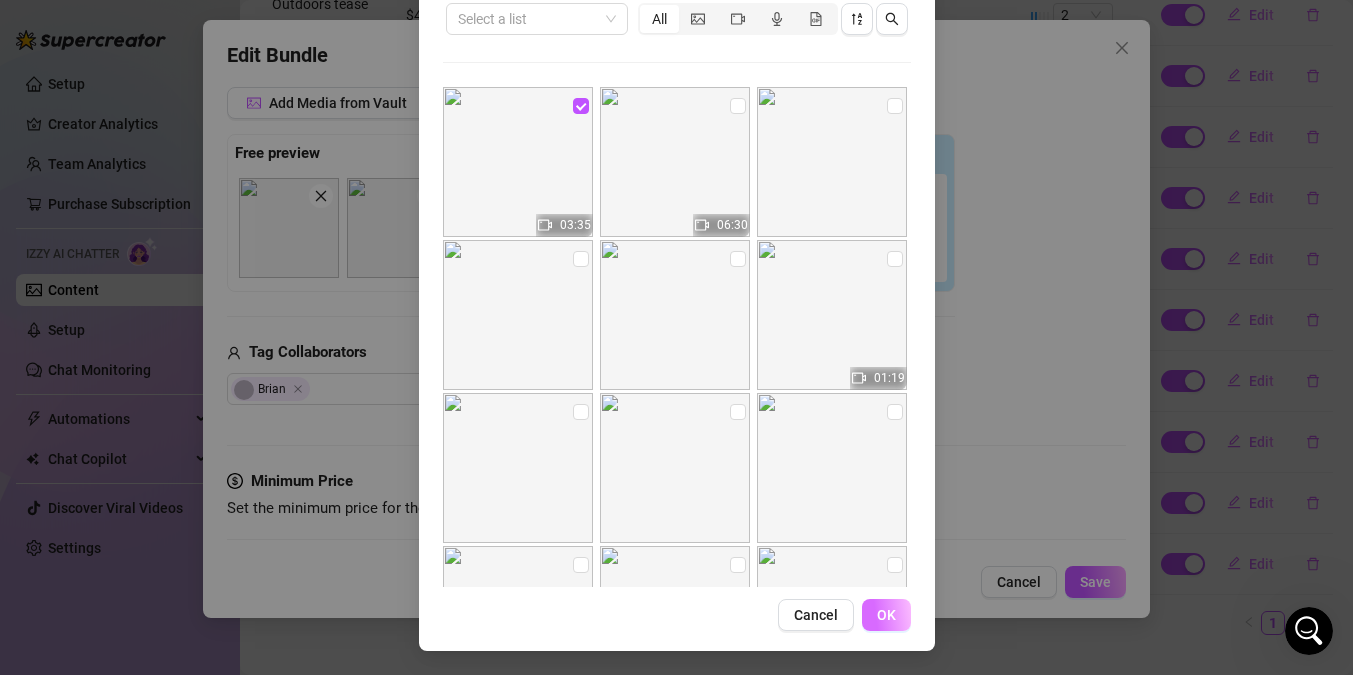 click on "OK" at bounding box center (886, 615) 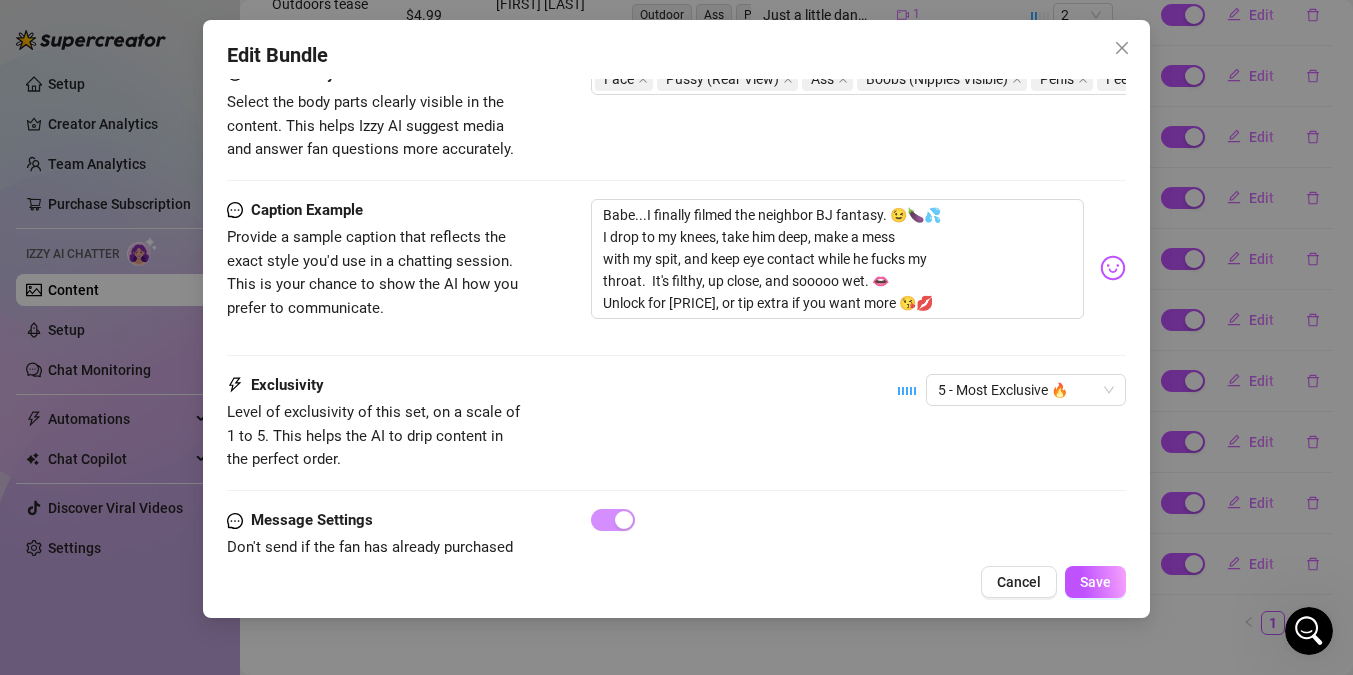 scroll, scrollTop: 1221, scrollLeft: 0, axis: vertical 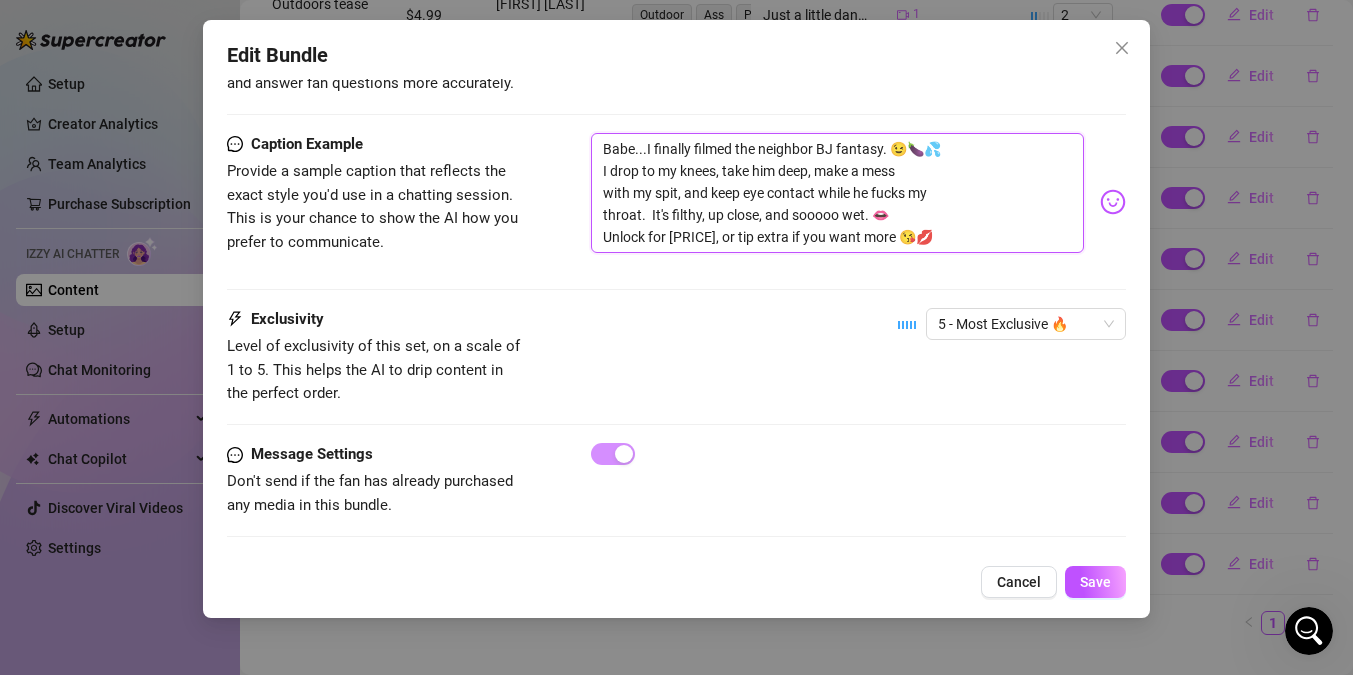 click on "Babe...I finally filmed the neighbor BJ fantasy. 😉🍆💦
I drop to my knees, take him deep, make a mess
with my spit, and keep eye contact while he fucks my
throat.  It's filthy, up close, and sooooo wet. 👄
Unlock for [PRICE], or tip extra if you want more 😘💋" at bounding box center [837, 193] 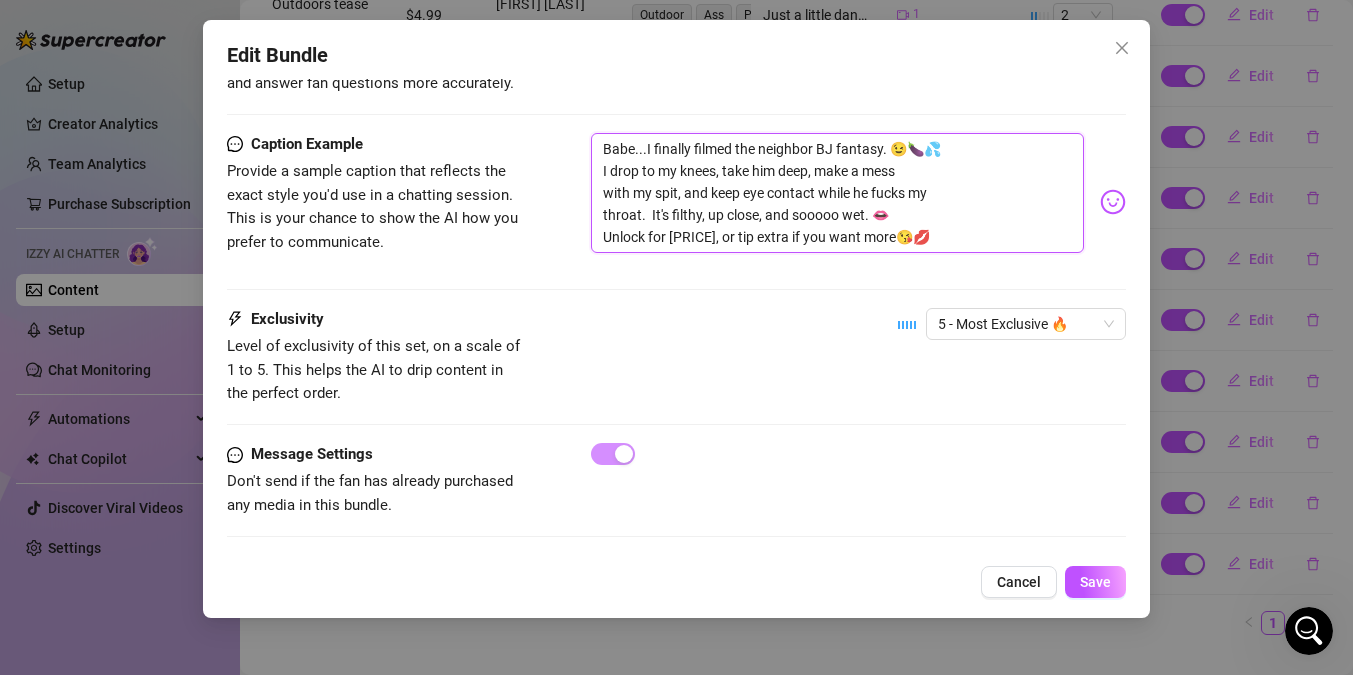 type on "Babe...I finally filmed the neighbor BJ fantasy. 😉🍆💦
I drop to my knees, take him deep, make a mess
with my spit, and keep eye contact while he fucks my
throat.  It's filthy, up close, and sooooo wet. 👄
Unlock for [PRICE], or tip extra if you want mor😘💋" 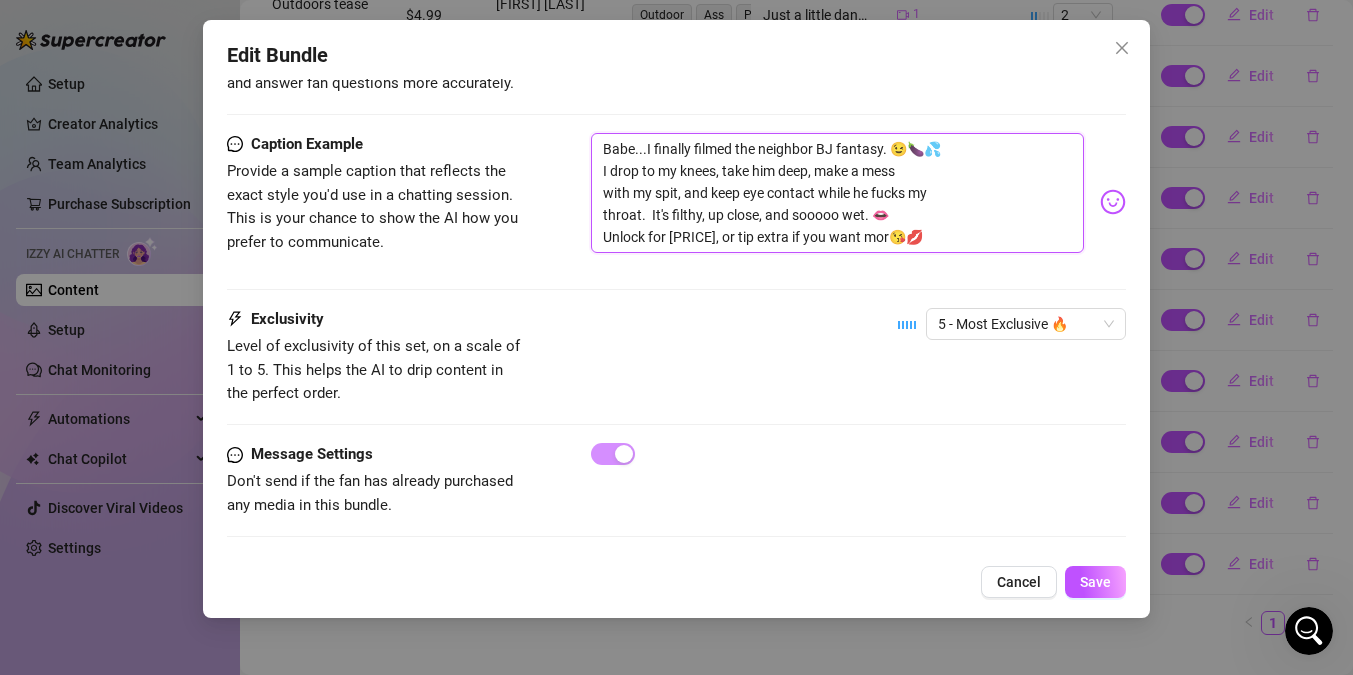 type on "Babe...I finally filmed the neighbor BJ fantasy. 😉🍆💦
I drop to my knees, take him deep, make a mess
with my spit, and keep eye contact while he fucks my
throat.  It's filthy, up close, and sooooo wet. 👄
Unlock for [PRICE], or tip extra if you want mo😘💋" 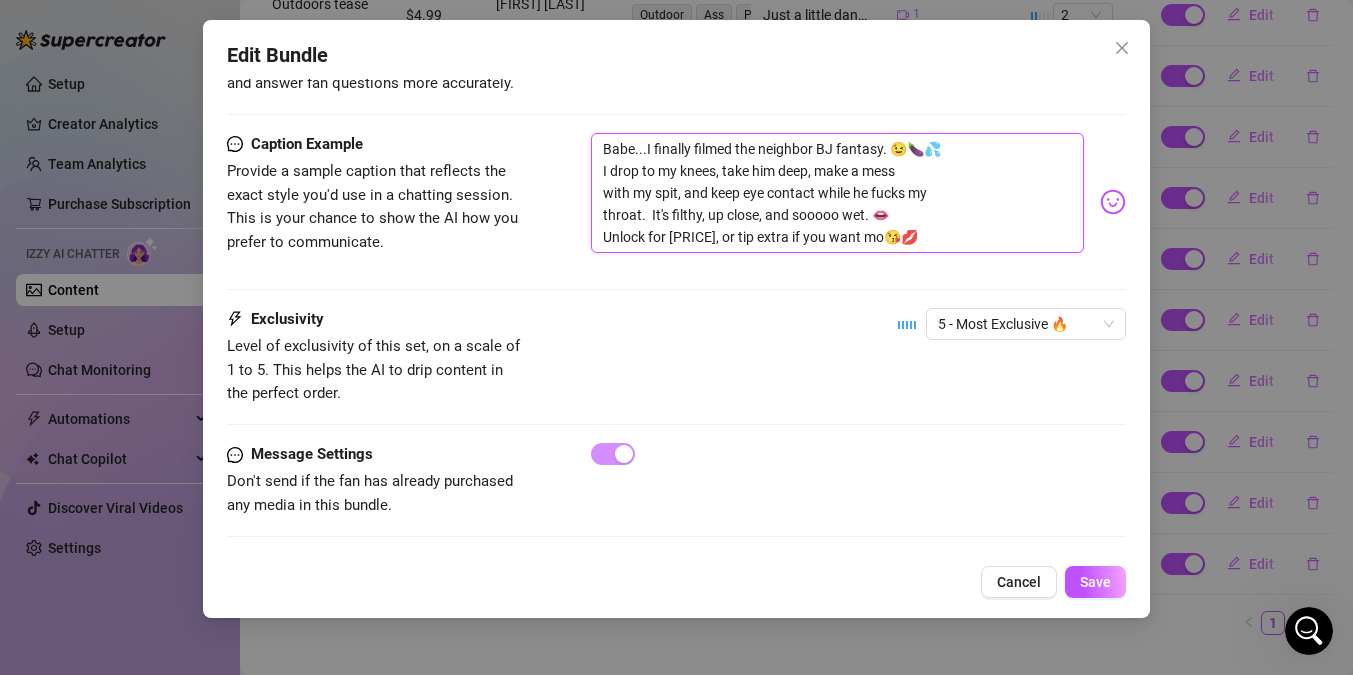 type on "Babe...I finally filmed the neighbor BJ fantasy. 😉🍆💦
I drop to my knees, take him deep, make a mess
with my spit, and keep eye contact while he fucks my
throat. It's filthy, up close, and sooooo wet. 👄
Unlock for 34.99, or tip extra if you want m😘💋" 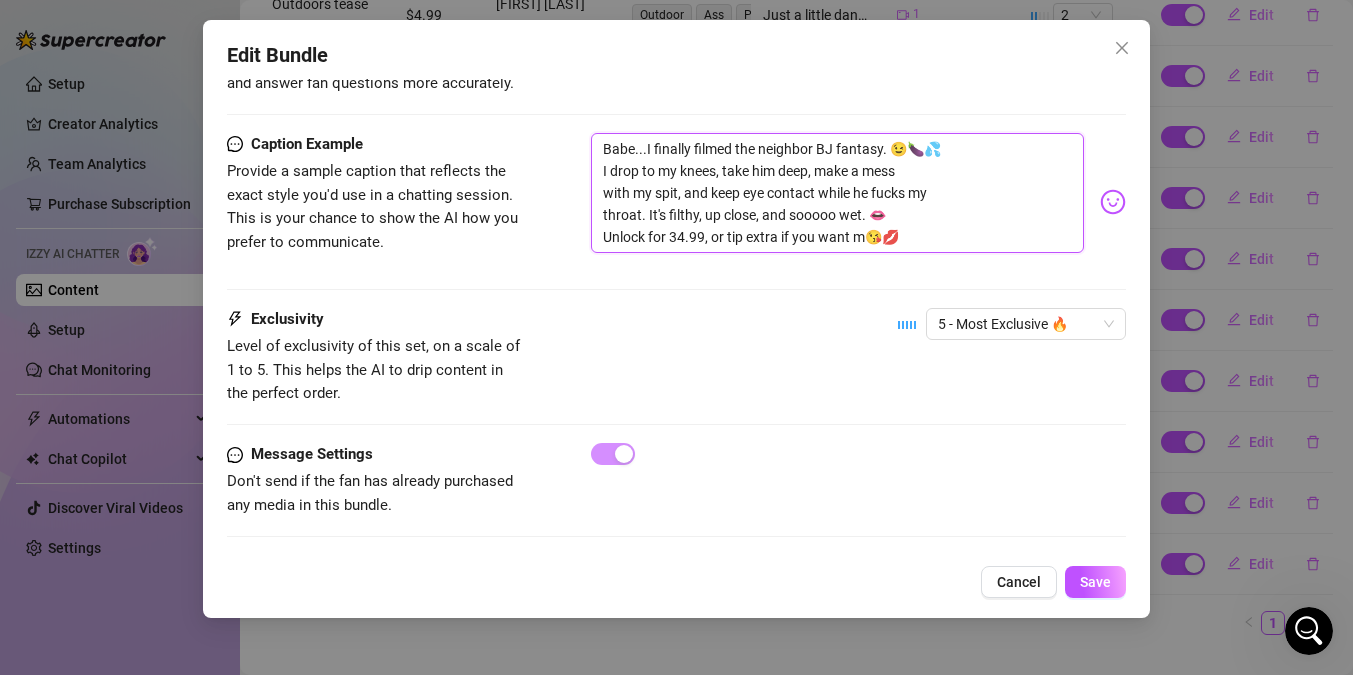 type on "Babe...I finally filmed the neighbor BJ fantasy. 😉🍆💦
I drop to my knees, take him deep, make a mess
with my spit, and keep eye contact while he fucks my
throat.  It's filthy, up close, and sooooo wet. 👄
Unlock for [PRICE], or tip extra if you want 😘💋" 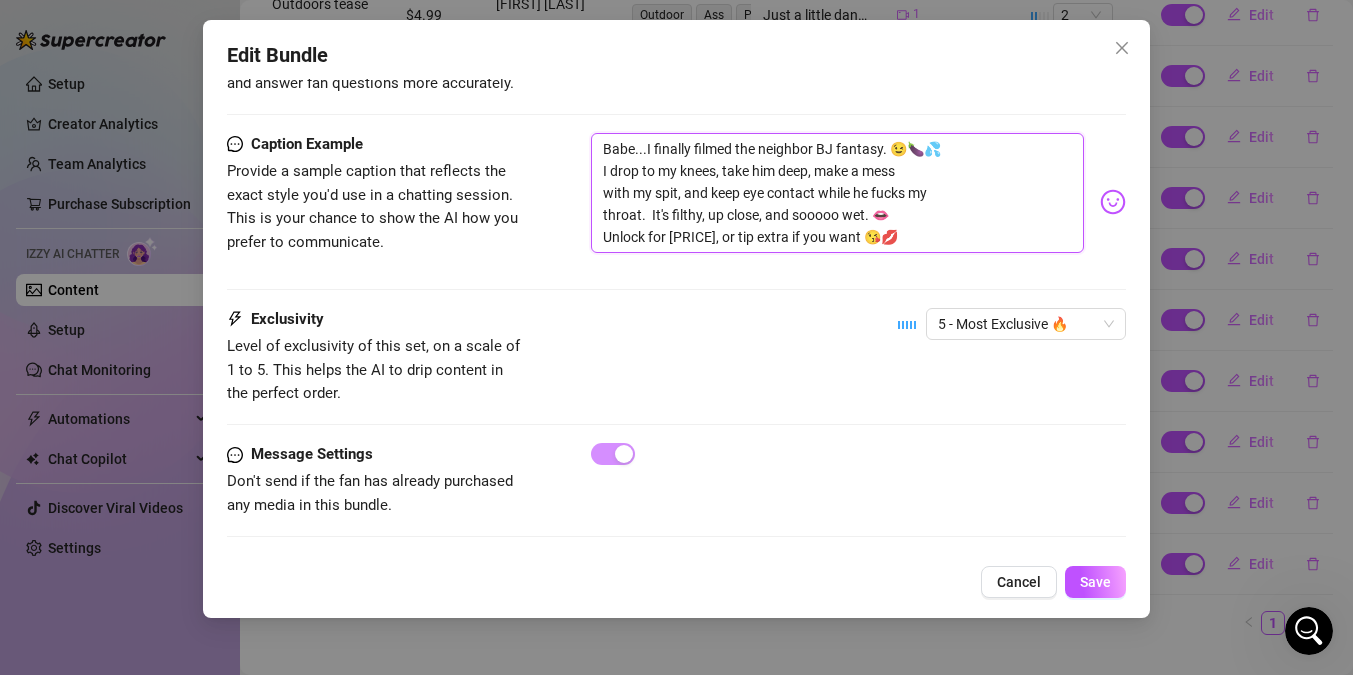 type on "Babe...I finally filmed the neighbor BJ fantasy. 😉🍆💦
I drop to my knees, take him deep, make a mess
with my spit, and keep eye contact while he fucks my
throat.  It's filthy, up close, and sooooo wet. 👄
Unlock for [PRICE], or tip extra if you want😘💋" 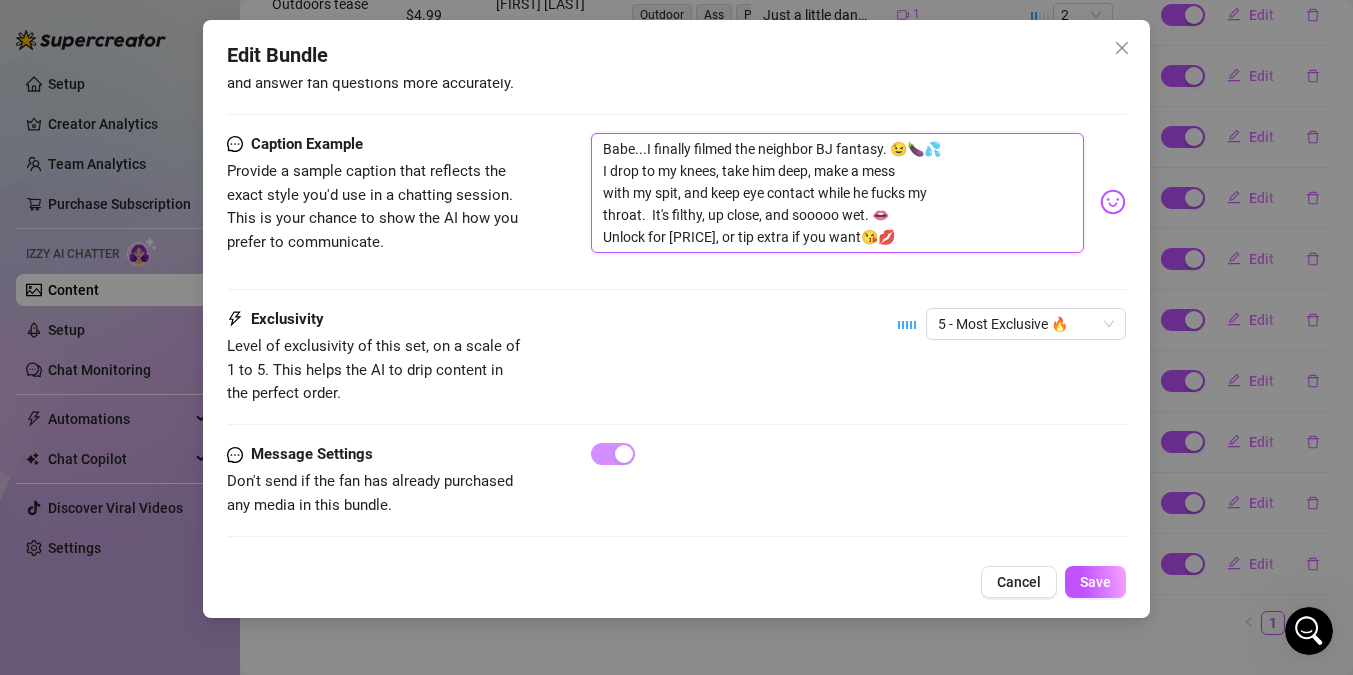 type on "Babe...I finally filmed the neighbor BJ fantasy. 😉🍆💦
I drop to my knees, take him deep, make a mess
with my spit, and keep eye contact while he fucks my
throat.  It's filthy, up close, and sooooo wet. 👄
Unlock for [PRICE], or tip extra if you wan😘💋" 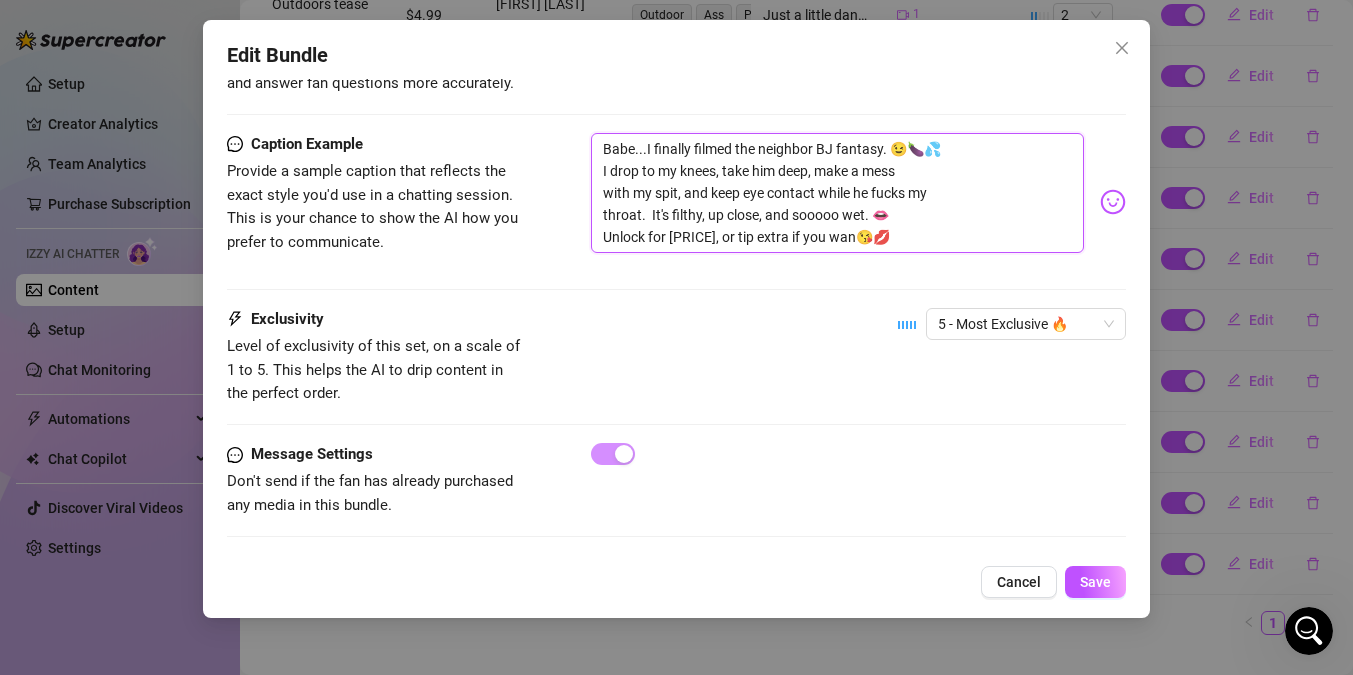 type on "Babe...I finally filmed the neighbor BJ fantasy. 😉🍆💦
I drop to my knees, take him deep, make a mess
with my spit, and keep eye contact while he fucks my
throat.  It's filthy, up close, and sooooo wet. 👄
Unlock for [PRICE], or tip extra if you wa😘💋" 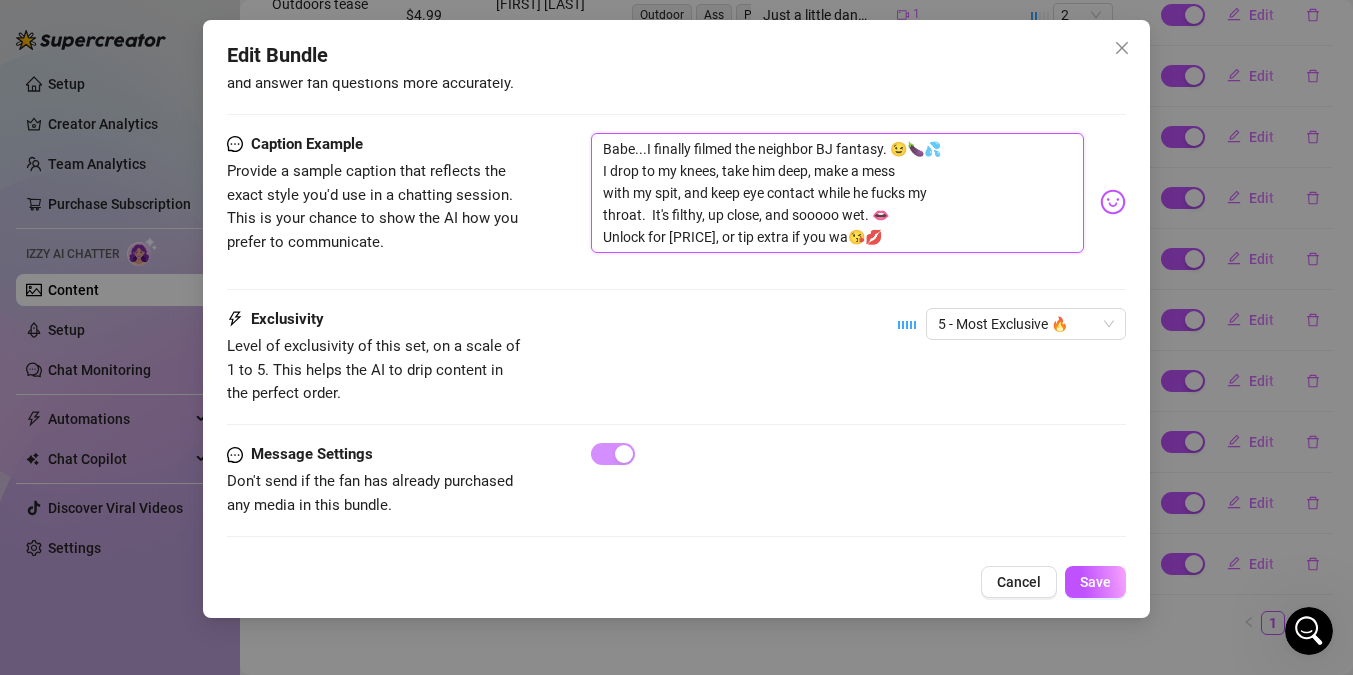 type on "Babe...I finally filmed the neighbor BJ fantasy. 😉🍆💦
I drop to my knees, take him deep, make a mess
with my spit, and keep eye contact while he fucks my
throat.  It's filthy, up close, and sooooo wet. 👄
Unlock for [PRICE], or tip extra if you w😘💋" 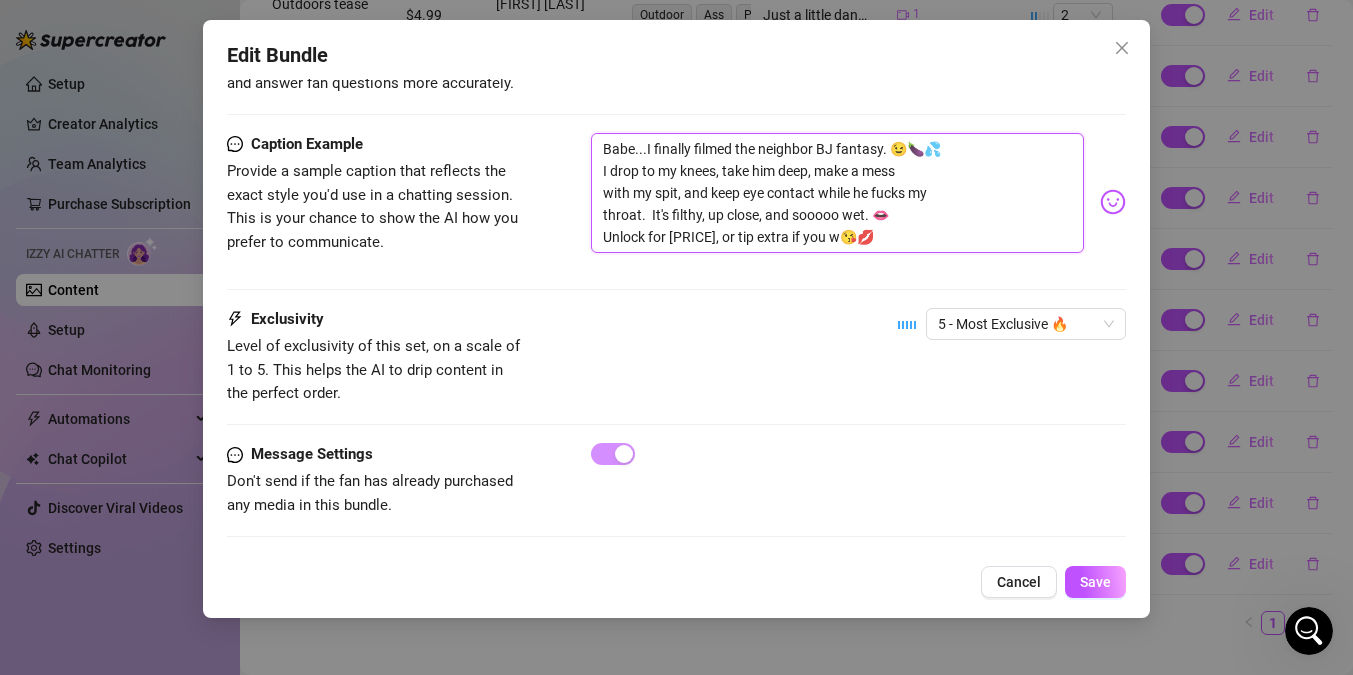 type on "Babe...I finally filmed the neighbor BJ fantasy. 😉🍆💦
I drop to my knees, take him deep, make a mess
with my spit, and keep eye contact while he fucks my
throat.  It's filthy, up close, and sooooo wet. 👄
Unlock for [PRICE], or tip extra if you 😘💋" 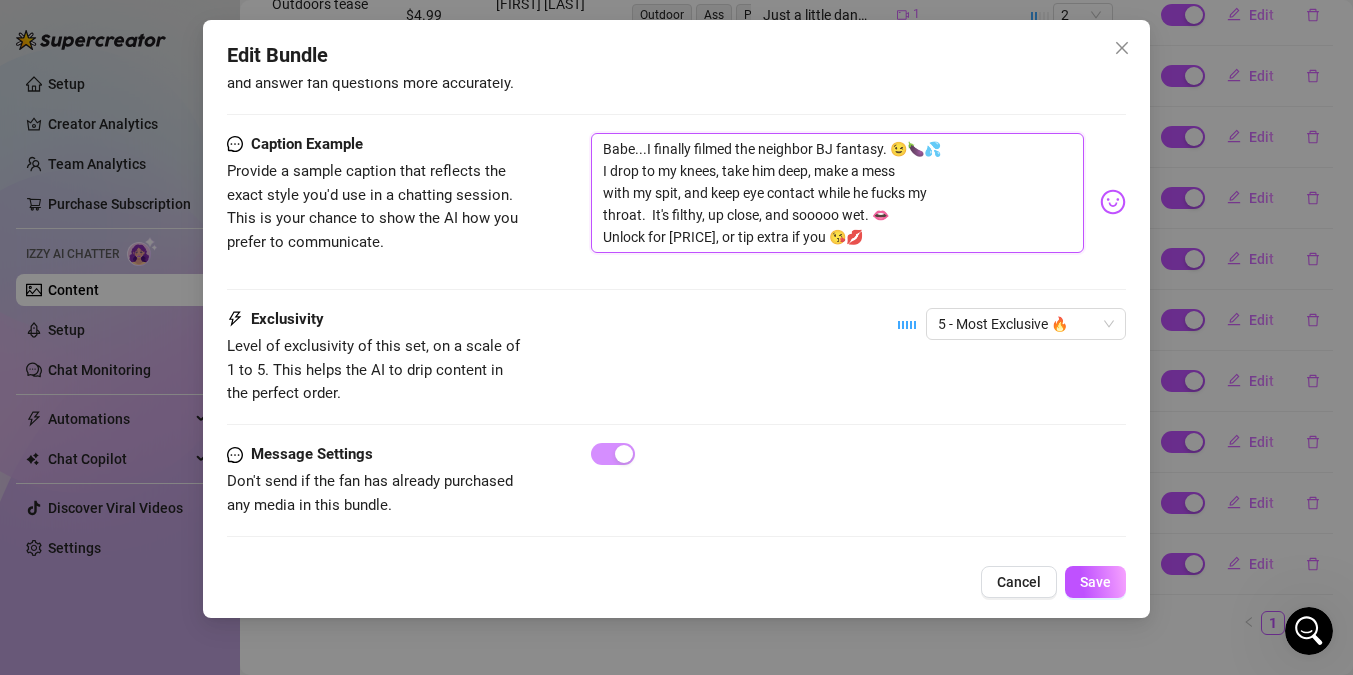 type on "Babe...I finally filmed the neighbor BJ fantasy. 😉🍆💦
I drop to my knees, take him deep, make a mess
with my spit, and keep eye contact while he fucks my
throat.  It's filthy, up close, and sooooo wet. 👄
Unlock for [PRICE], or tip extra if you😘💋" 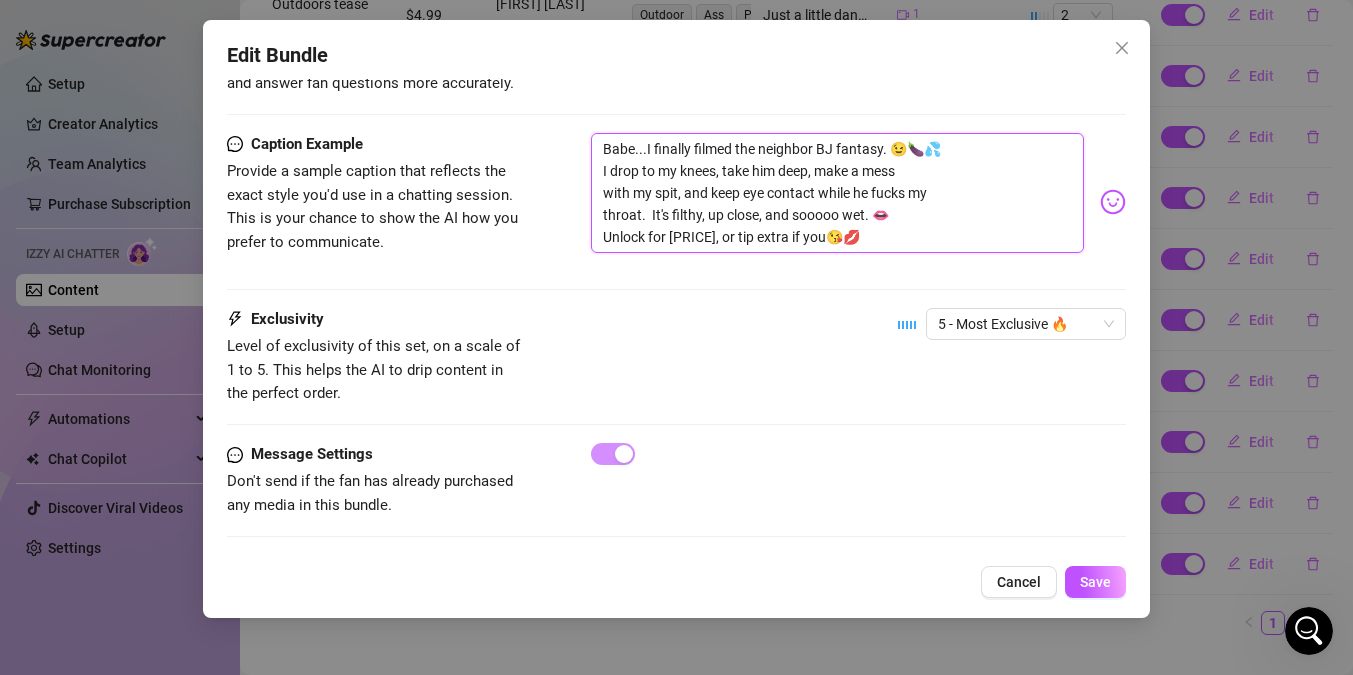 type on "Babe...I finally filmed the neighbor BJ fantasy. 😉🍆💦
I drop to my knees, take him deep, make a mess
with my spit, and keep eye contact while he fucks my
throat.  It's filthy, up close, and sooooo wet. 👄
Unlock for [PRICE], or tip extra if yo😘💋" 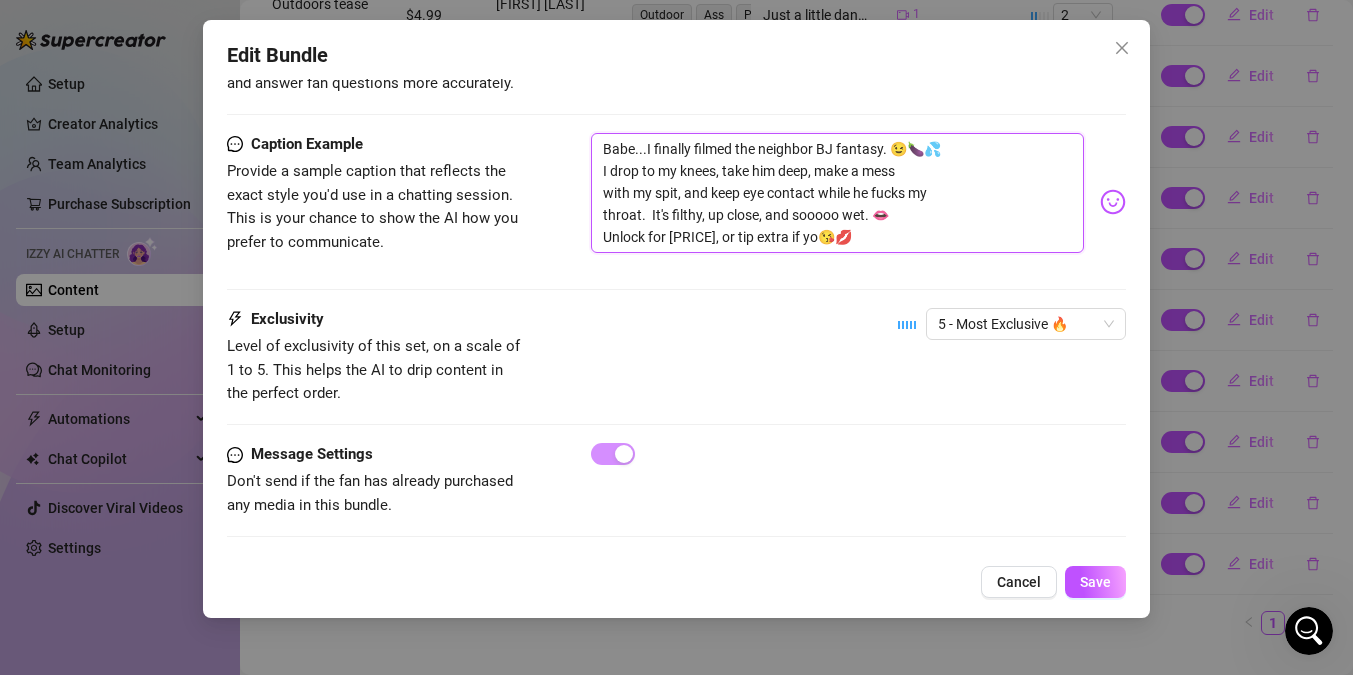 type on "Babe...I finally filmed the neighbor BJ fantasy. 😉🍆💦
I drop to my knees, take him deep, make a mess
with my spit, and keep eye contact while he fucks my
throat. It's filthy, up close, and sooooo wet. 👄
Unlock for 34.99, or tip extra if y😘💋" 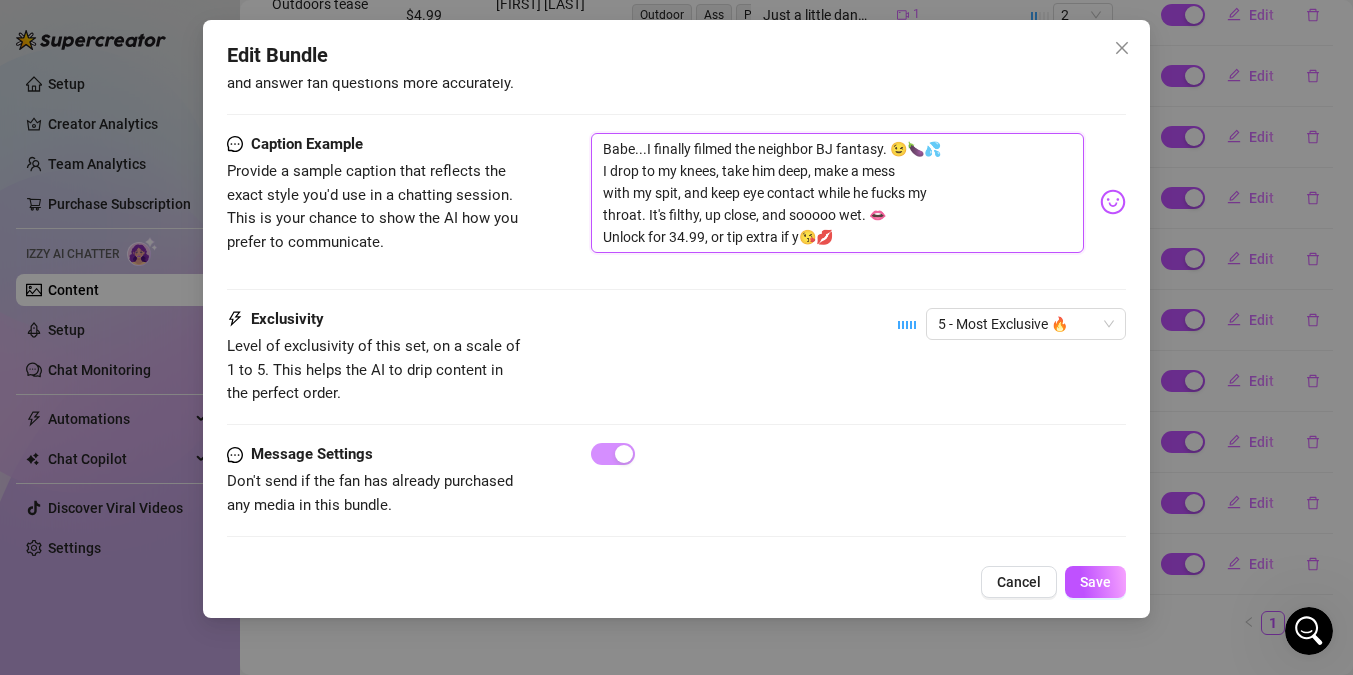type on "Babe...I finally filmed the neighbor BJ fantasy. 😉🍆💦
I drop to my knees, take him deep, make a mess
with my spit, and keep eye contact while he fucks my
throat.  It's filthy, up close, and sooooo wet. 👄
Unlock for [PRICE], or tip extra if 😘💋" 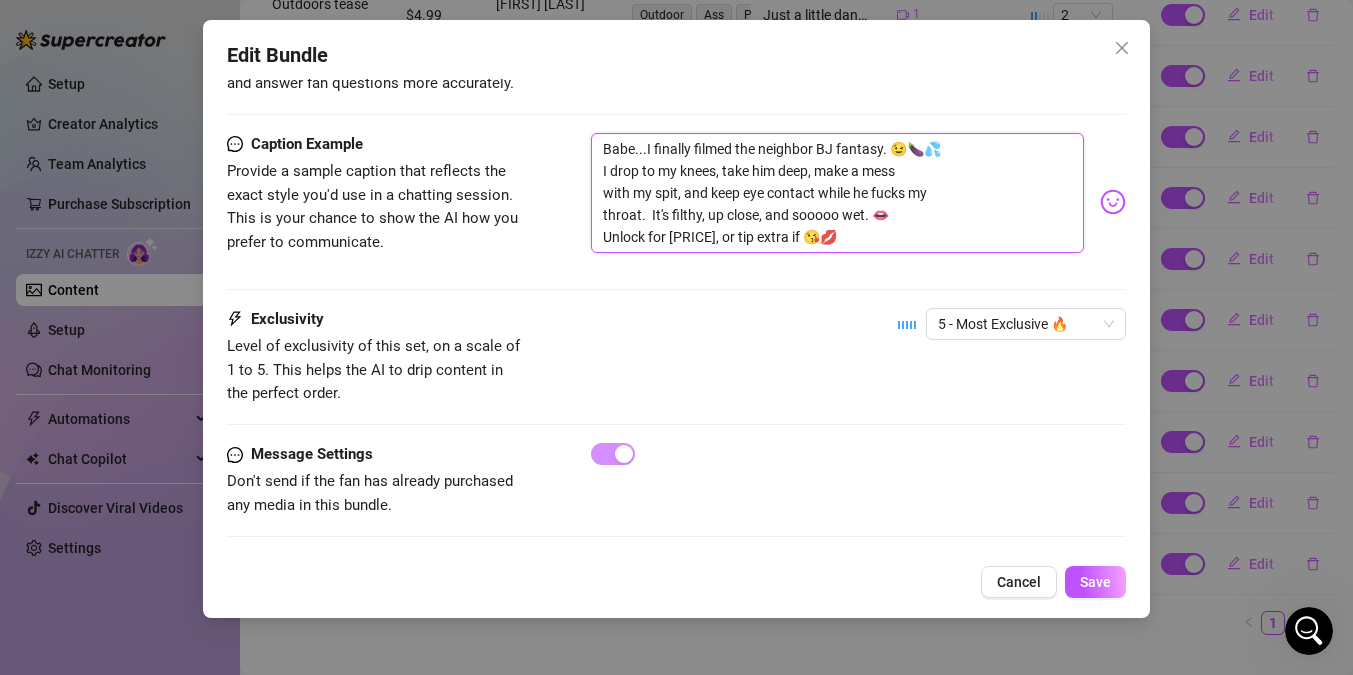 type on "Babe...I finally filmed the neighbor BJ fantasy. 😉🍆💦
I drop to my knees, take him deep, make a mess
with my spit, and keep eye contact while he fucks my
throat.  It's filthy, up close, and sooooo wet. 👄
Unlock for [PRICE], or tip extra if😘💋" 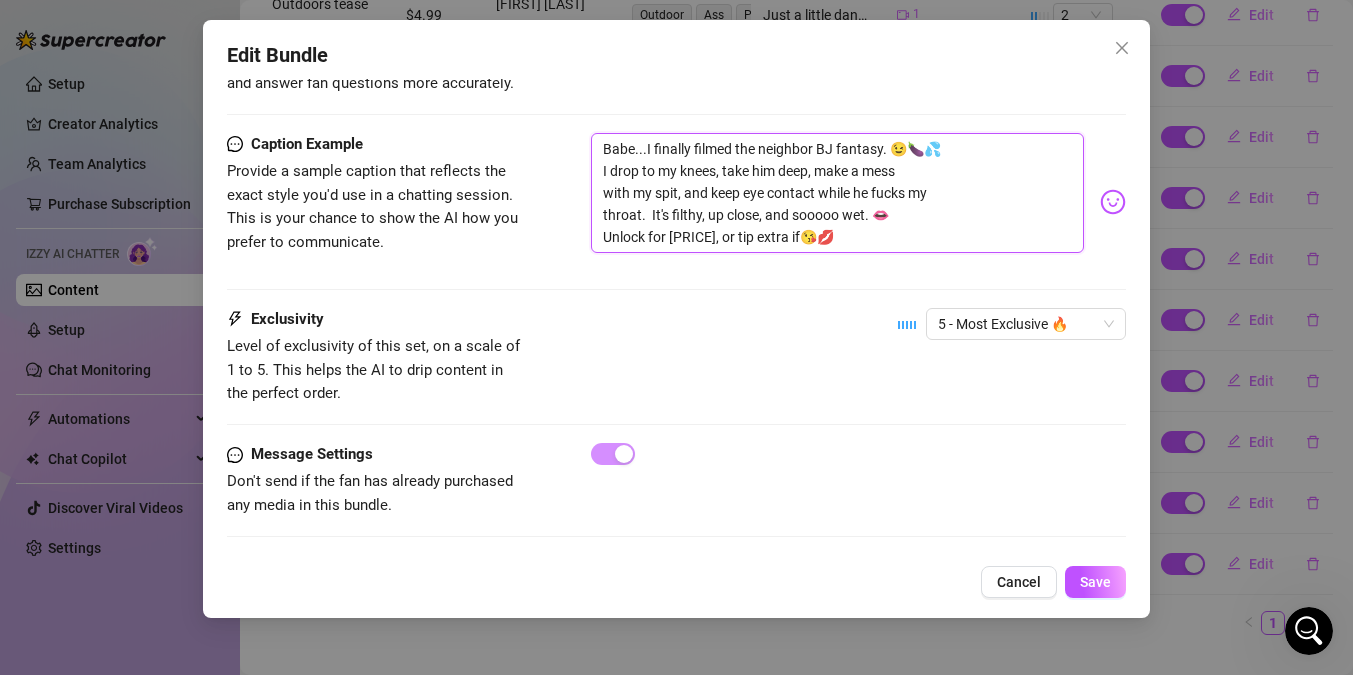 type on "Babe...I finally filmed the neighbor BJ fantasy. 😉🍆💦
I drop to my knees, take him deep, make a mess
with my spit, and keep eye contact while he fucks my
throat.  It's filthy, up close, and sooooo wet. 👄
Unlock for [PRICE], or tip extra i😘💋" 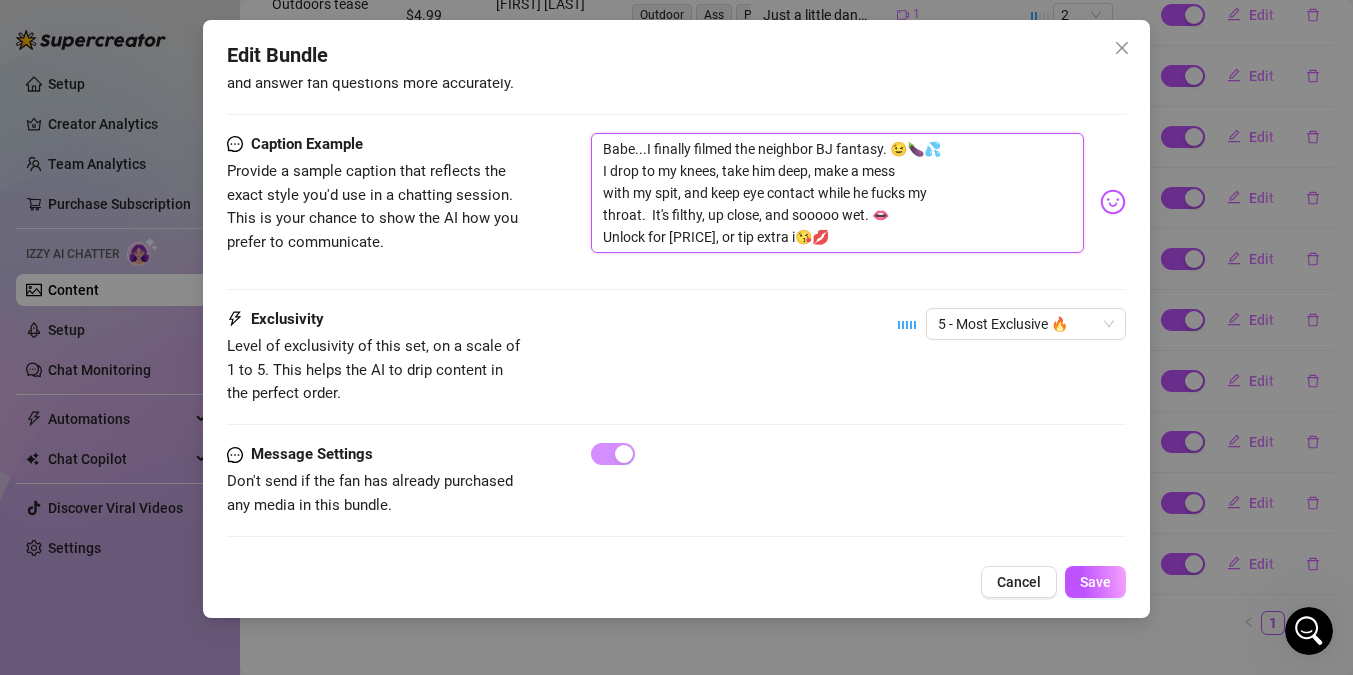 type on "Babe...I finally filmed the neighbor BJ fantasy. 😉🍆💦
I drop to my knees, take him deep, make a mess
with my spit, and keep eye contact while he fucks my
throat.  It's filthy, up close, and sooooo wet. 👄
Unlock for [PRICE], or tip extra 😘💋" 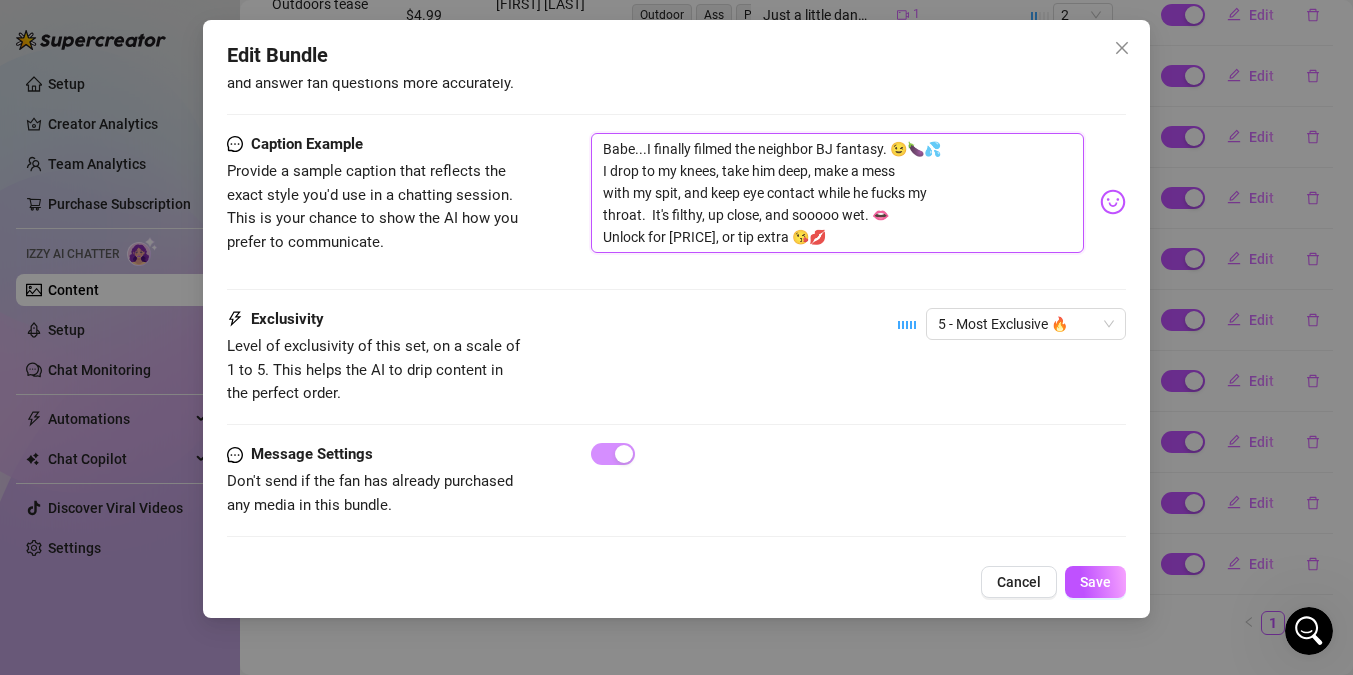 type on "Babe...I finally filmed the neighbor BJ fantasy. 😉🍆💦
I drop to my knees, take him deep, make a mess
with my spit, and keep eye contact while he fucks my
throat.  It's filthy, up close, and sooooo wet. 👄
Unlock for [PRICE], or tip extra😘💋" 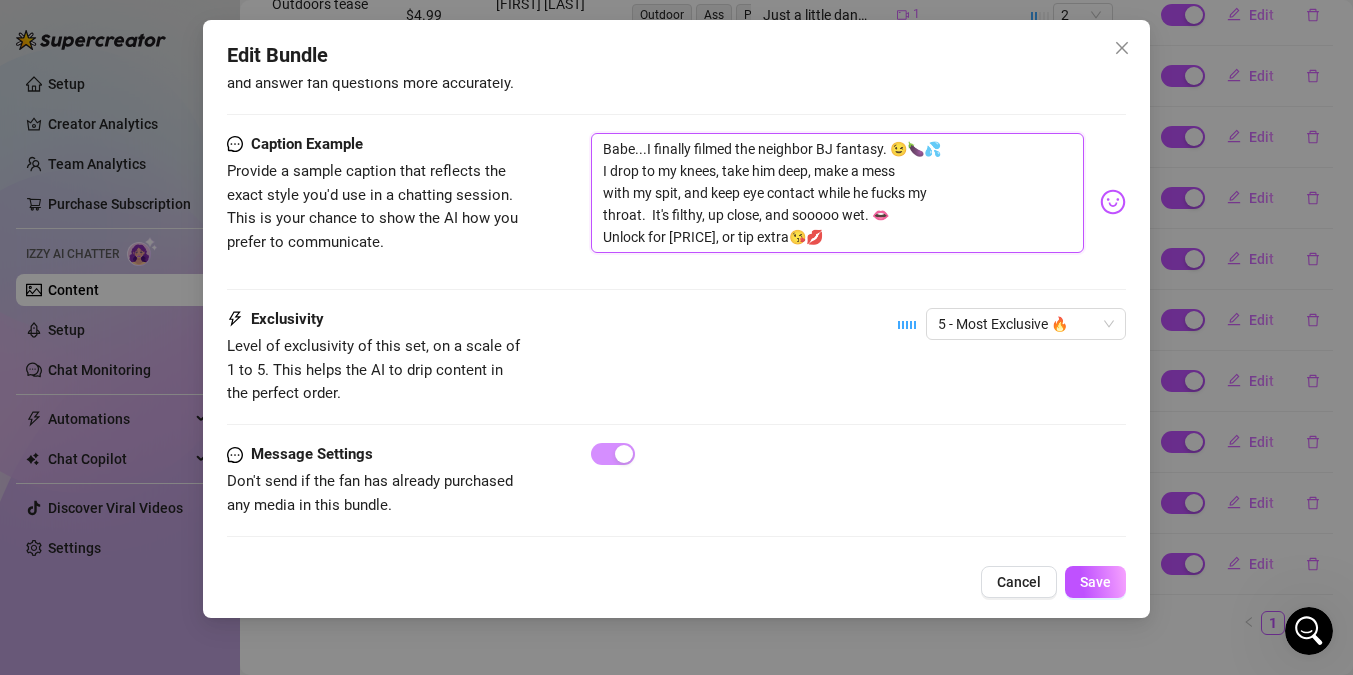 type on "Babe...I finally filmed the neighbor BJ fantasy. 😉🍆💦
I drop to my knees, take him deep, make a mess
with my spit, and keep eye contact while he fucks my
throat. It's filthy, up close, and sooooo wet. 👄
Unlock for 34.99, or tip extr😘💋" 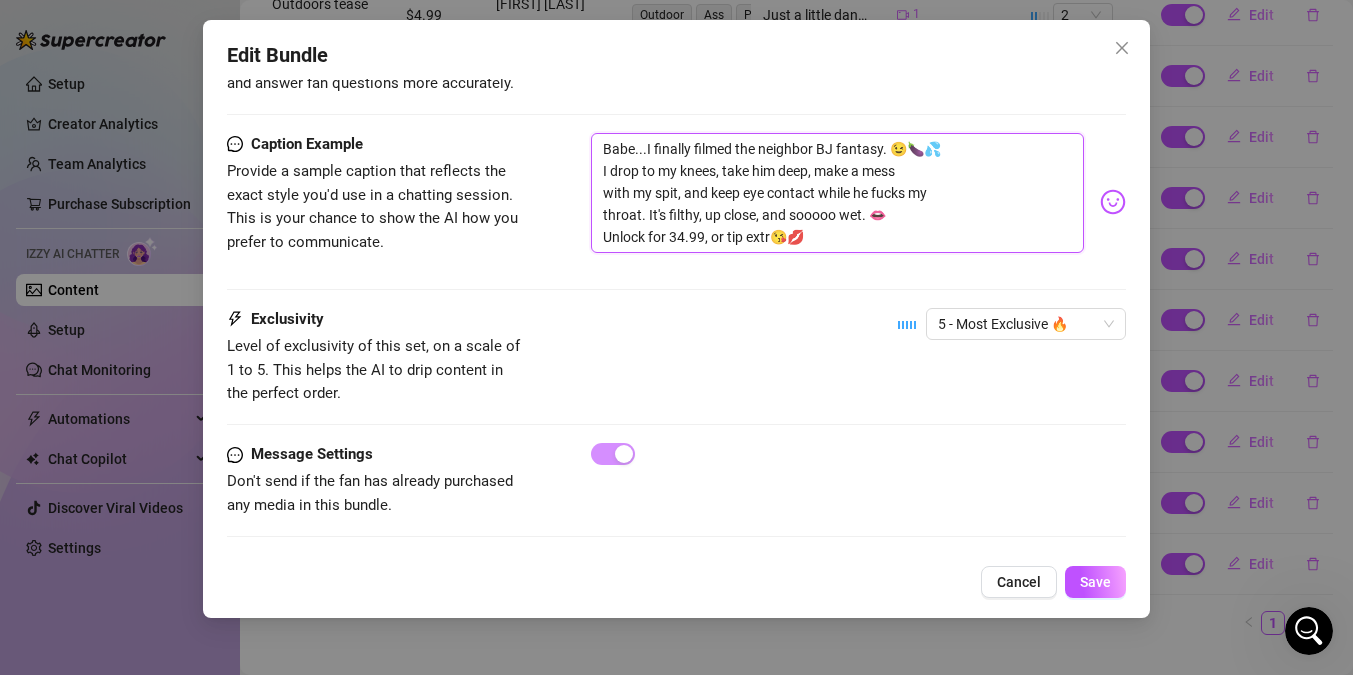 type on "Babe...I finally filmed the neighbor BJ fantasy. 😉🍆💦
I drop to my knees, take him deep, make a mess
with my spit, and keep eye contact while he fucks my
throat.  It's filthy, up close, and sooooo wet. 👄
Unlock for [PRICE], or tip ext😘💋" 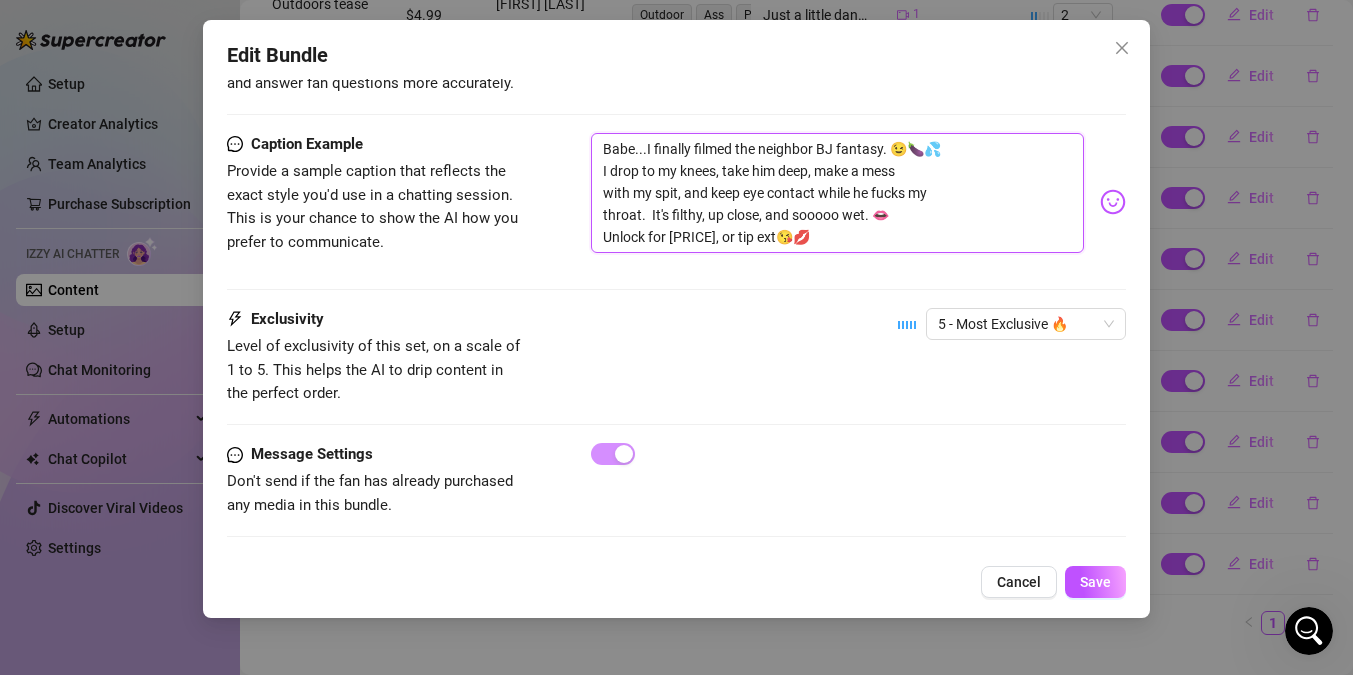 type on "Babe...I finally filmed the neighbor BJ fantasy. 😉🍆💦
I drop to my knees, take him deep, make a mess
with my spit, and keep eye contact while he fucks my
throat.  It's filthy, up close, and sooooo wet. 👄
Unlock for [PRICE], or tip extra if😘💋" 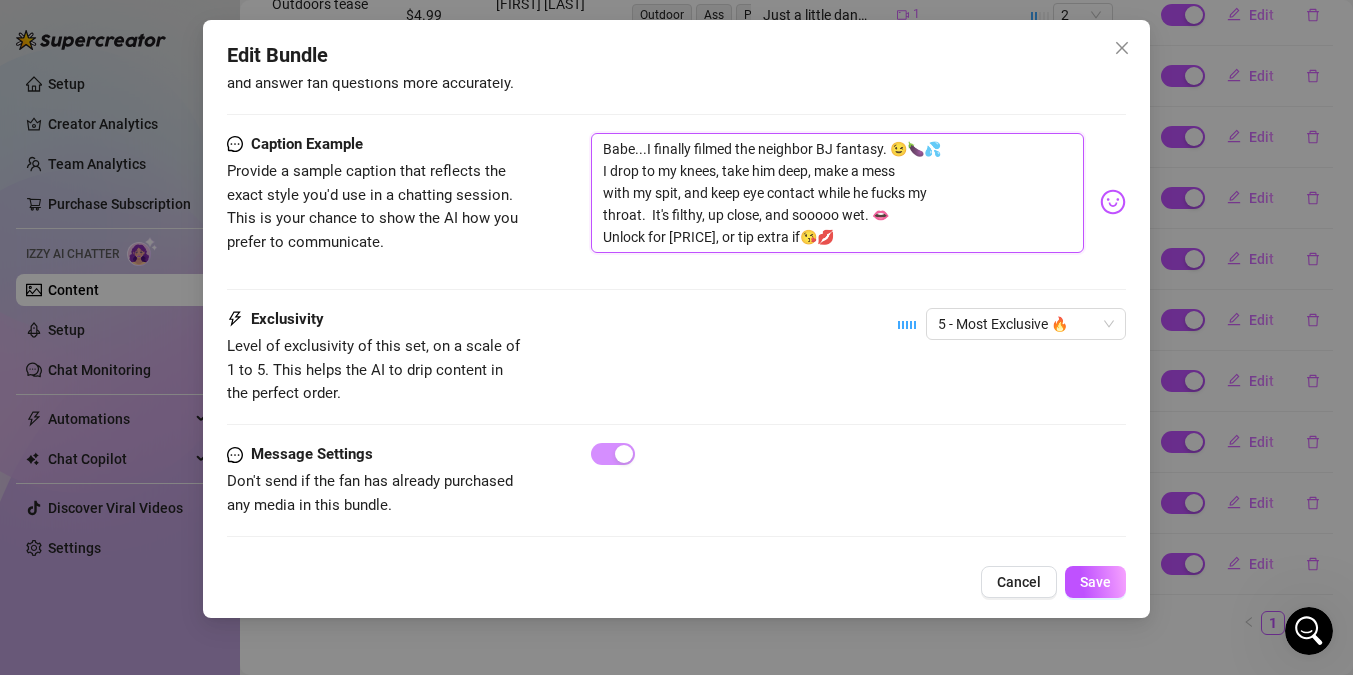 type on "Babe...I finally filmed the neighbor BJ fantasy. 😉🍆💦
I drop to my knees, take him deep, make a mess
with my spit, and keep eye contact while he fucks my
throat.  It's filthy, up close, and sooooo wet. 👄
Unlock for [PRICE], or tip e😘💋" 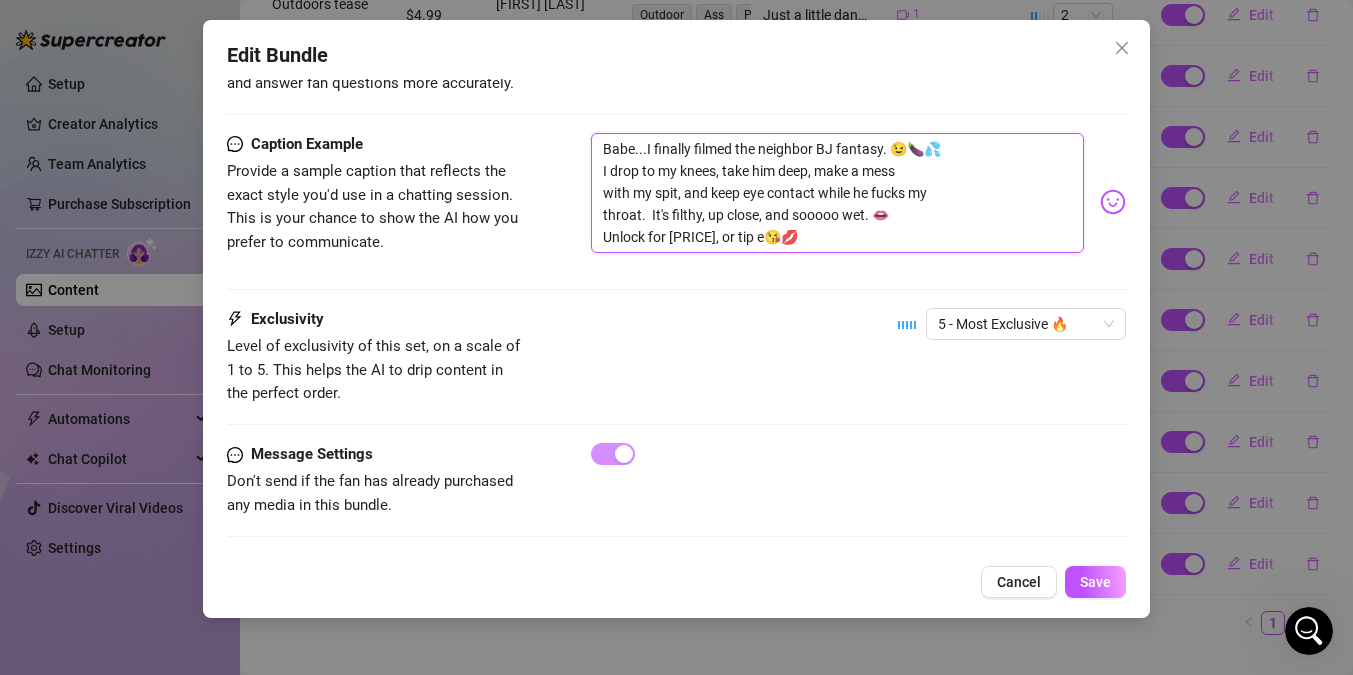 type on "Babe...I finally filmed the neighbor BJ fantasy. 😉🍆💦
I drop to my knees, take him deep, make a mess
with my spit, and keep eye contact while he fucks my
throat.  It's filthy, up close, and sooooo wet. 👄
Unlock for [PRICE], or tip 😘💋" 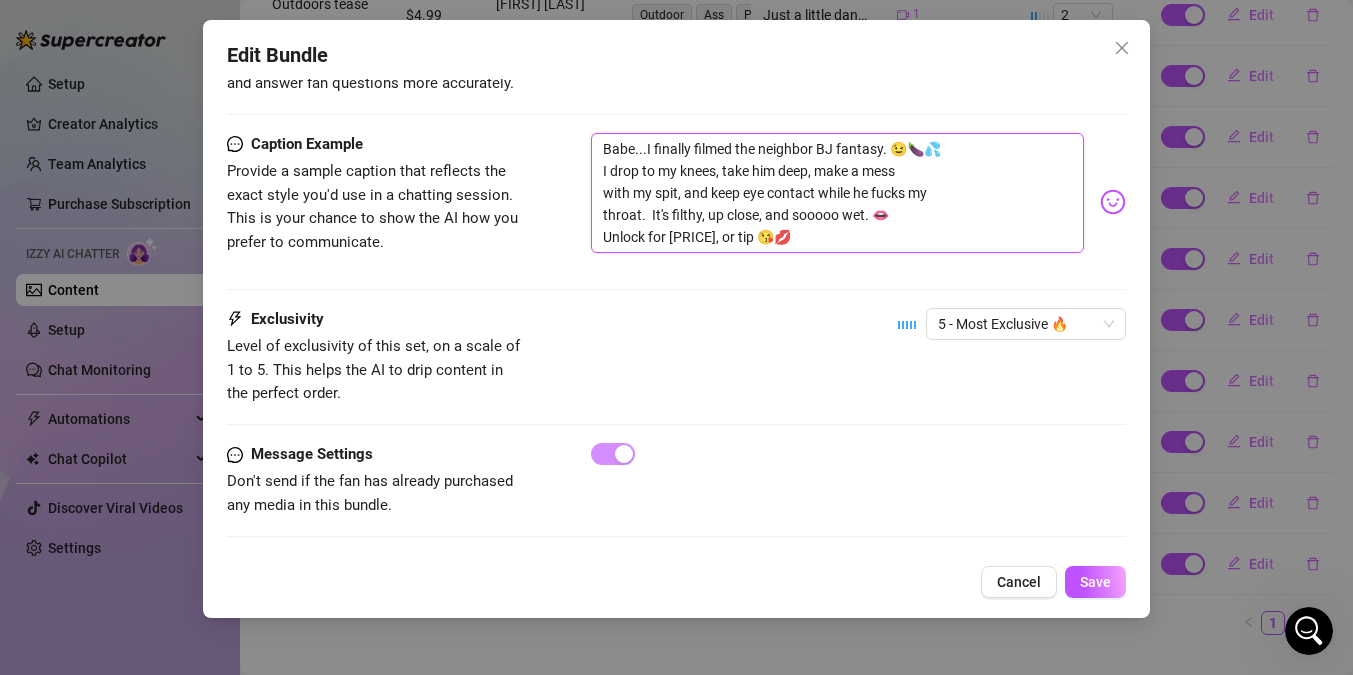 type on "Babe...I finally filmed the neighbor BJ fantasy. 😉🍆💦
I drop to my knees, take him deep, make a mess
with my spit, and keep eye contact while he fucks my
throat.  It's filthy, up close, and sooooo wet. 👄
Unlock for [PRICE], or tip😘💋" 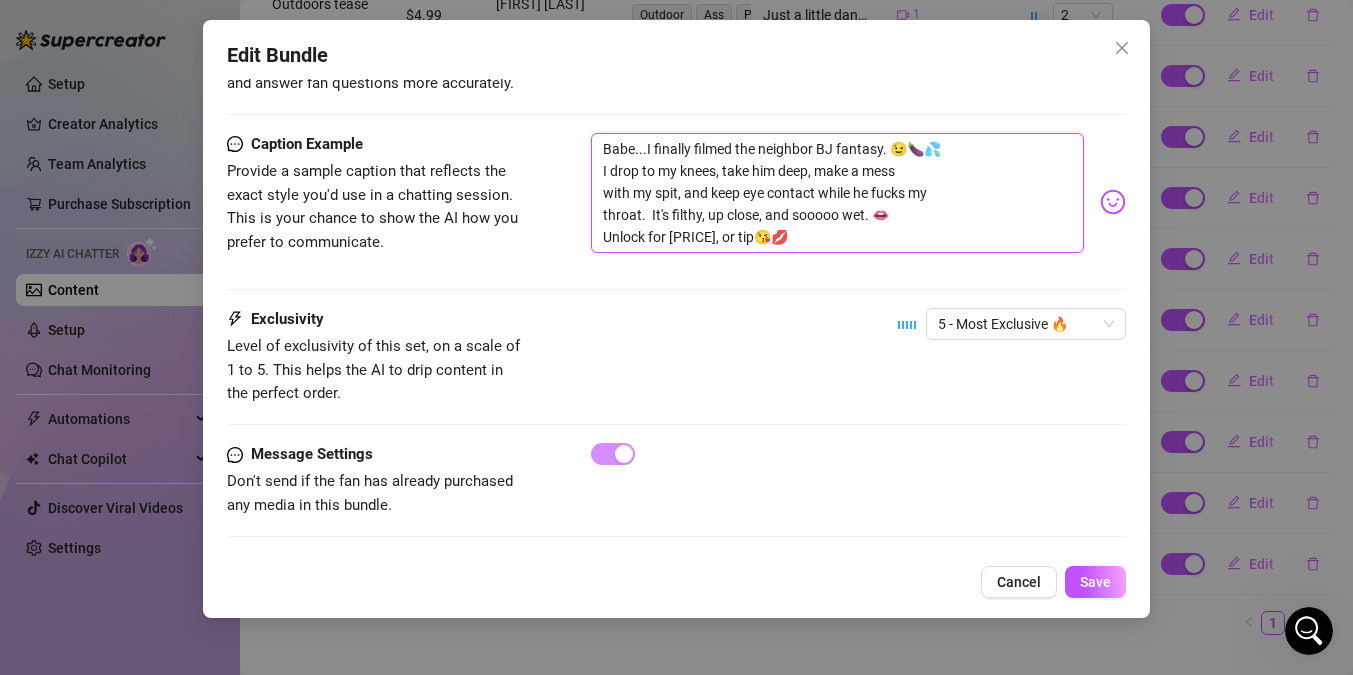 type on "Babe...I finally filmed the neighbor BJ fantasy. 😉🍆💦
I drop to my knees, take him deep, make a mess
with my spit, and keep eye contact while he fucks my
throat.  It's filthy, up close, and sooooo wet. 👄
Unlock for [PRICE], or ti😘💋" 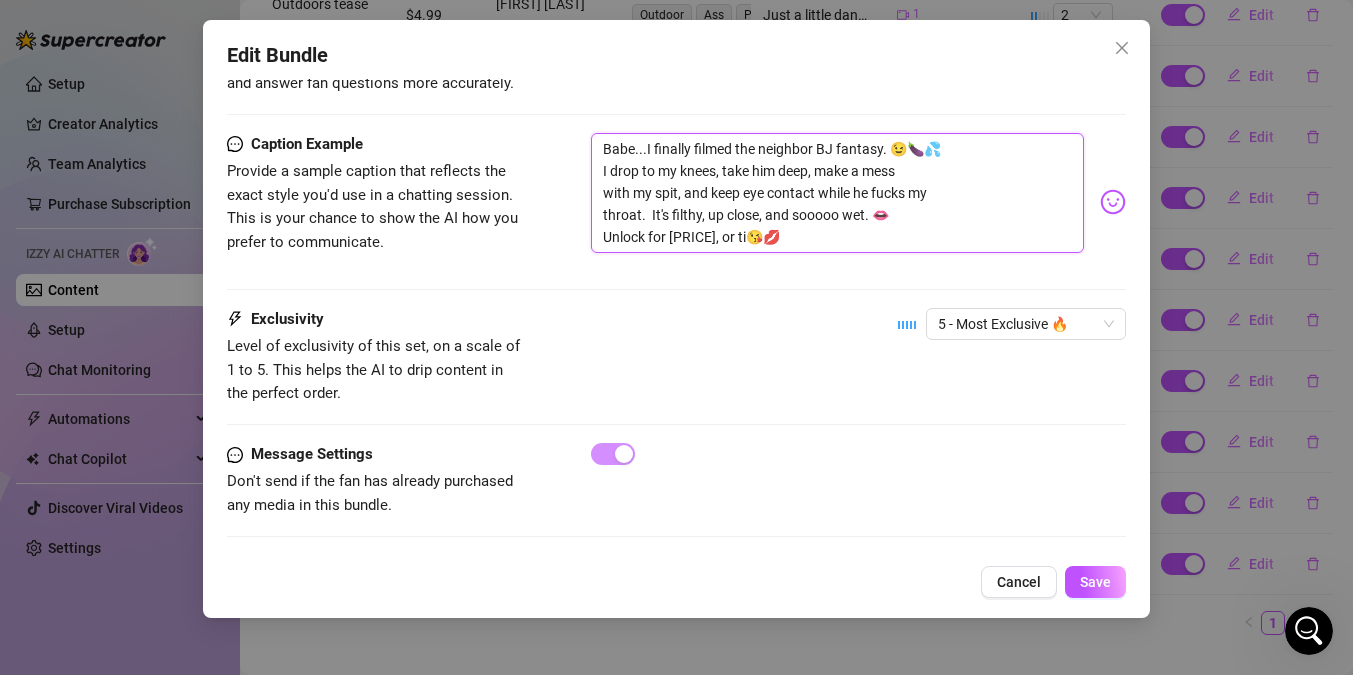 type on "Babe...I finally filmed the neighbor BJ fantasy. 😉🍆💦
I drop to my knees, take him deep, make a mess
with my spit, and keep eye contact while he fucks my
throat.  It's filthy, up close, and sooooo wet. 👄
Unlock for [PRICE], or t😘💋" 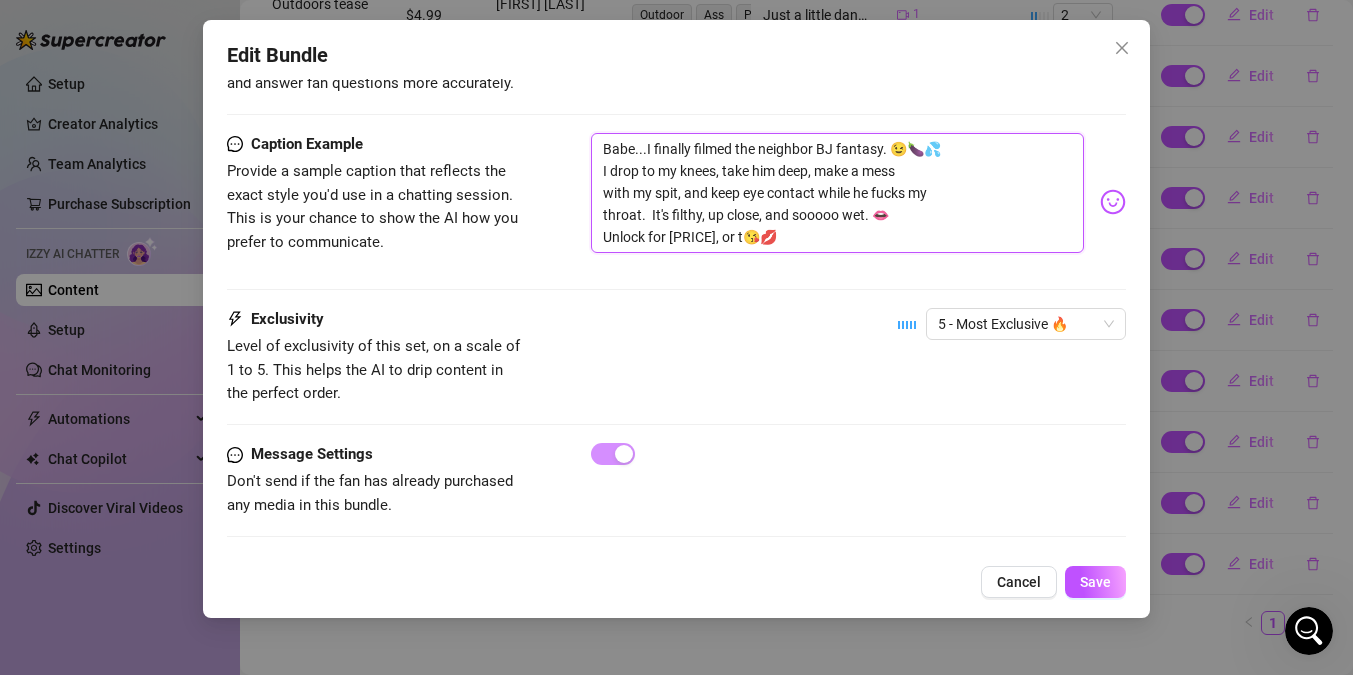 type on "Babe...I finally filmed the neighbor BJ fantasy. 😉🍆💦
I drop to my knees, take him deep, make a mess
with my spit, and keep eye contact while he fucks my
throat.  It's filthy, up close, and sooooo wet. 👄
Unlock for [PRICE], or 😘💋" 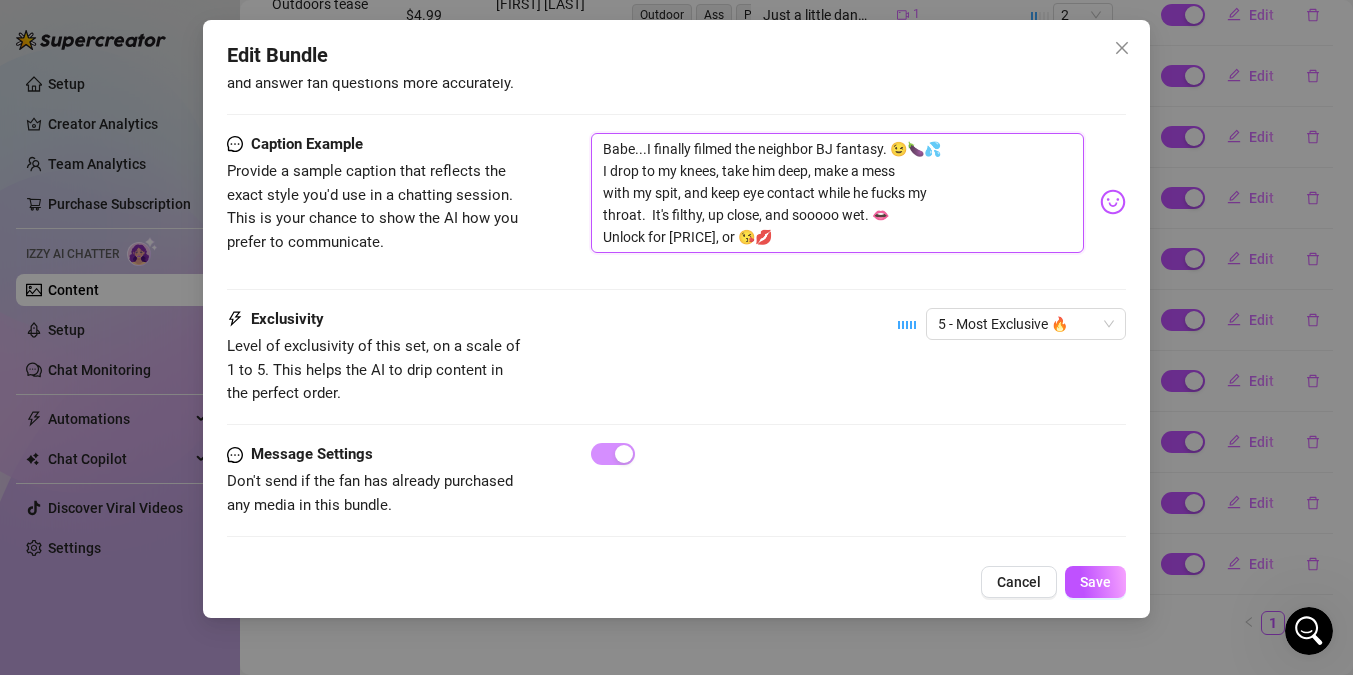 type on "Babe...I finally filmed the neighbor BJ fantasy. 😉🍆💦
I drop to my knees, take him deep, make a mess
with my spit, and keep eye contact while he fucks my
throat. It's filthy, up close, and sooooo wet. 👄
Unlock for 34.99, or😘💋" 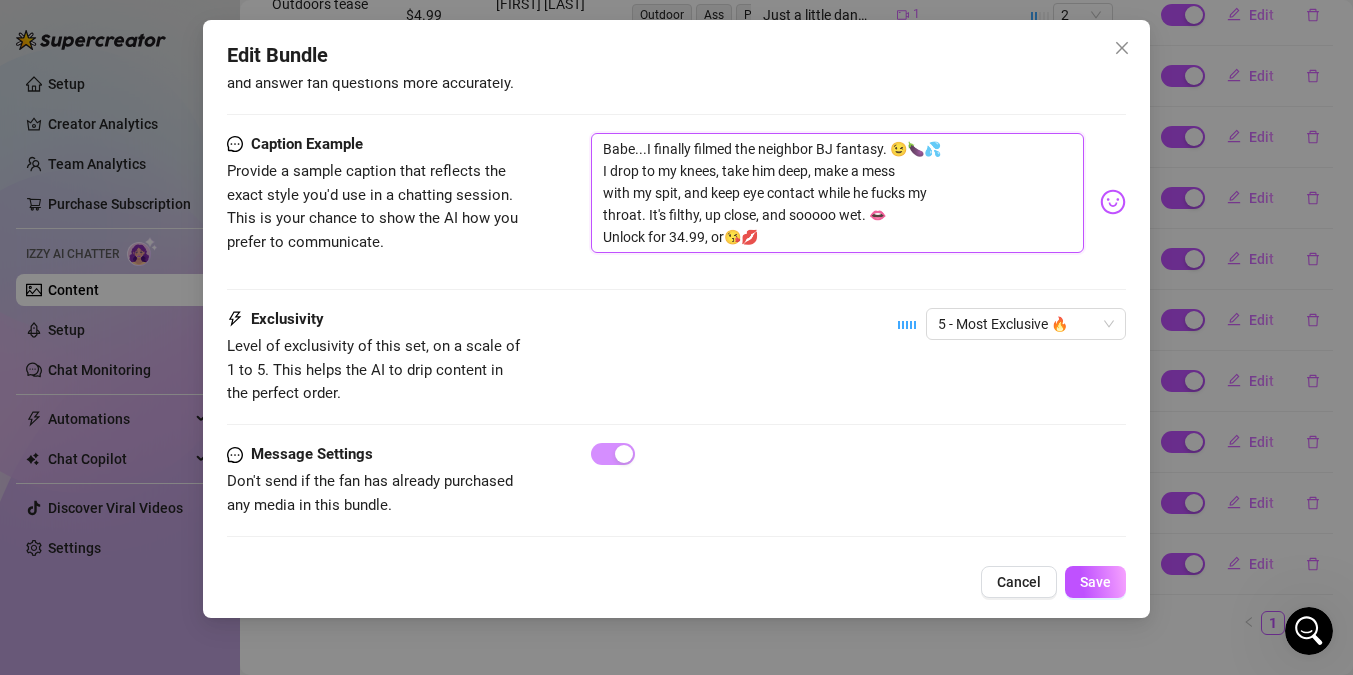 type on "Babe...I finally filmed the neighbor BJ fantasy. 😉🍆💦
I drop to my knees, take him deep, make a mess
with my spit, and keep eye contact while he fucks my
throat.  It's filthy, up close, and sooooo wet. 👄
Unlock for [PRICE], or tip ex😘💋" 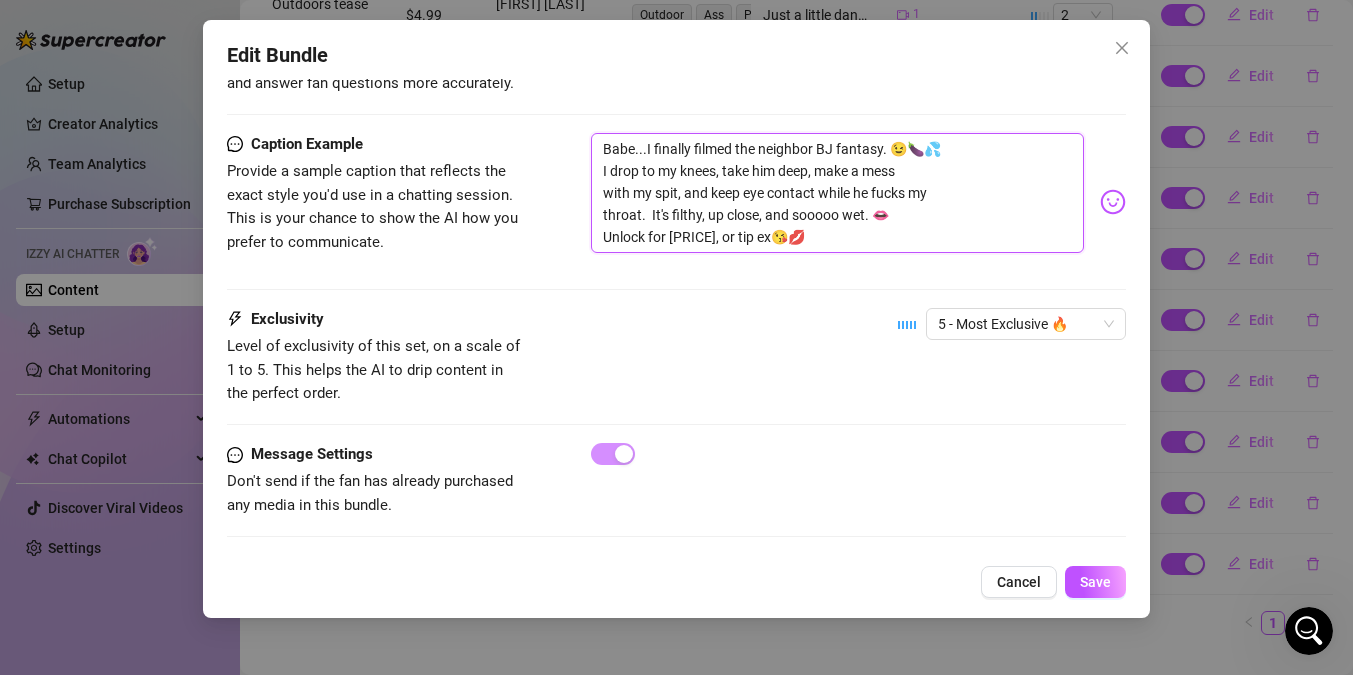 type on "Babe...I finally filmed the neighbor BJ fantasy. 😉🍆💦
I drop to my knees, take him deep, make a mess
with my spit, and keep eye contact while he fucks my
throat. It's filthy, up close, and sooooo wet. 👄
Unlock for 34.99, 😘💋" 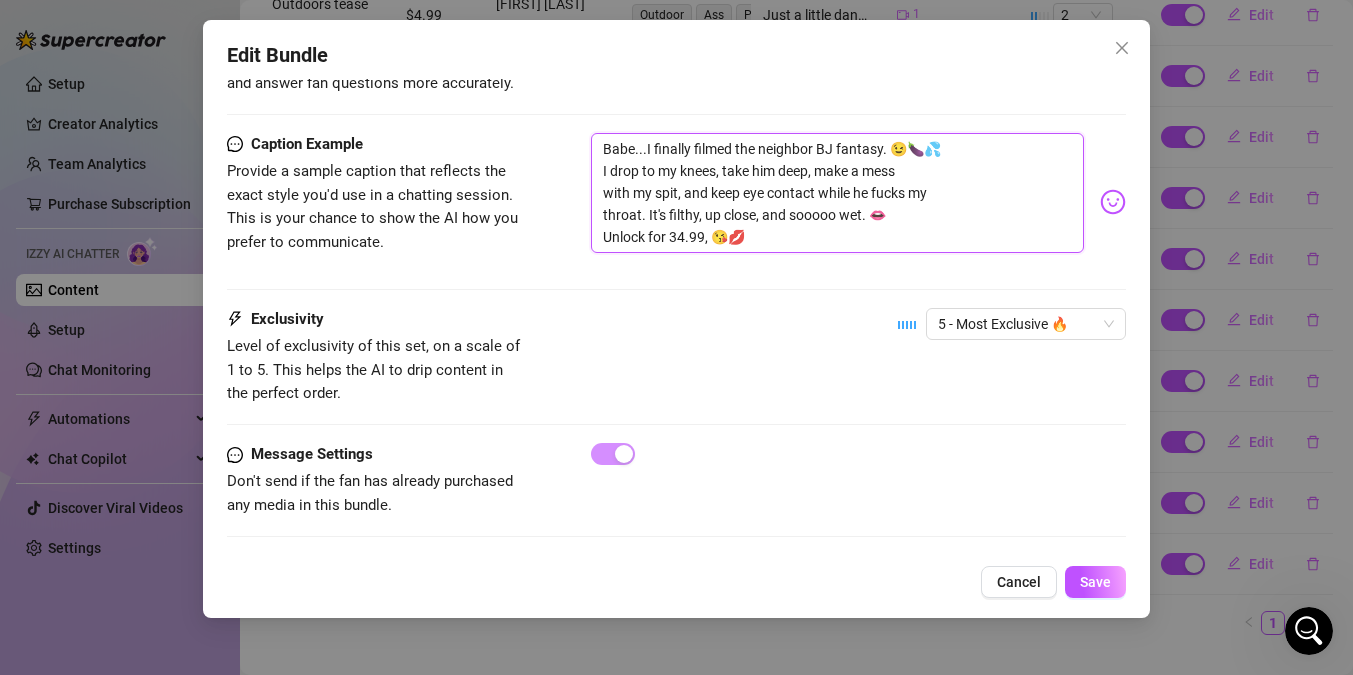 type on "Babe...I finally filmed the neighbor BJ fantasy. 😉🍆💦
I drop to my knees, take him deep, make a mess
with my spit, and keep eye contact while he fucks my
throat.  It's filthy, up close, and sooooo wet. 👄
Unlock for [PRICE],😘💋" 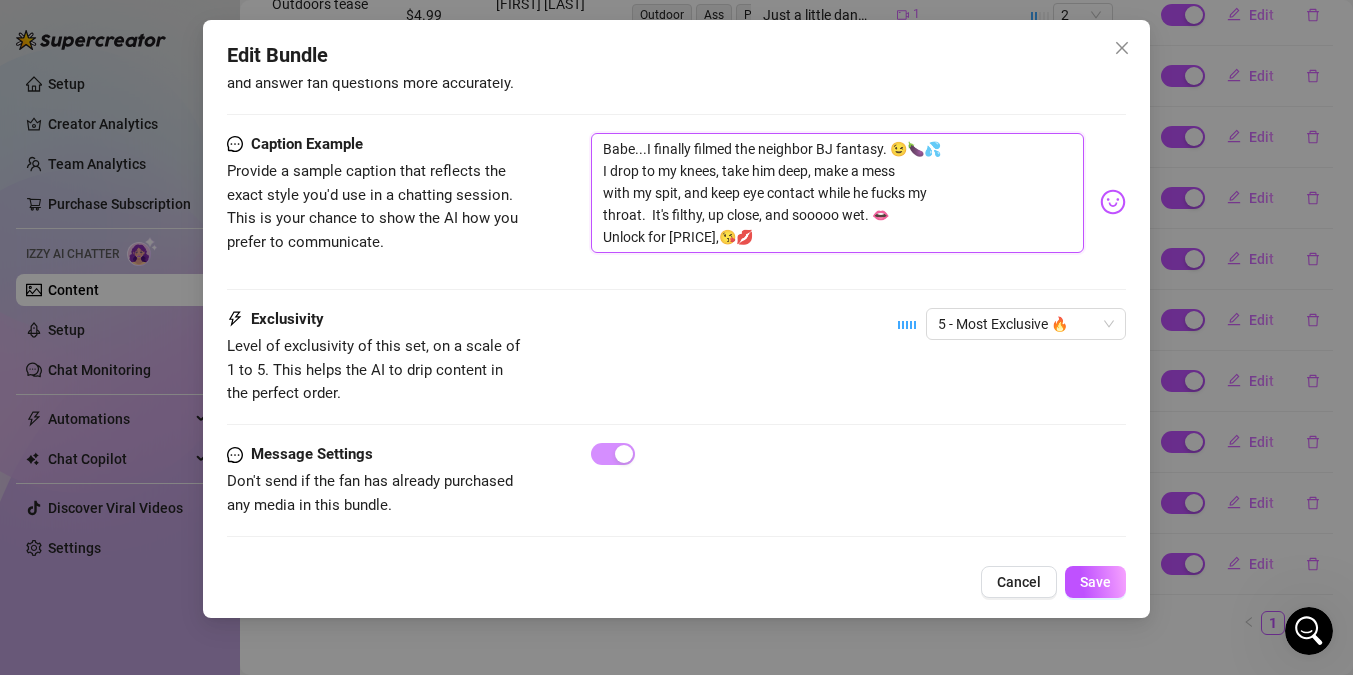 type on "Babe...I finally filmed the neighbor BJ fantasy. 😉🍆💦
I drop to my knees, take him deep, make a mess
with my spit, and keep eye contact while he fucks my
throat. It's filthy, up close, and sooooo wet. 👄
Unlock for 34.99😘💋" 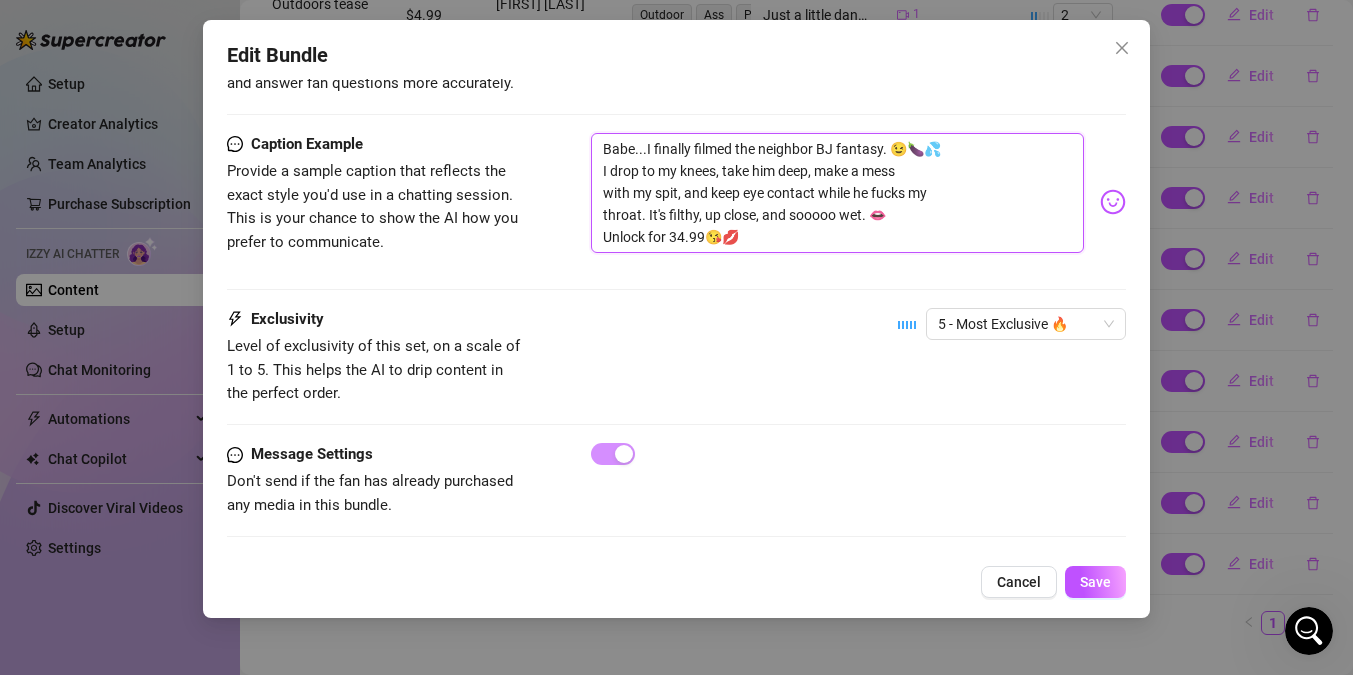 type on "Babe...I finally filmed the neighbor BJ fantasy. 😉🍆💦
I drop to my knees, take him deep, make a mess
with my spit, and keep eye contact while he fucks my
throat.  It's filthy, up close, and sooooo wet. 👄
Unlock for [PRICE] 😘💋" 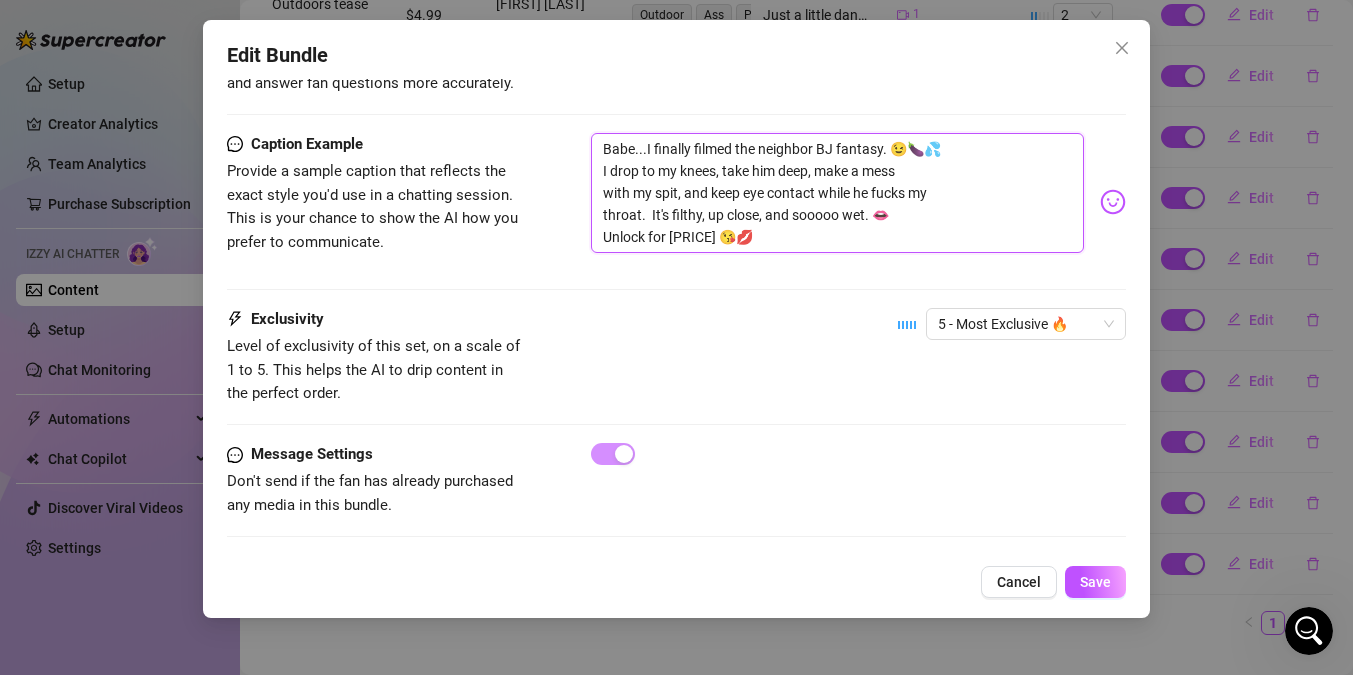click on "Babe...I finally filmed the neighbor BJ fantasy. 😉🍆💦
I drop to my knees, take him deep, make a mess
with my spit, and keep eye contact while he fucks my
throat.  It's filthy, up close, and sooooo wet. 👄
Unlock for [PRICE] 😘💋" at bounding box center [837, 193] 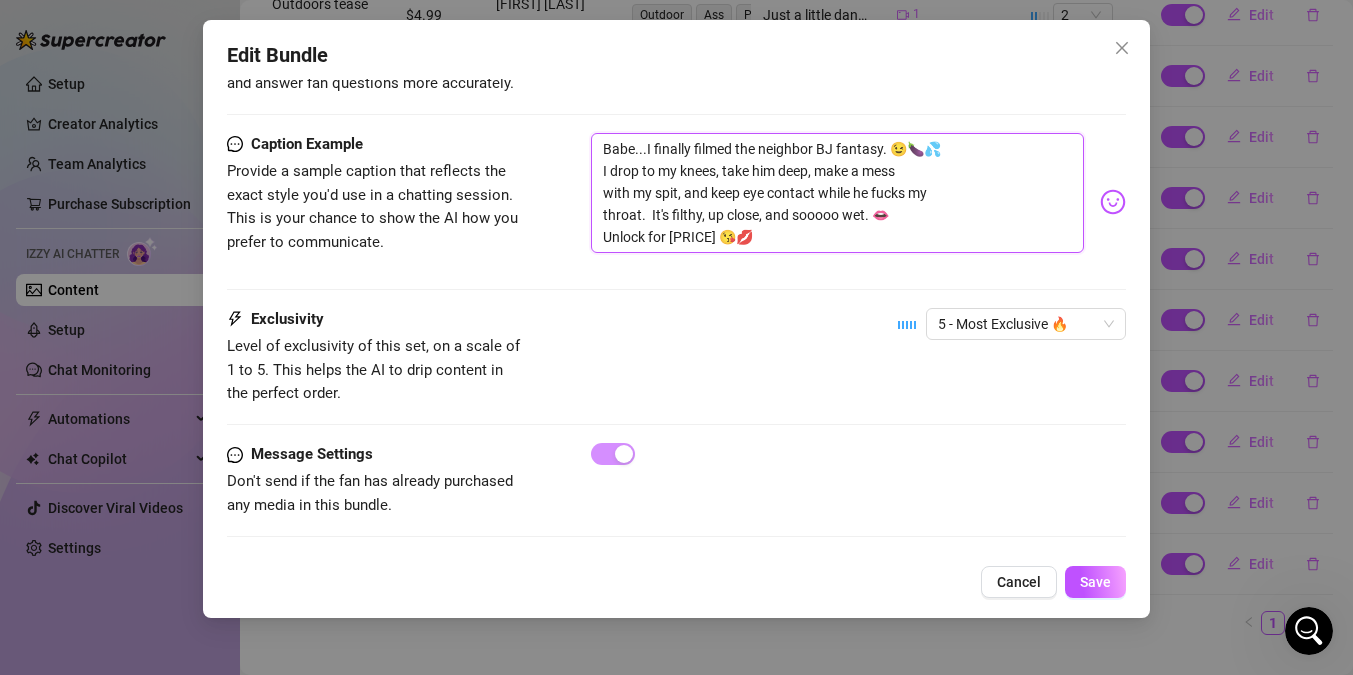 type on "Babe...I finally filmed the neighbor BJ fantasy. 😉🍆💦
I drop to my knees, take him deep, make a mess
with my spit, and keep eye contact while he fucks my
throat.  It's filthy, up close, and sooooo wet. 👄
Unlock for [PRICE] 😘💋" 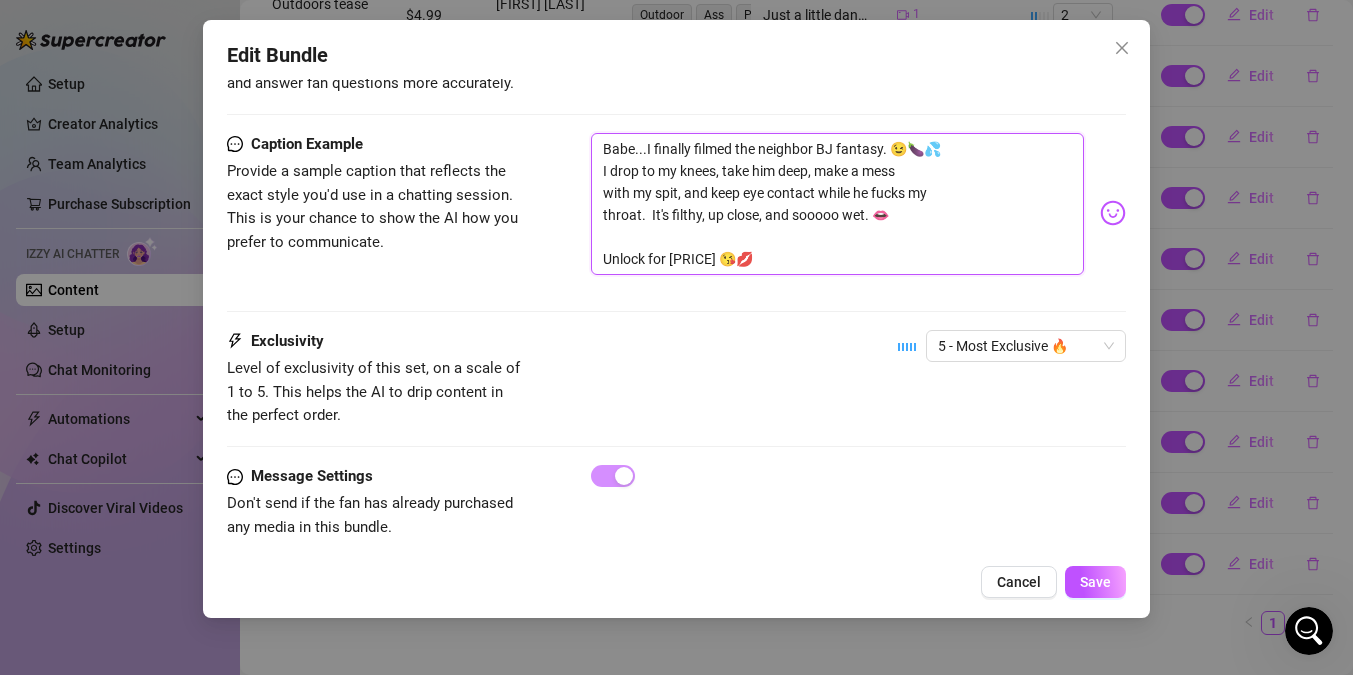 type on "Babe...I finally filmed the neighbor BJ fantasy. 😉🍆💦
I drop to my knees, take him deep, make a mess
with my spit, and keep eye contact while he fucks my
throat.  It's filthy, up close, and sooooo wet. 👄
S
Unlock for [PRICE] 😘💋" 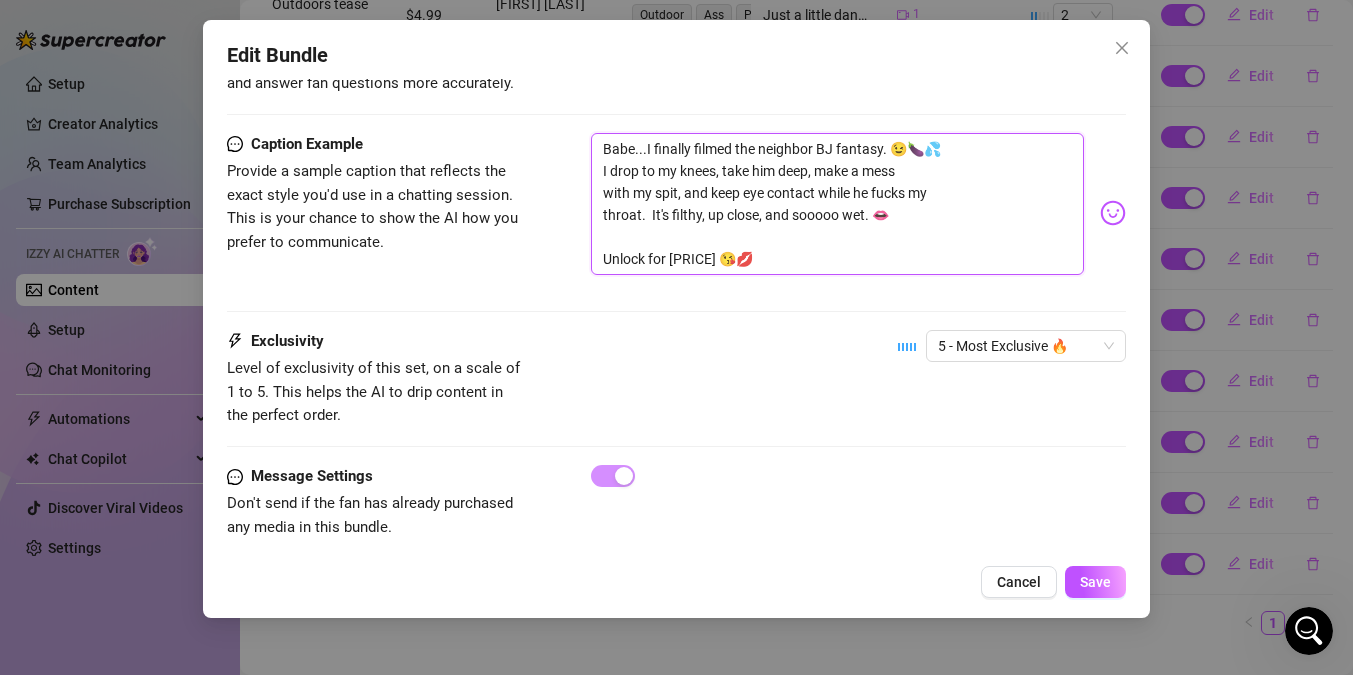 type on "Babe...I finally filmed the neighbor BJ fantasy. 😉🍆💦
I drop to my knees, take him deep, make a mess
with my spit, and keep eye contact while he fucks my
throat.  It's filthy, up close, and sooooo wet. 👄
S
Unlock for [PRICE] 😘💋" 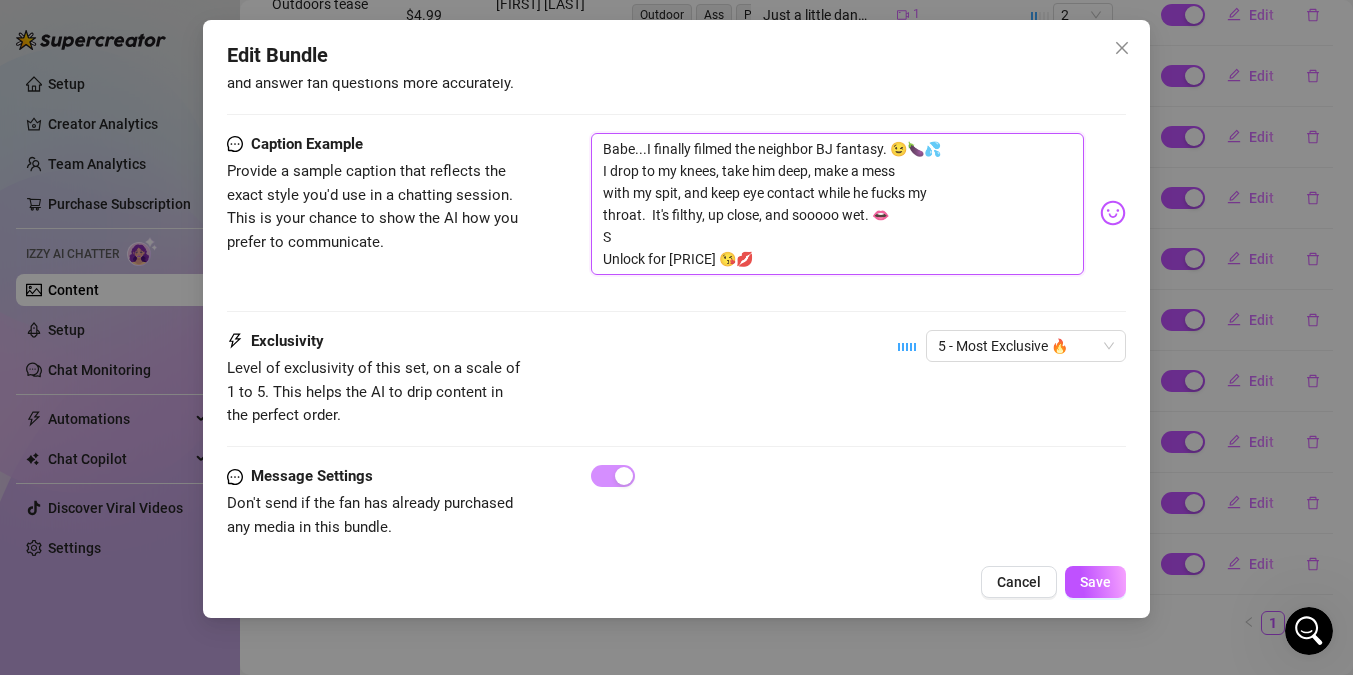 type on "Babe...I finally filmed the neighbor BJ fantasy. 😉🍆💦
I drop to my knees, take him deep, make a mess
with my spit, and keep eye contact while he fucks my
throat.  It's filthy, up close, and sooooo wet. 👄
St
Unlock for [PRICE] 😘💋" 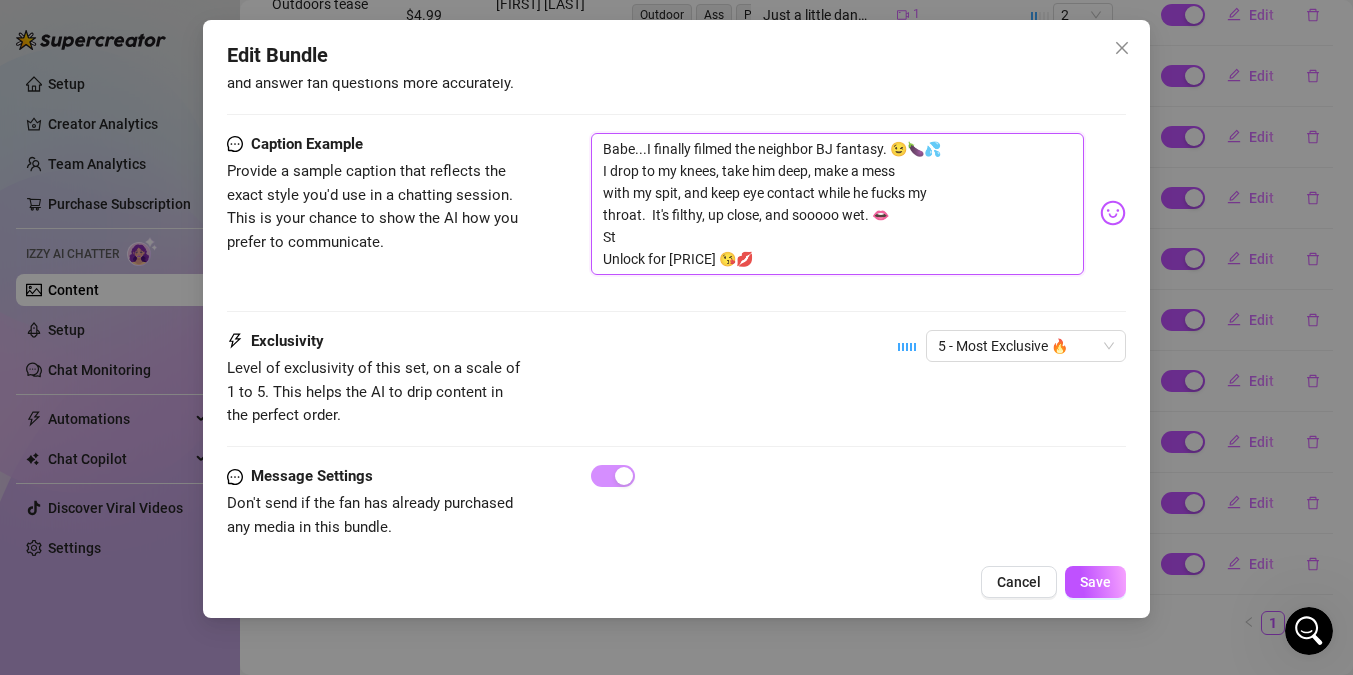 type on "Babe...I finally filmed the neighbor BJ fantasy. 😉🍆💦
I drop to my knees, take him deep, make a mess
with my spit, and keep eye contact while he fucks my
throat.  It's filthy, up close, and sooooo wet. 👄
Sta
Unlock for [PRICE] 😘💋" 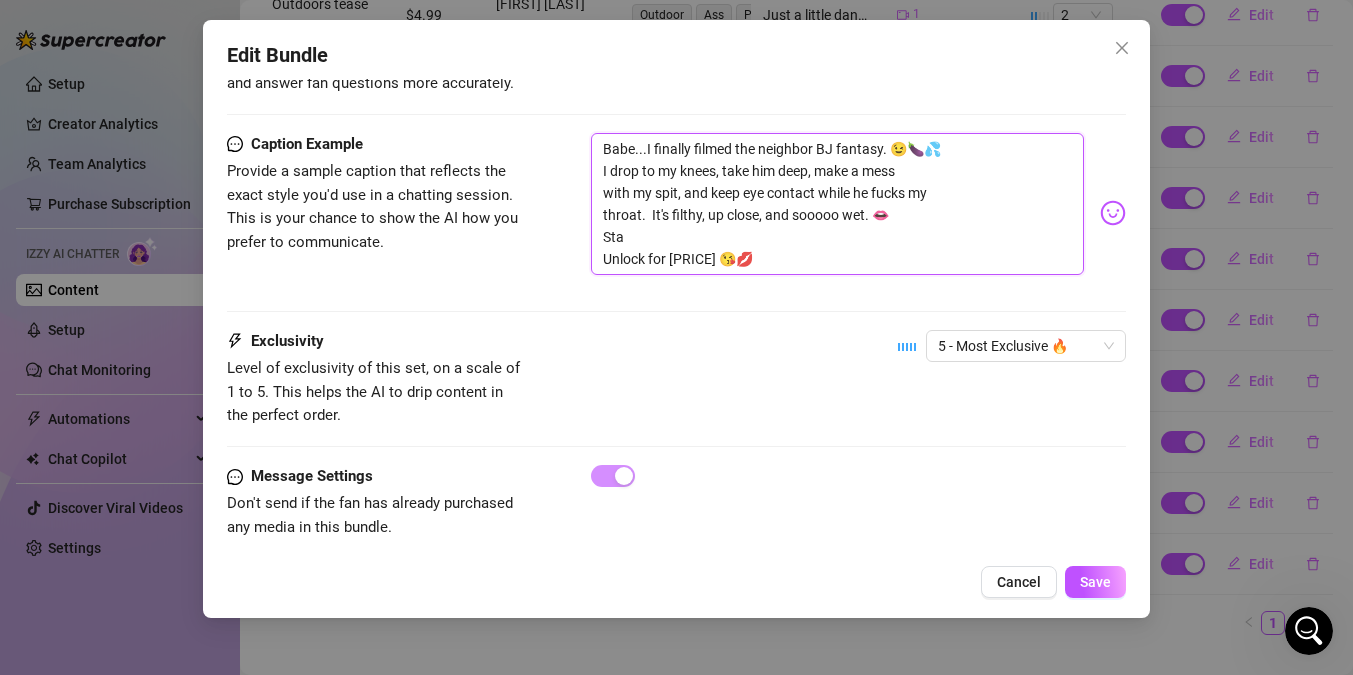 type on "Babe...I finally filmed the neighbor BJ fantasy. 😉🍆💦
I drop to my knees, take him deep, make a mess
with my spit, and keep eye contact while he fucks my
throat.  It's filthy, up close, and sooooo wet. 👄
Star
Unlock for [PRICE] 😘💋" 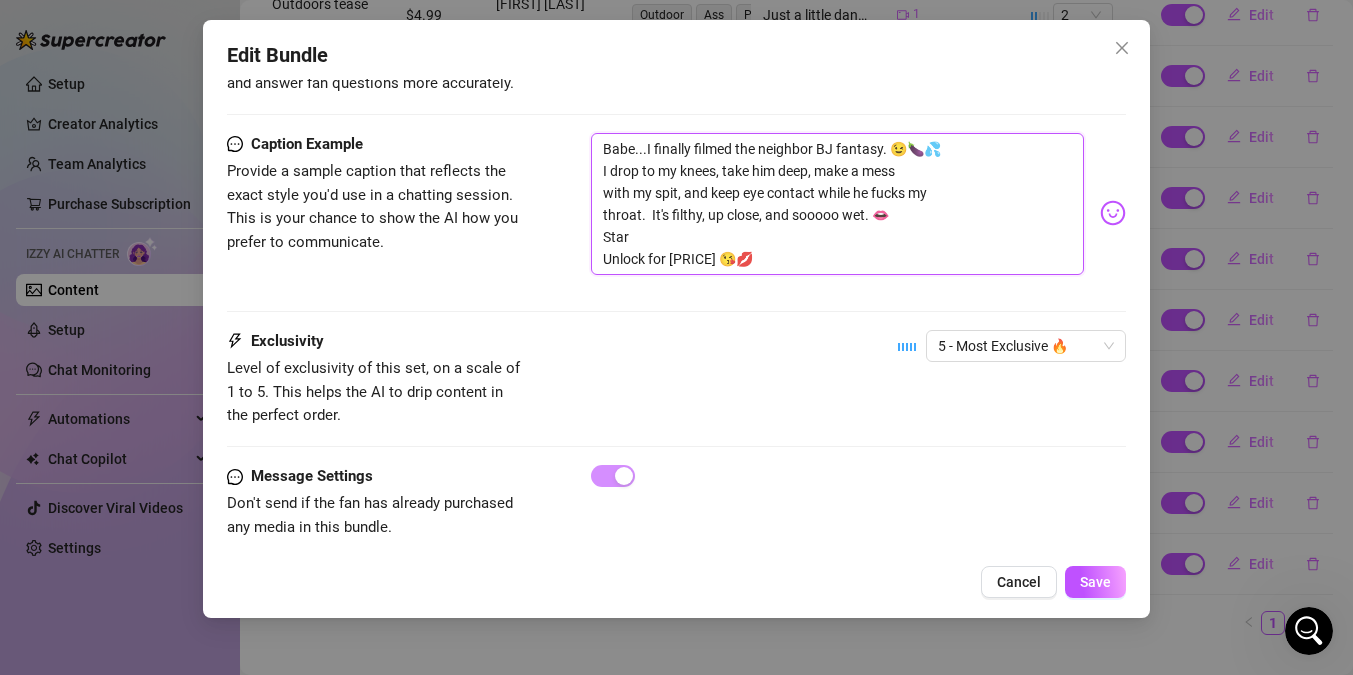 type on "Babe...I finally filmed the neighbor BJ fantasy. 😉🍆💦
I drop to my knees, take him deep, make a mess
with my spit, and keep eye contact while he fucks my
throat. It's filthy, up close, and sooooo wet. 👄
Start
Unlock for 34.99 😘💋" 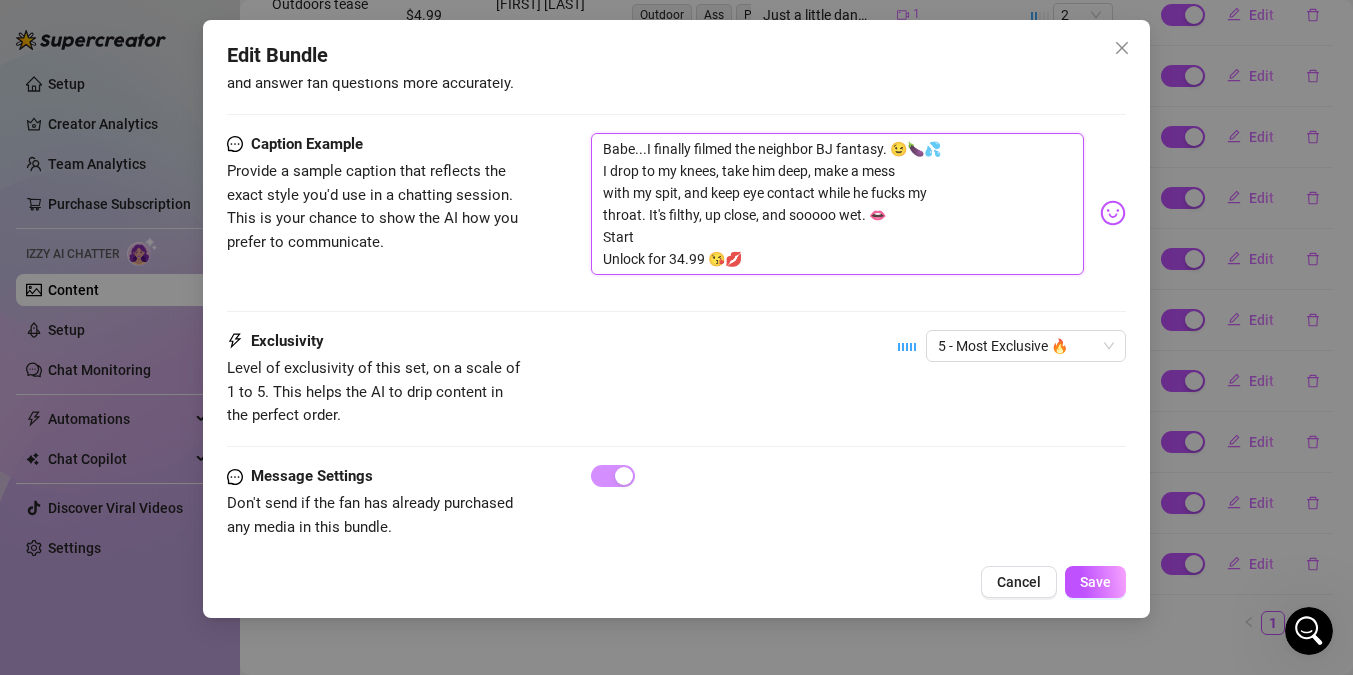 type on "Babe...I finally filmed the neighbor BJ fantasy. 😉🍆💦
I drop to my knees, take him deep, make a mess
with my spit, and keep eye contact while he fucks my
throat.  It's filthy, up close, and sooooo wet. 👄
Starts
Unlock for [PRICE] 😘💋" 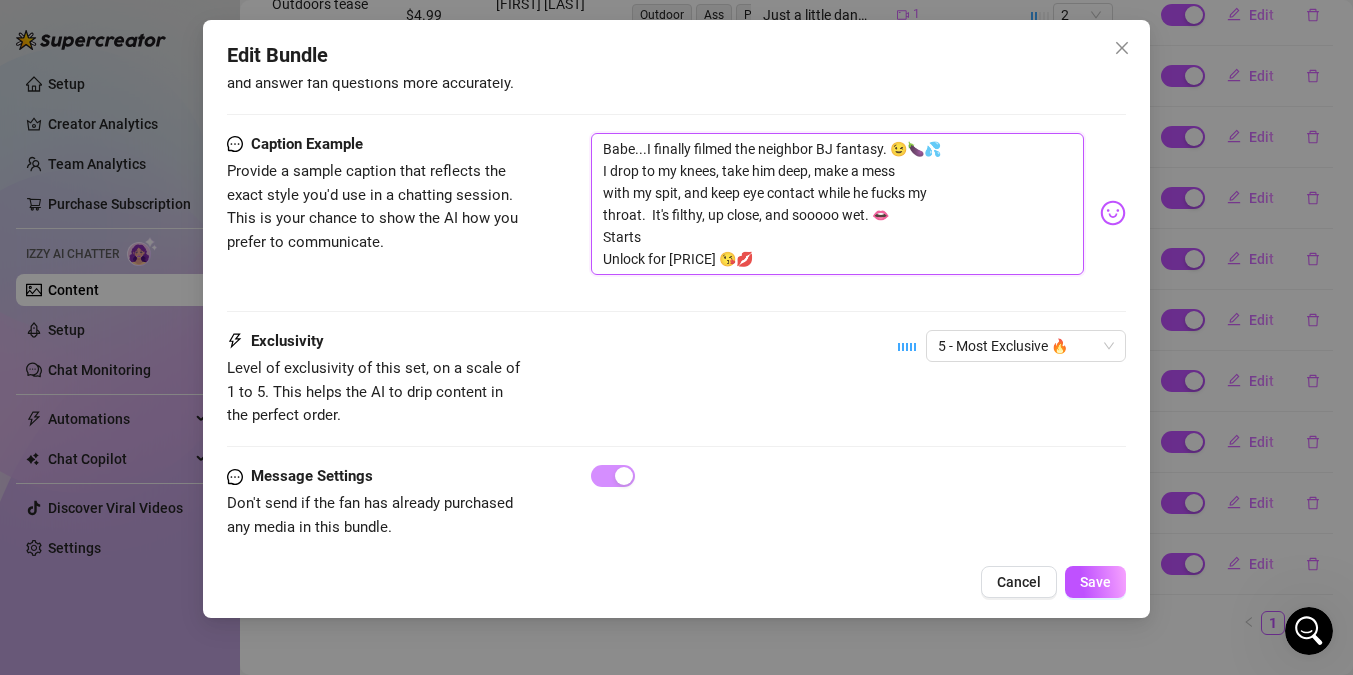 type on "Babe...I finally filmed the neighbor BJ fantasy. 😉🍆💦
I drop to my knees, take him deep, make a mess
with my spit, and keep eye contact while he fucks my
throat.  It's filthy, up close, and sooooo wet. 👄
Starts
Unlock for [PRICE] 😘💋" 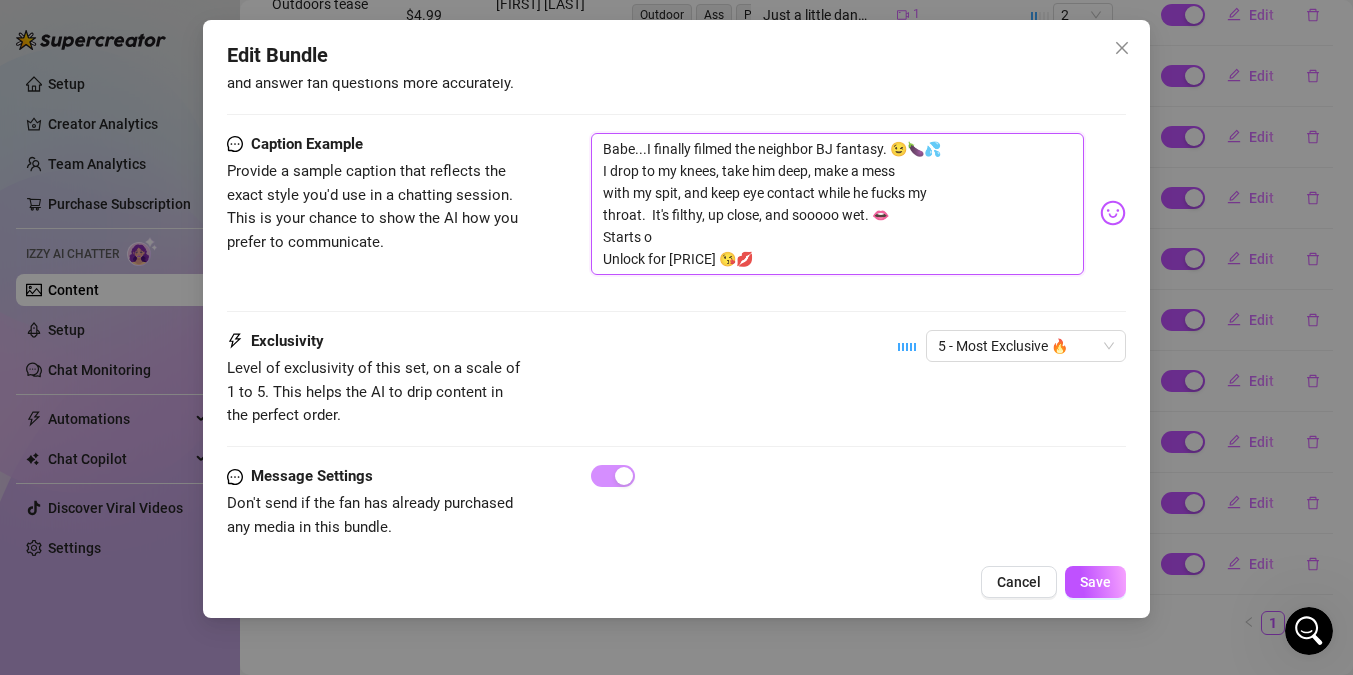 type on "Babe...I finally filmed the neighbor BJ fantasy. 😉🍆💦
I drop to my knees, take him deep, make a mess
with my spit, and keep eye contact while he fucks my
throat. It's filthy, up close, and sooooo wet. 👄
Starts ou
Unlock for 34.99 😘💋" 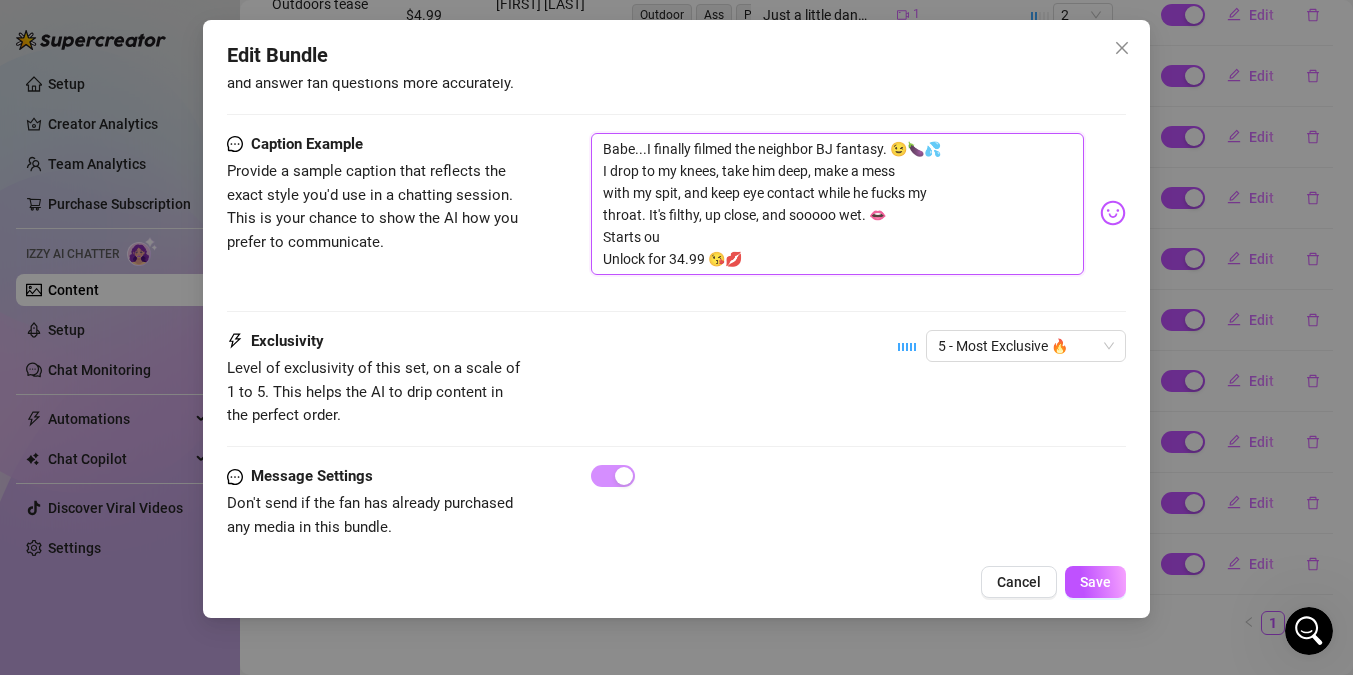 type on "Babe...I finally filmed the neighbor BJ fantasy. 😉🍆💦
I drop to my knees, take him deep, make a mess
with my spit, and keep eye contact while he fucks my
throat.  It's filthy, up close, and sooooo wet. 👄
Starts out
Unlock for [PRICE] 😘💋" 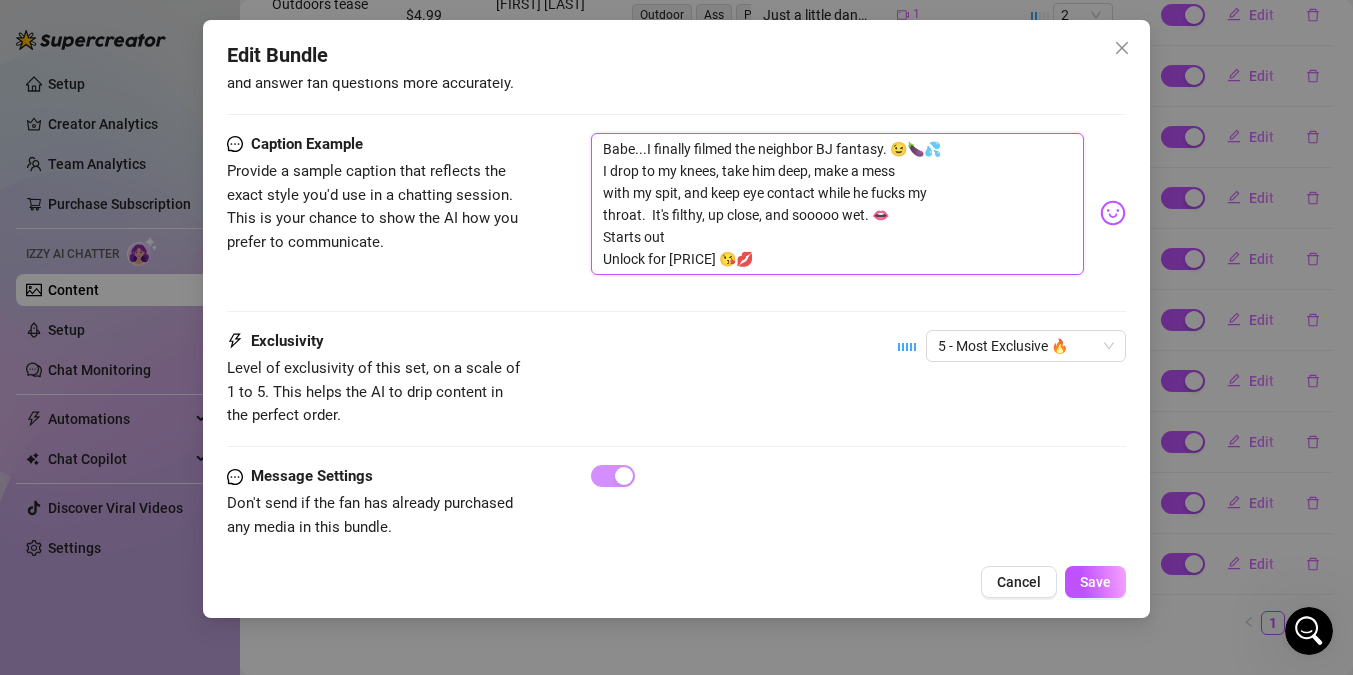 type on "Babe...I finally filmed the neighbor BJ fantasy. 😉🍆💦
I drop to my knees, take him deep, make a mess
with my spit, and keep eye contact while he fucks my
throat.  It's filthy, up close, and sooooo wet. 👄
Starts out
Unlock for [PRICE] 😘💋" 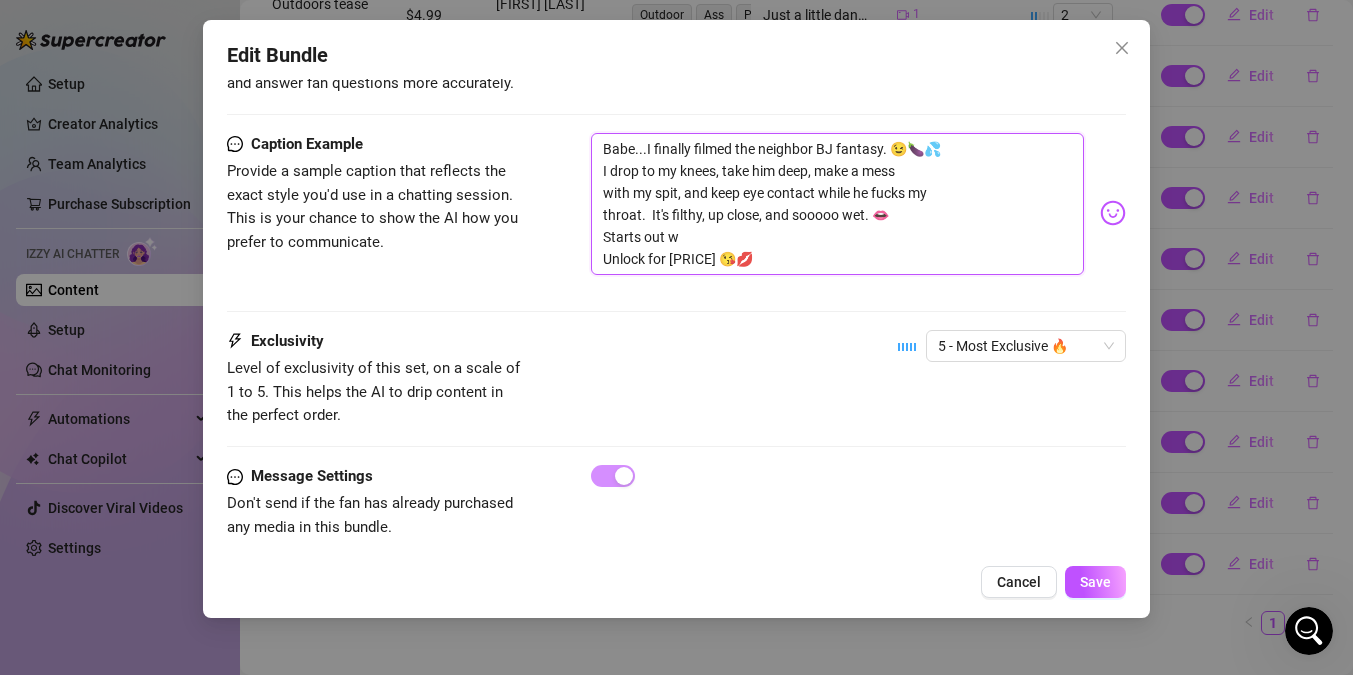 type on "Babe...I finally filmed the neighbor BJ fantasy. 😉🍆💦
I drop to my knees, take him deep, make a mess
with my spit, and keep eye contact while he fucks my
throat.  It's filthy, up close, and sooooo wet. 👄
Starts out wi
Unlock for [PRICE] 😘💋" 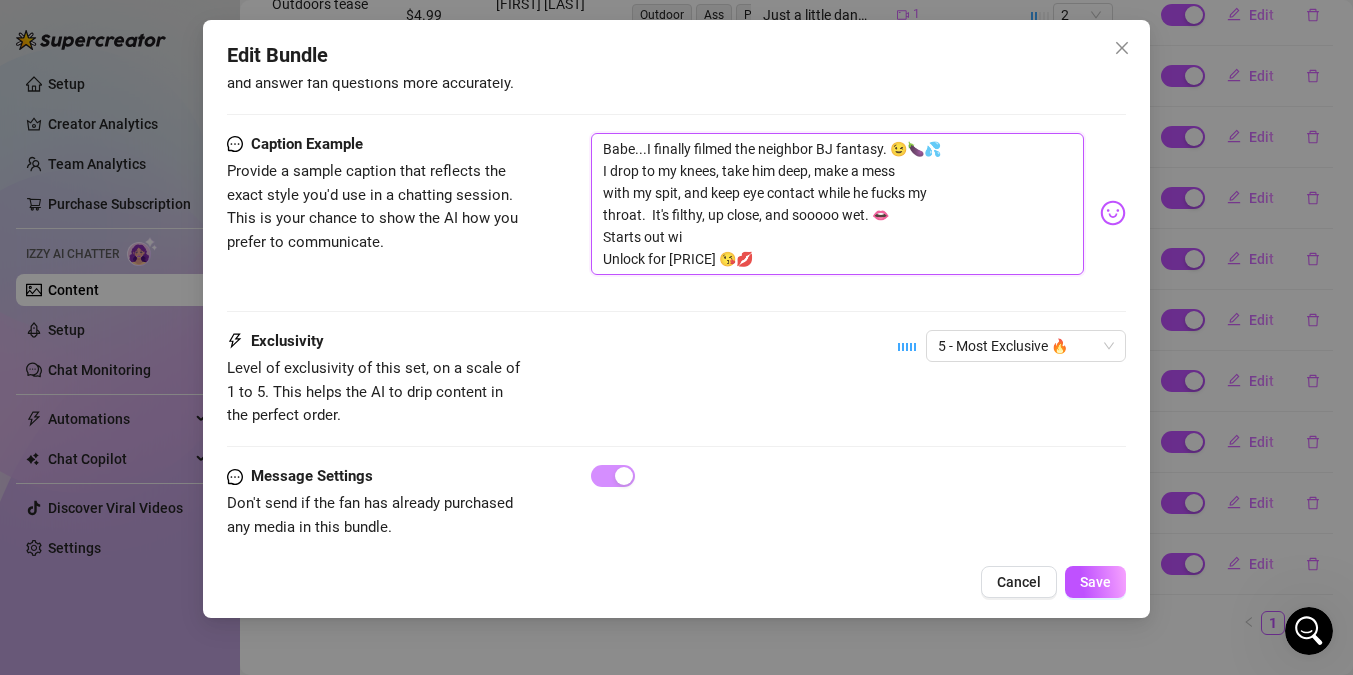 type on "Babe...I finally filmed the neighbor BJ fantasy. 😉🍆💦
I drop to my knees, take him deep, make a mess
with my spit, and keep eye contact while he fucks my
throat.  It's filthy, up close, and sooooo wet. 👄
Starts out wit
Unlock for [PRICE] 😘💋" 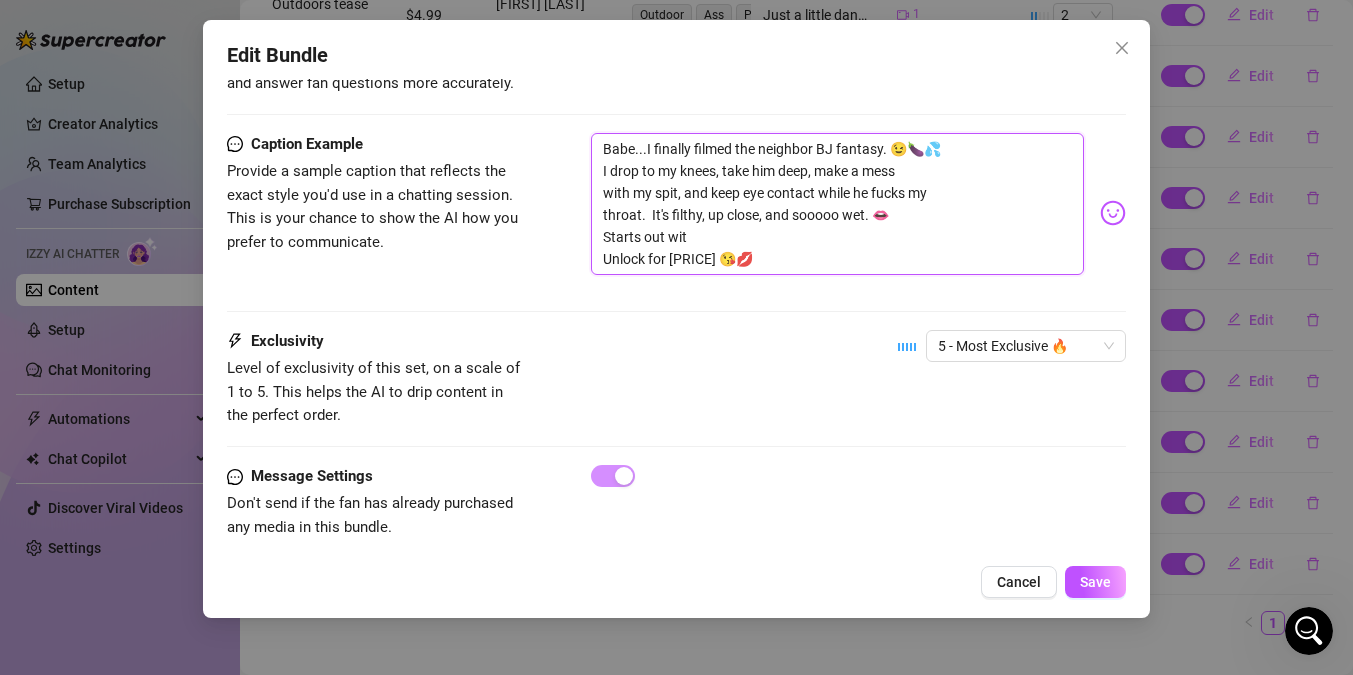 type on "Babe...I finally filmed the neighbor BJ fantasy. 😉🍆💦
I drop to my knees, take him deep, make a mess
with my spit, and keep eye contact while he fucks my
throat. It's filthy, up close, and sooooo wet. 👄
Starts out with
Unlock for 34.99 😘💋" 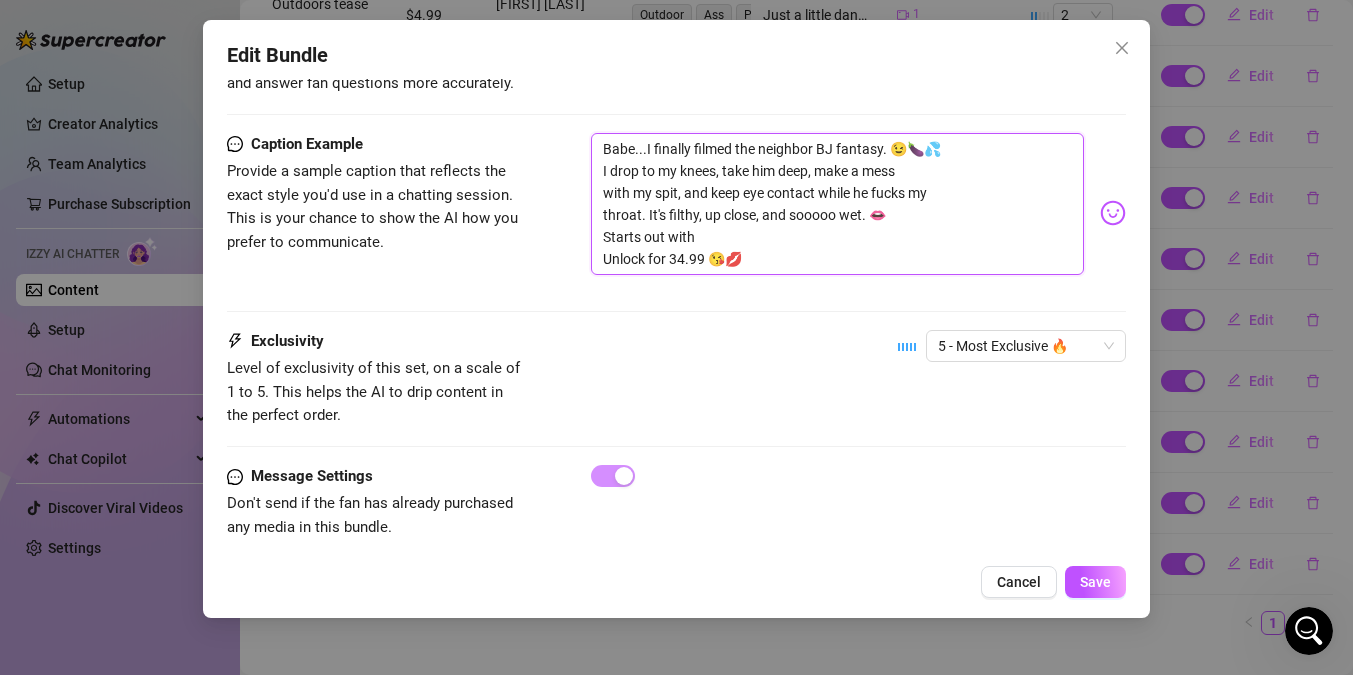 type on "Babe...I finally filmed the neighbor BJ fantasy. 😉🍆💦
I drop to my knees, take him deep, make a mess
with my spit, and keep eye contact while he fucks my
throat.  It's filthy, up close, and sooooo wet. 👄
Starts out withs
Unlock for [PRICE] 😘💋" 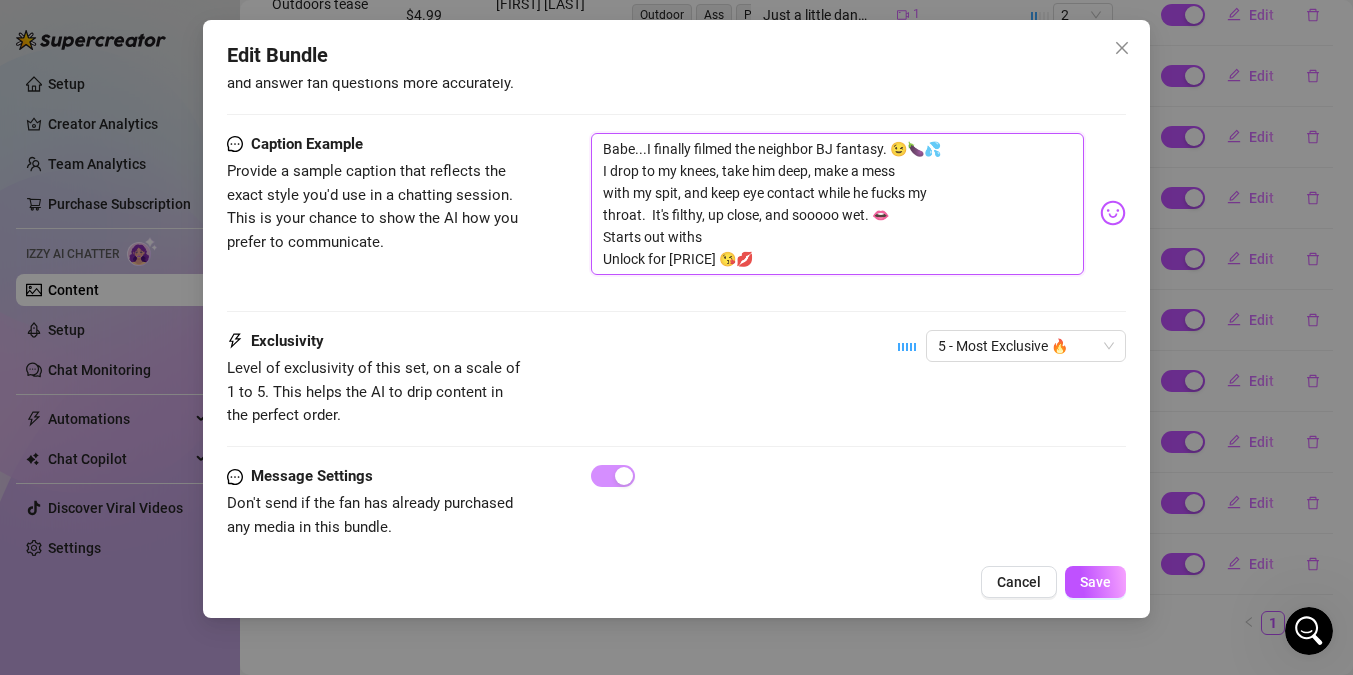 type on "Babe...I finally filmed the neighbor BJ fantasy. 😉🍆💦
I drop to my knees, take him deep, make a mess
with my spit, and keep eye contact while he fucks my
throat.  It's filthy, up close, and sooooo wet. 👄
Starts out withse
Unlock for [PRICE] 😘💋" 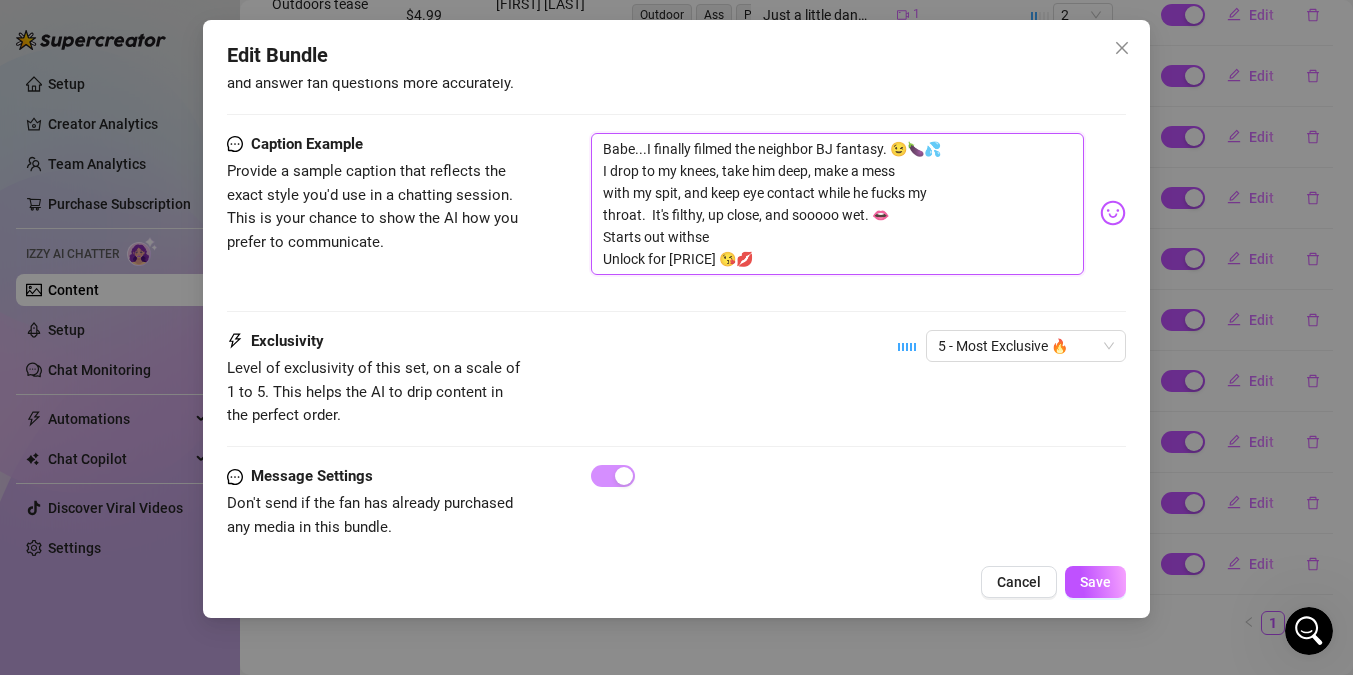 type on "Babe...I finally filmed the neighbor BJ fantasy. 😉🍆💦
I drop to my knees, take him deep, make a mess
with my spit, and keep eye contact while he fucks my
throat.  It's filthy, up close, and sooooo wet. 👄
Starts out withs
Unlock for [PRICE] 😘💋" 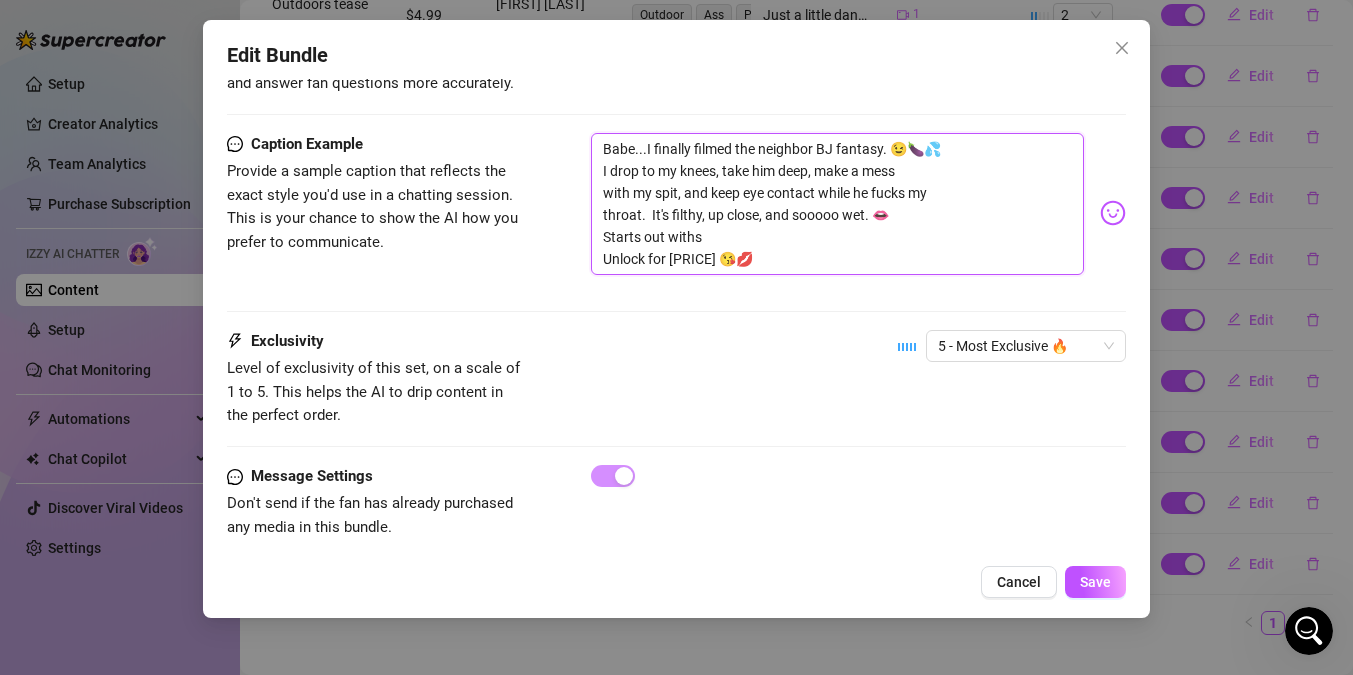 type on "Babe...I finally filmed the neighbor BJ fantasy. 😉🍆💦
I drop to my knees, take him deep, make a mess
with my spit, and keep eye contact while he fucks my
throat. It's filthy, up close, and sooooo wet. 👄
Starts out with
Unlock for 34.99 😘💋" 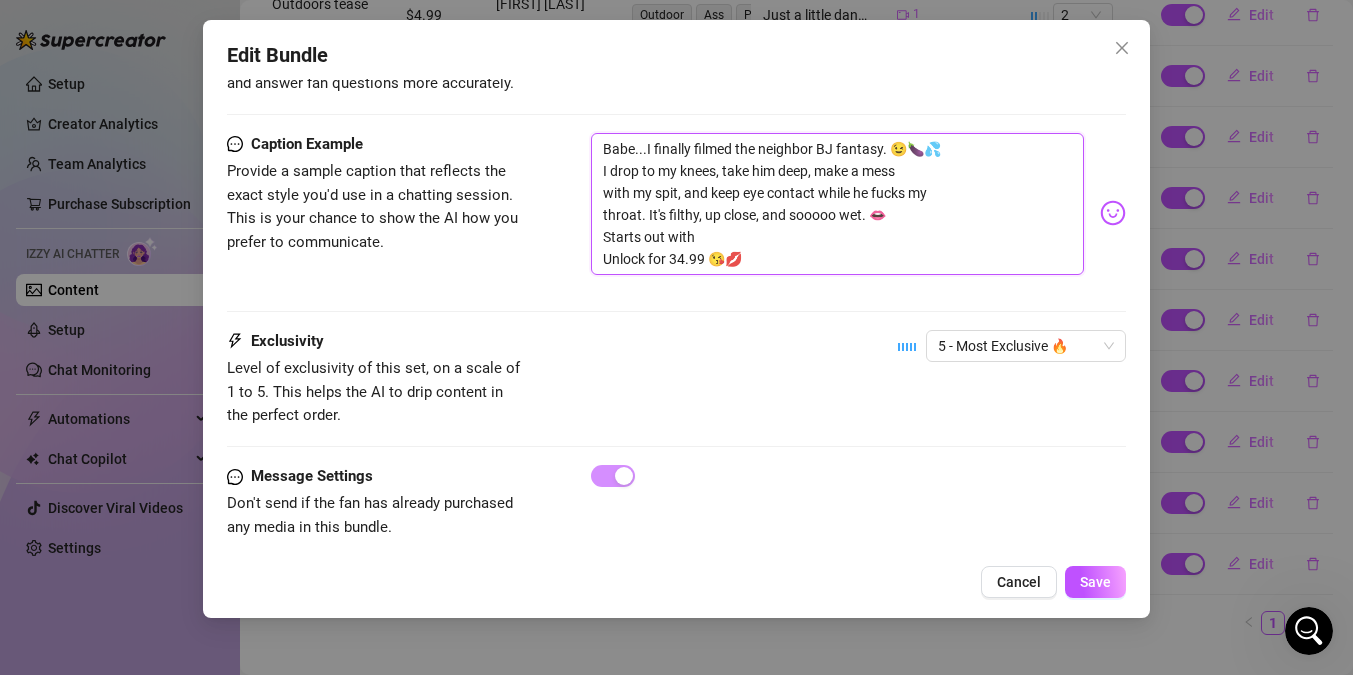 type on "Babe...I finally filmed the neighbor BJ fantasy. 😉🍆💦
I drop to my knees, take him deep, make a mess
with my spit, and keep eye contact while he fucks my
throat.  It's filthy, up close, and sooooo wet. 👄
Starts out with
Unlock for [PRICE] 😘💋" 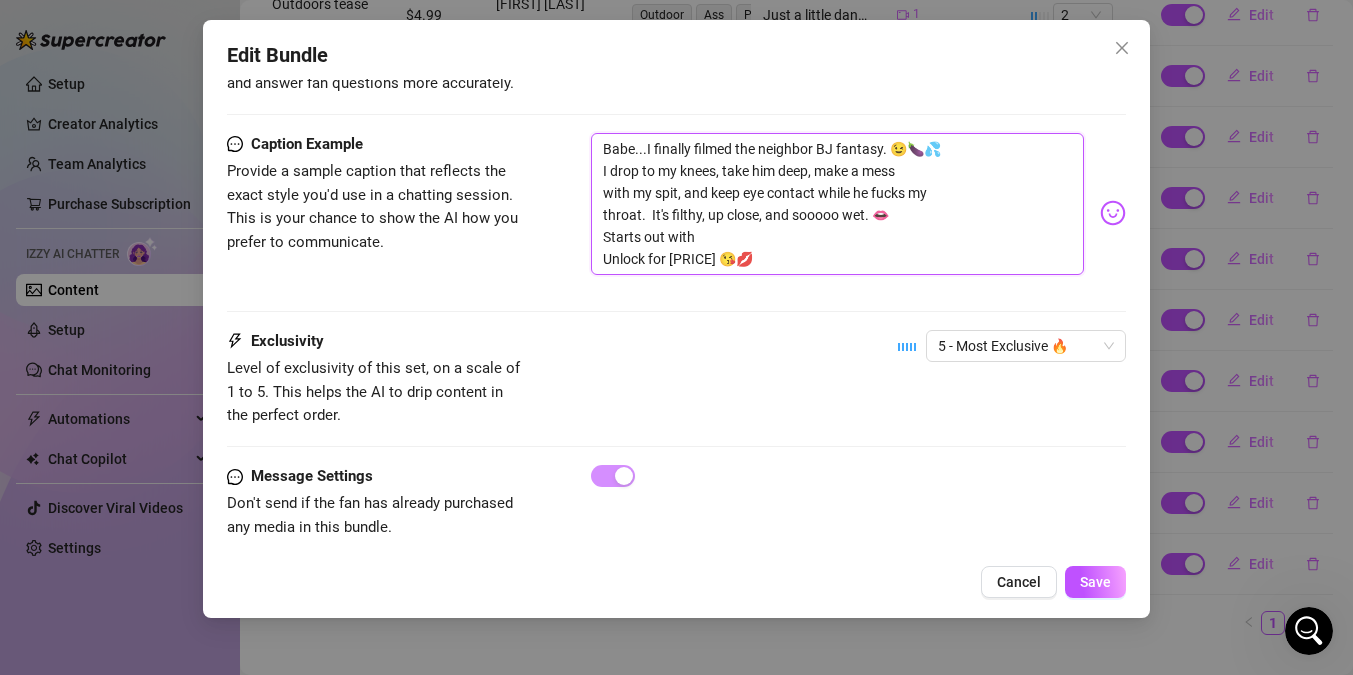type on "Babe...I finally filmed the neighbor BJ fantasy. 😉🍆💦
I drop to my knees, take him deep, make a mess
with my spit, and keep eye contact while he fucks my
throat.  It's filthy, up close, and sooooo wet. 👄
Starts out with s
Unlock for [PRICE] 😘💋" 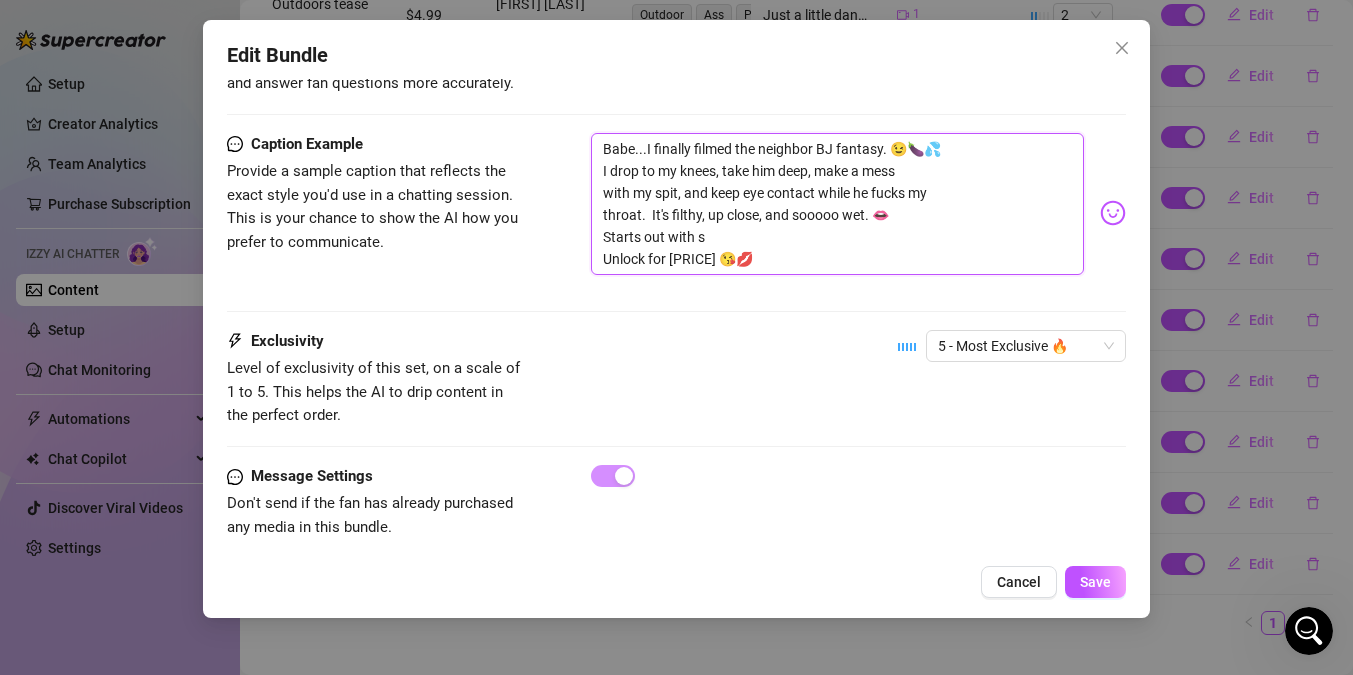 type on "Babe...I finally filmed the neighbor BJ fantasy. 😉🍆💦
I drop to my knees, take him deep, make a mess
with my spit, and keep eye contact while he fucks my
throat. It's filthy, up close, and sooooo wet. 👄
Starts out with se
Unlock for 34.99 😘💋" 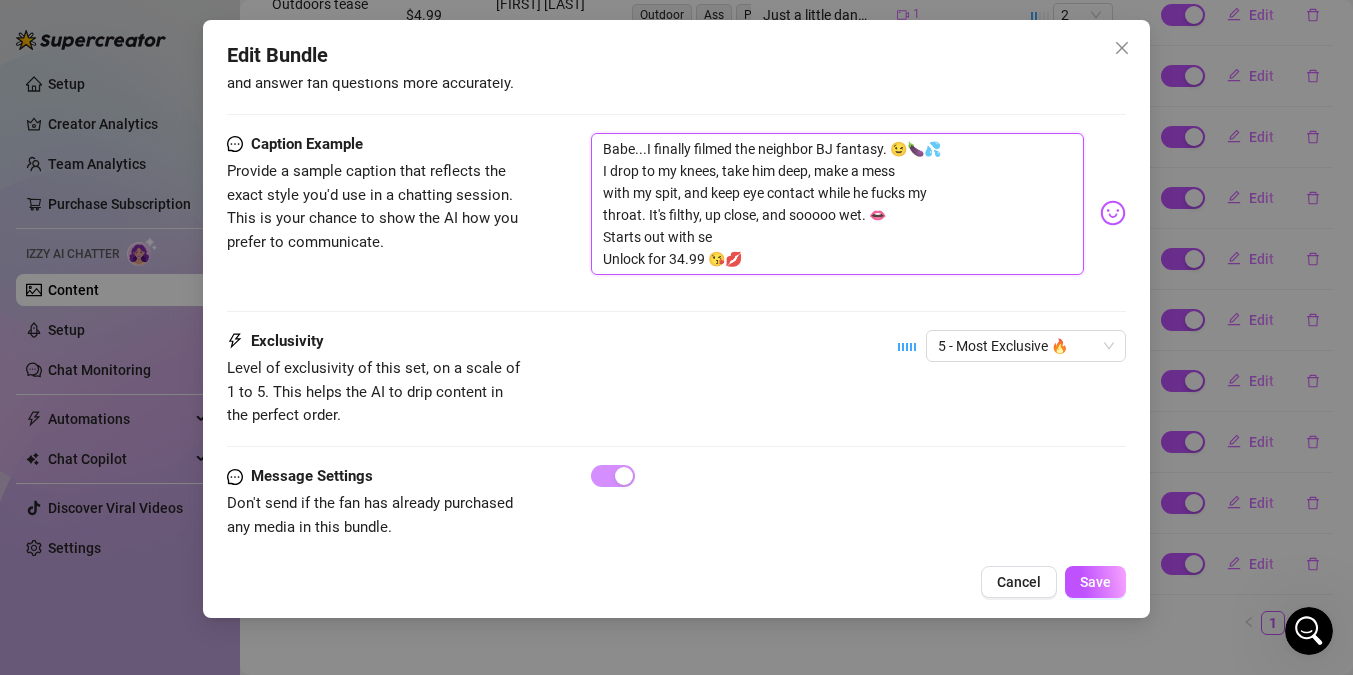 type on "Babe...I finally filmed the neighbor BJ fantasy. 😉🍆💦
I drop to my knees, take him deep, make a mess
with my spit, and keep eye contact while he fucks my
throat.  It's filthy, up close, and sooooo wet. 👄
Starts out with sex
Unlock for [PRICE] 😘💋" 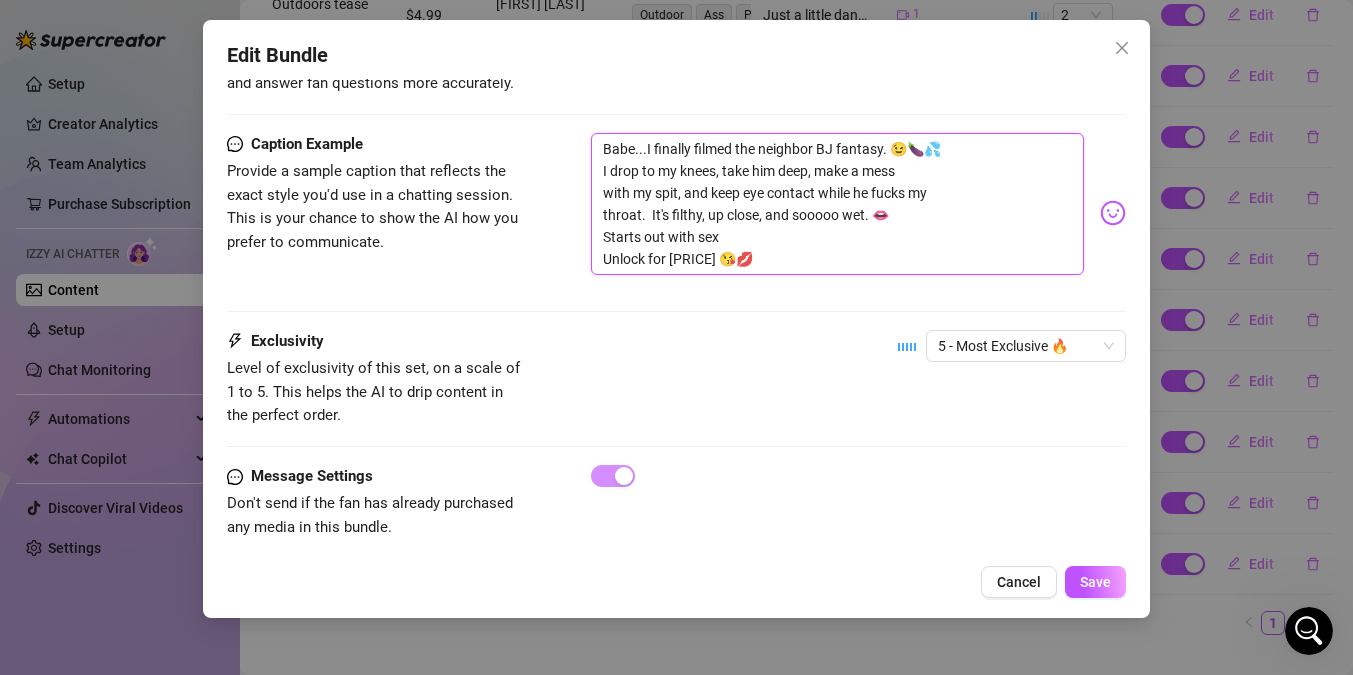 type on "Babe...I finally filmed the neighbor BJ fantasy. 😉🍆💦
I drop to my knees, take him deep, make a mess
with my spit, and keep eye contact while he fucks my
throat.  It's filthy, up close, and sooooo wet. 👄
Starts out with sext
Unlock for [PRICE] 😘💋" 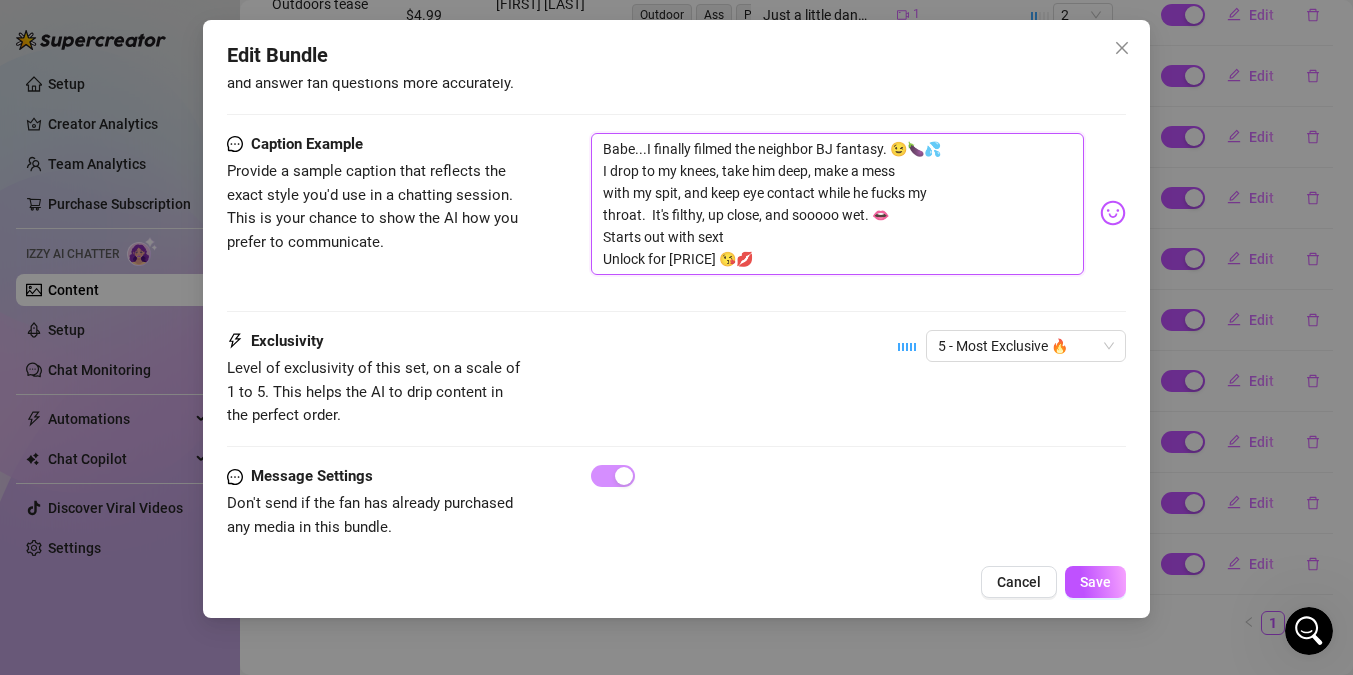 type on "Babe...I finally filmed the neighbor BJ fantasy. 😉🍆💦
I drop to my knees, take him deep, make a mess
with my spit, and keep eye contact while he fucks my
throat.  It's filthy, up close, and sooooo wet. 👄
Starts out with sext
Unlock for [PRICE] 😘💋" 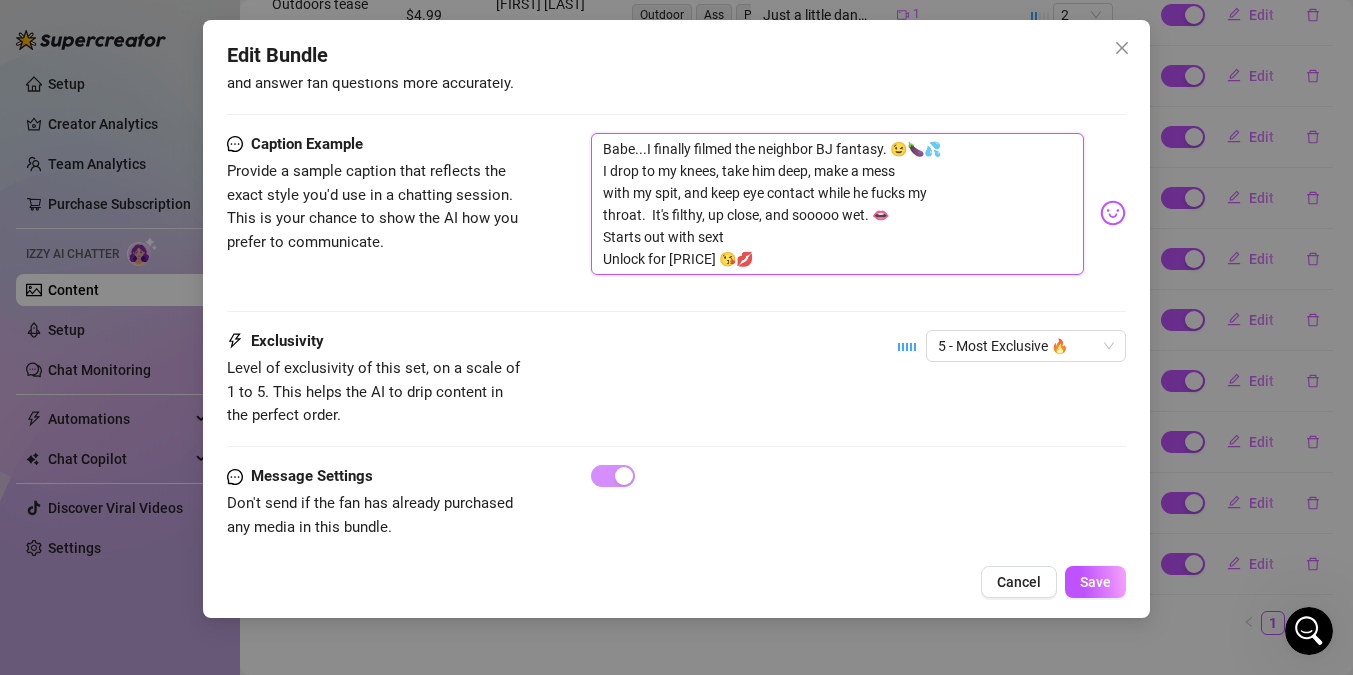 type on "Babe...I finally filmed the neighbor BJ fantasy. 😉🍆💦
I drop to my knees, take him deep, make a mess
with my spit, and keep eye contact while he fucks my
throat.  It's filthy, up close, and sooooo wet. 👄
Starts out with sext
Unlock for [PRICE] 😘💋" 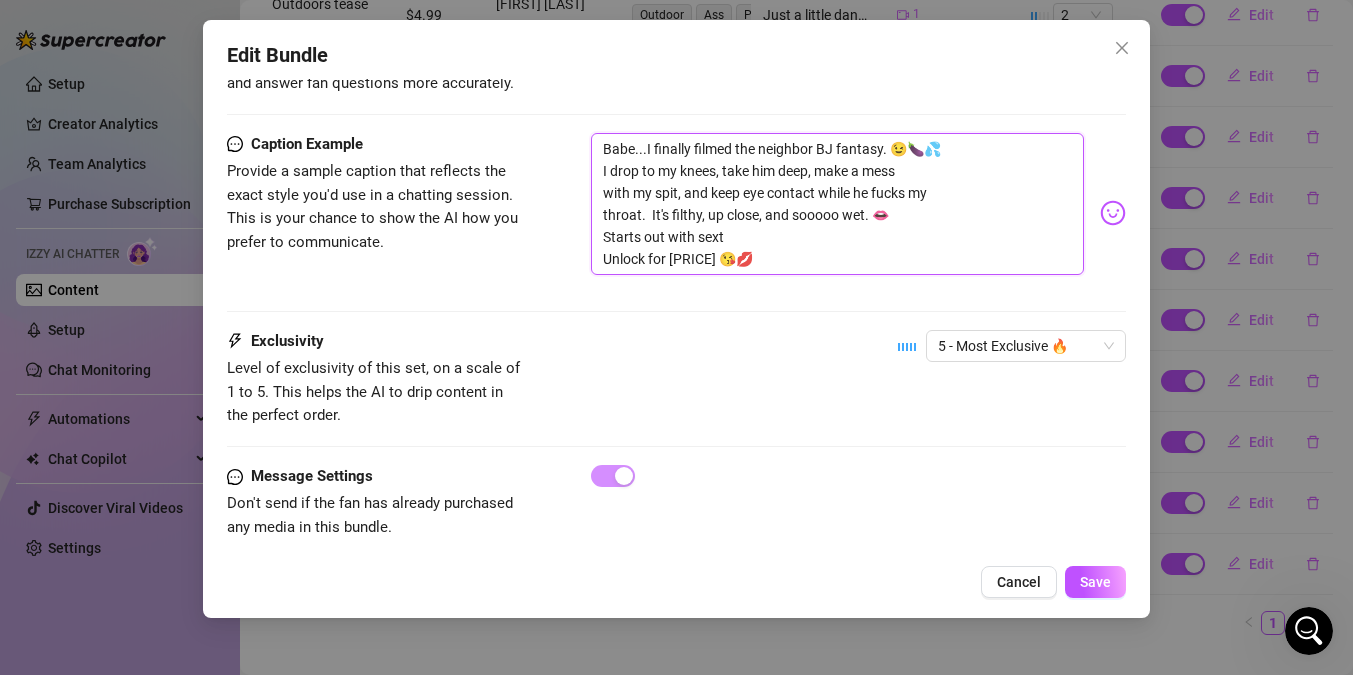 type on "Babe...I finally filmed the neighbor BJ fantasy. 😉🍆💦
I drop to my knees, take him deep, make a mess
with my spit, and keep eye contact while he fucks my
throat.  It's filthy, up close, and sooooo wet. 👄
Starts out with sext
Unlock for [PRICE] 😘💋" 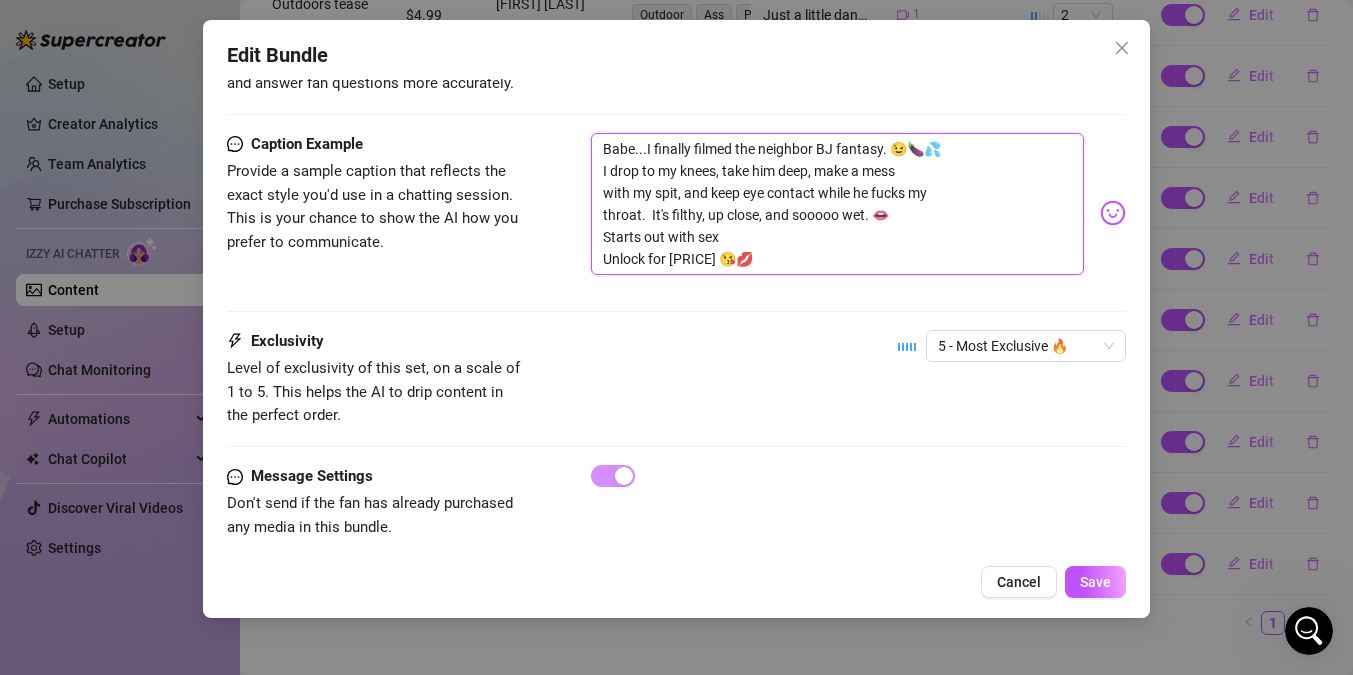 type on "Babe...I finally filmed the neighbor BJ fantasy. 😉🍆💦
I drop to my knees, take him deep, make a mess
with my spit, and keep eye contact while he fucks my
throat.  It's filthy, up close, and sooooo wet. 👄
Starts out with sexy
Unlock for [PRICE] 😘💋" 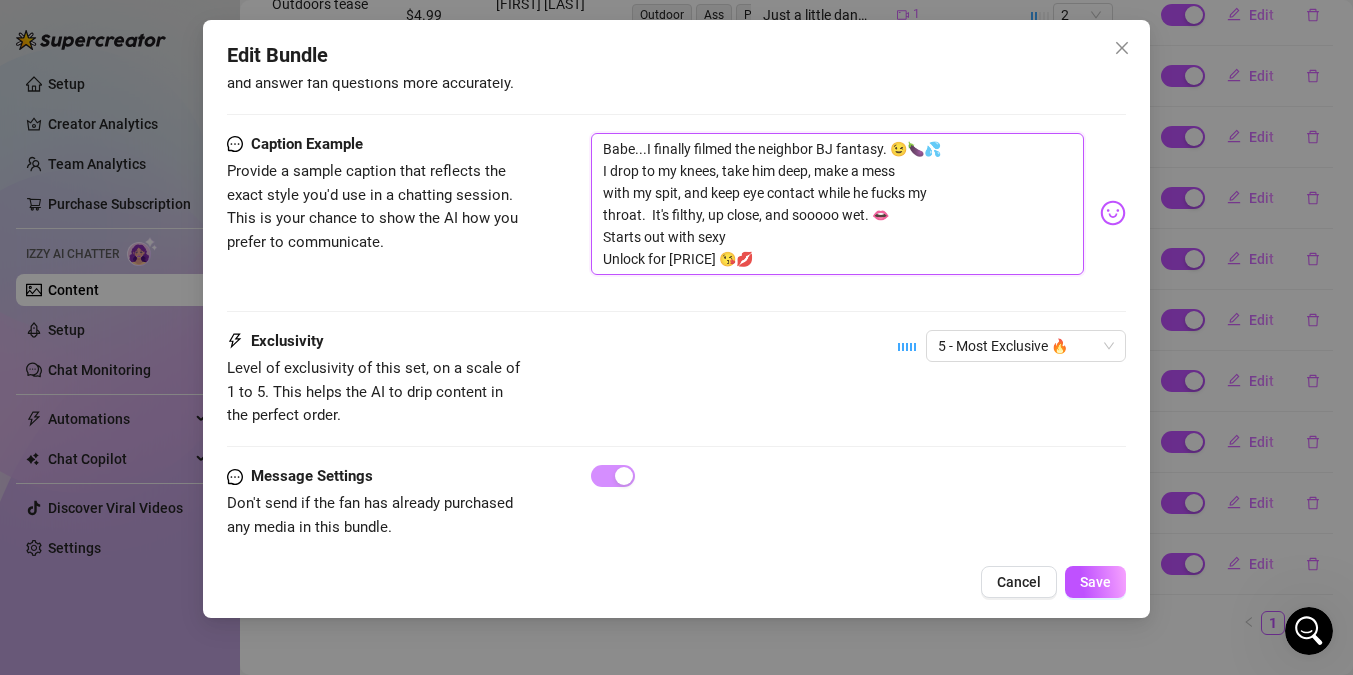 type on "Babe...I finally filmed the neighbor BJ fantasy. 😉🍆💦
I drop to my knees, take him deep, make a mess
with my spit, and keep eye contact while he fucks my
throat.  It's filthy, up close, and sooooo wet. 👄
Starts out with sexy
Unlock for [PRICE] 😘💋" 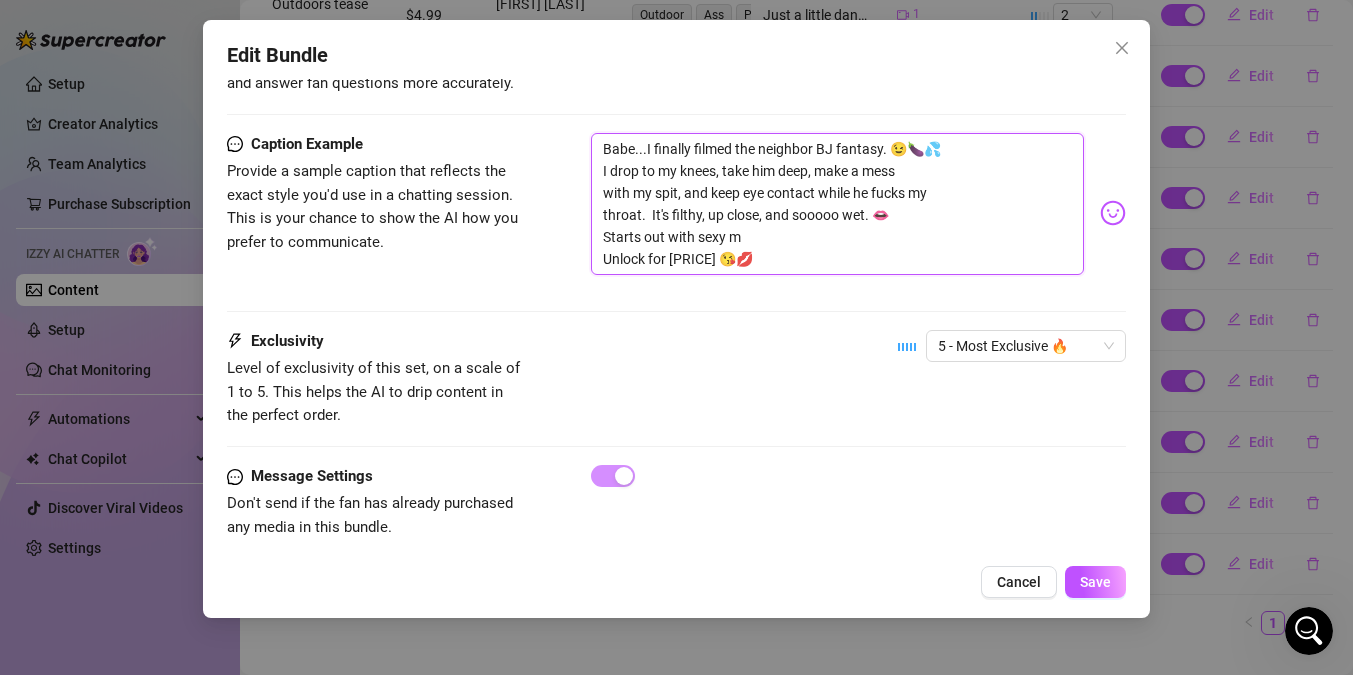 type on "Babe...I finally filmed the neighbor BJ fantasy. 😉🍆💦
I drop to my knees, take him deep, make a mess
with my spit, and keep eye contact while he fucks my
throat. It's filthy, up close, and sooooo wet. 👄
Starts out with sexy music in the background,
and continues with lots of spi
Unlock for 34.99 😘💋" 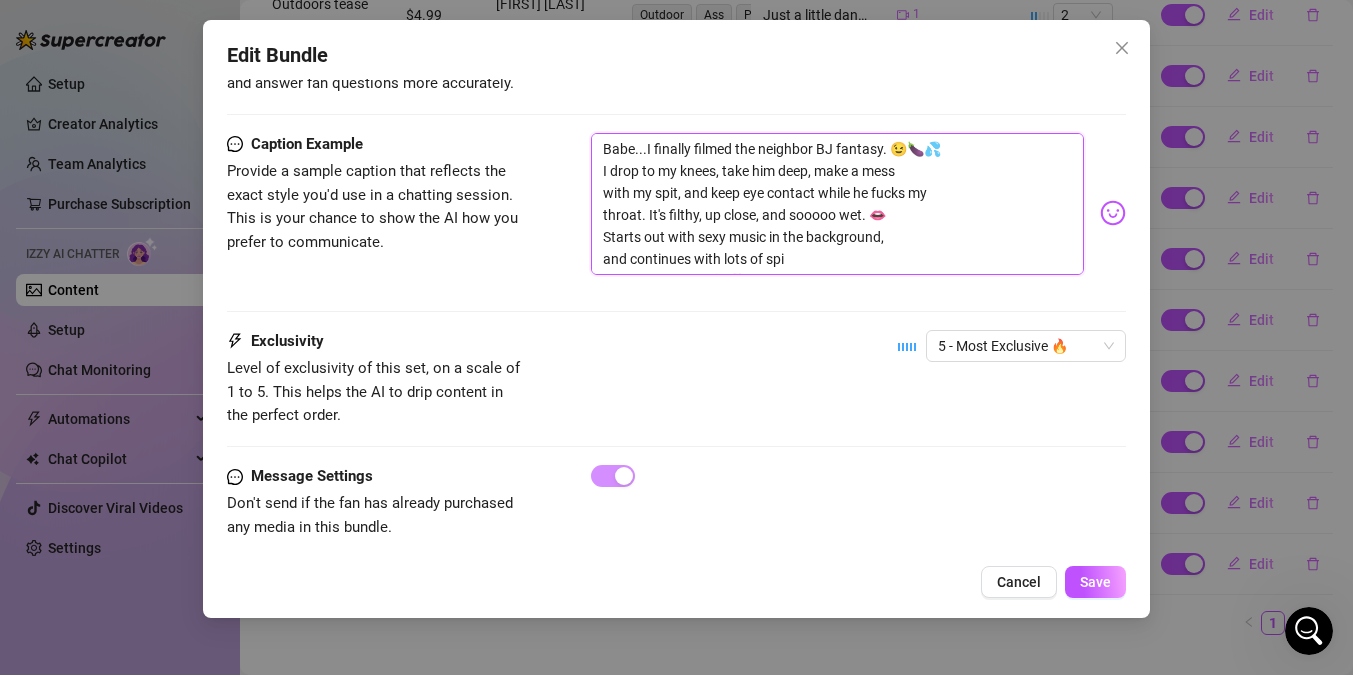 type on "Babe...I finally filmed the neighbor BJ fantasy. 😉🍆💦
I drop to my knees, take him deep, make a mess
with my spit, and keep eye contact while he fucks my
throat.  It's filthy, up close, and sooooo wet. 👄
Starts out with sexy mus
Unlock for [PRICE] 😘💋" 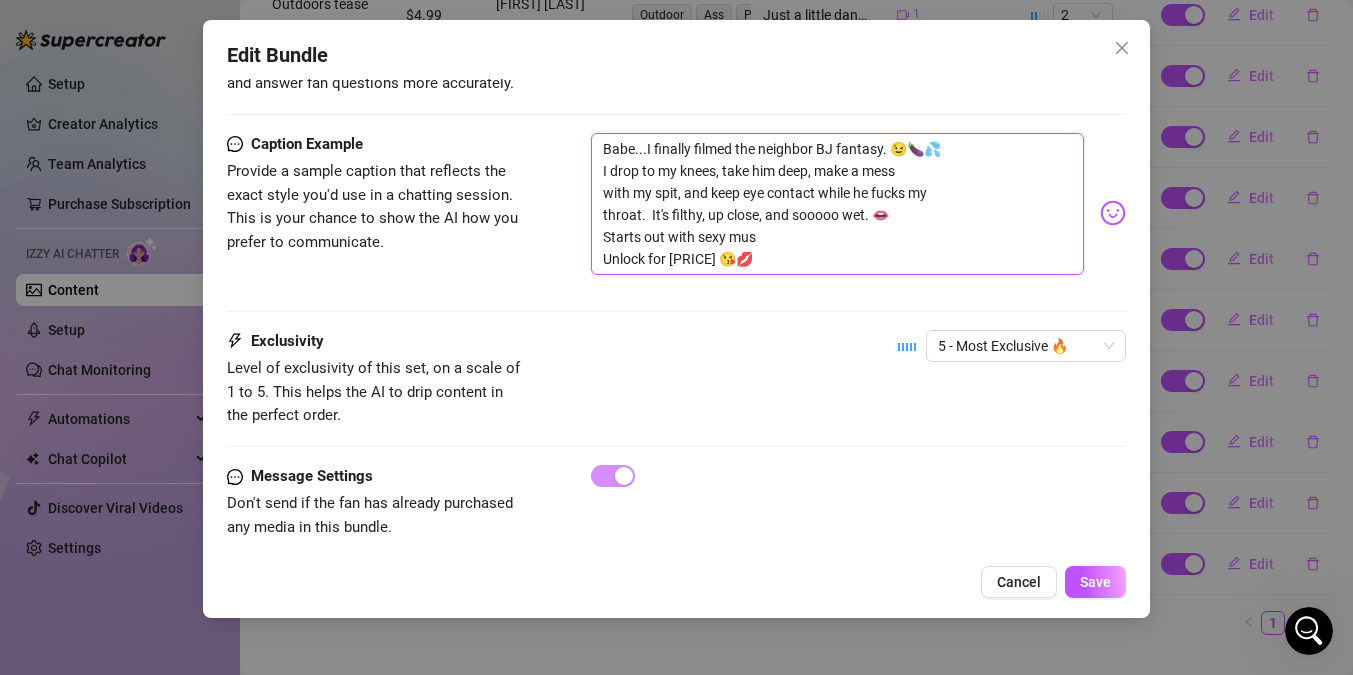 type on "Babe...I finally filmed the neighbor BJ fantasy. 😉🍆💦
I drop to my knees, take him deep, make a mess
with my spit, and keep eye contact while he fucks my
throat.  It's filthy, up close, and sooooo wet. 👄
Starts out with sexy musi
Unlock for [PRICE] 😘💋" 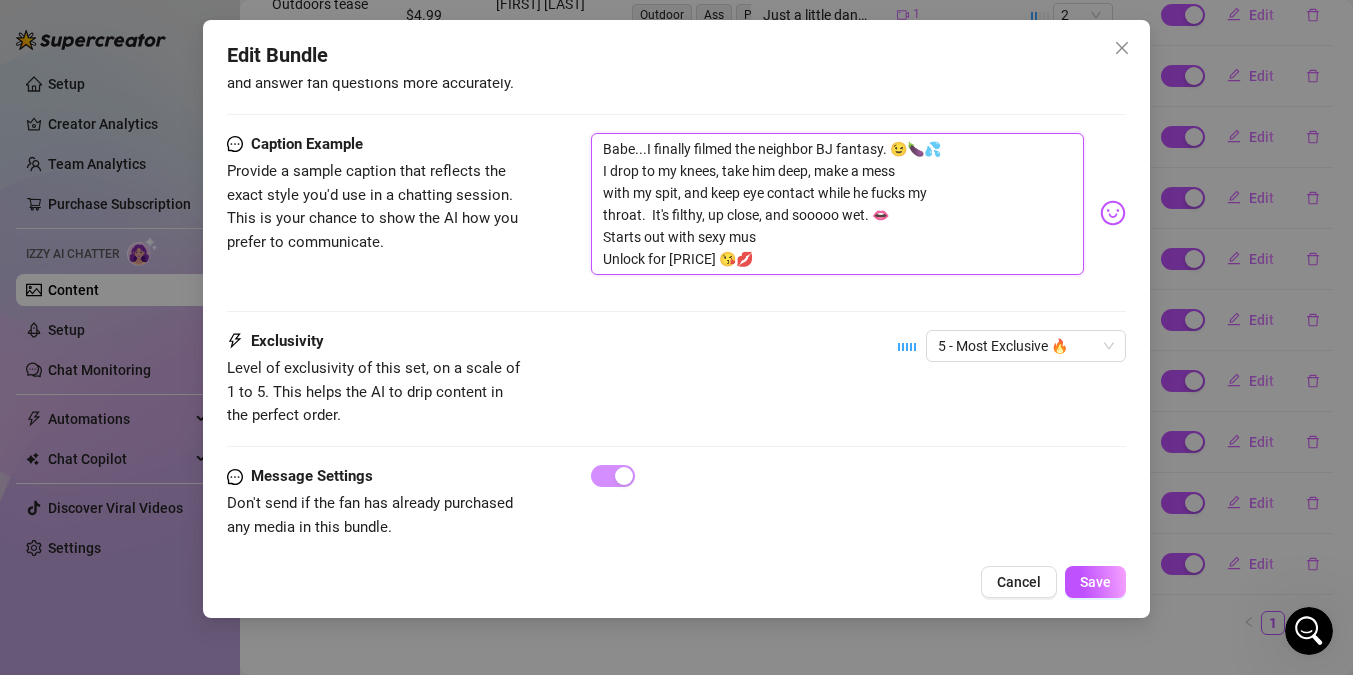 type on "Babe...I finally filmed the neighbor BJ fantasy. 😉🍆💦
I drop to my knees, take him deep, make a mess
with my spit, and keep eye contact while he fucks my
throat.  It's filthy, up close, and sooooo wet. 👄
Starts out with sexy musi
Unlock for [PRICE] 😘💋" 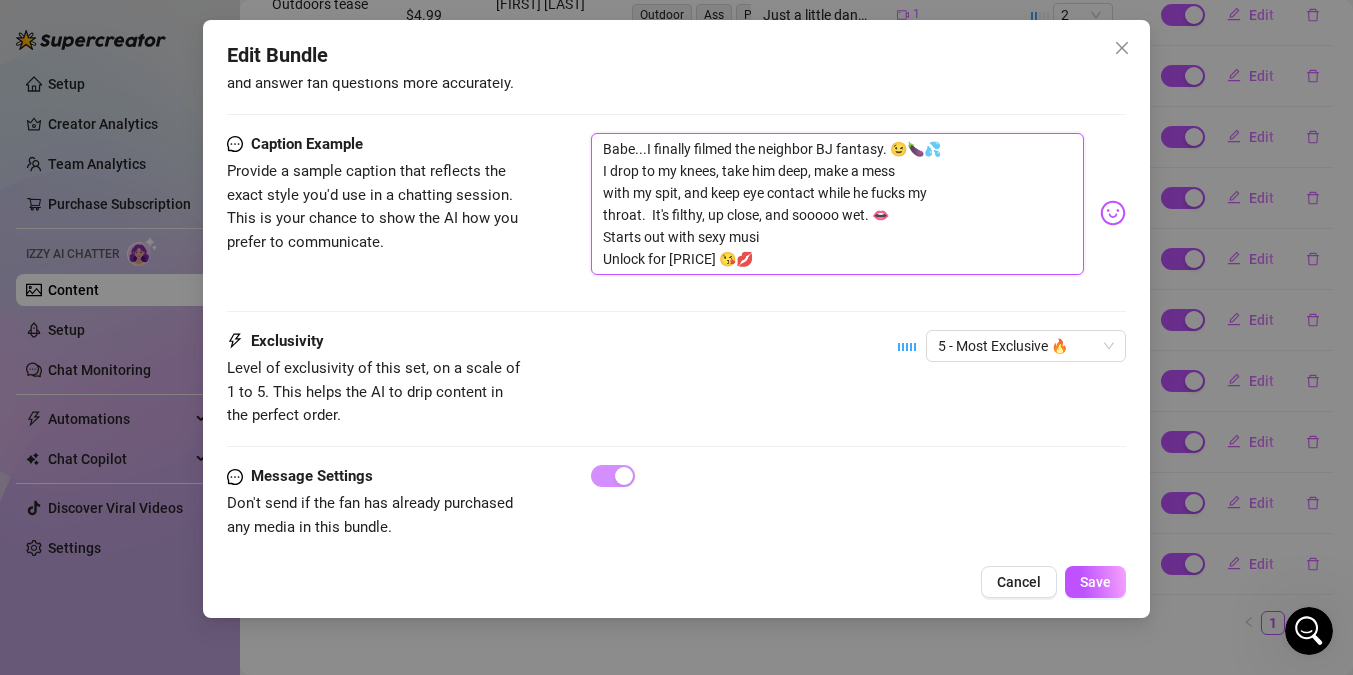 type on "Babe...I finally filmed the neighbor BJ fantasy. 😉🍆💦
I drop to my knees, take him deep, make a mess
with my spit, and keep eye contact while he fucks my
throat. It's filthy, up close, and sooooo wet. 👄
Starts out with sexy music
Unlock for 34.99 😘💋" 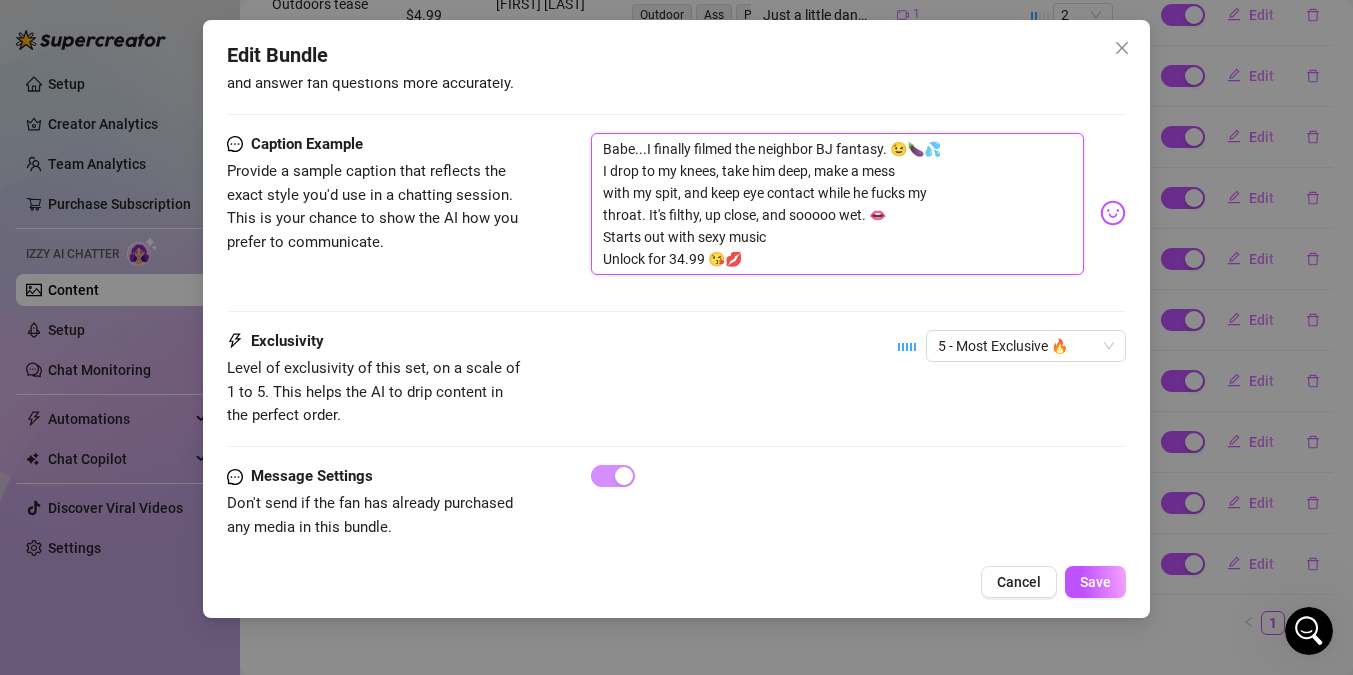 type on "Babe...I finally filmed the neighbor BJ fantasy. 😉🍆💦
I drop to my knees, take him deep, make a mess
with my spit, and keep eye contact while he fucks my
throat.  It's filthy, up close, and sooooo wet. 👄
Starts out with sexy music
Unlock for [PRICE] 😘💋" 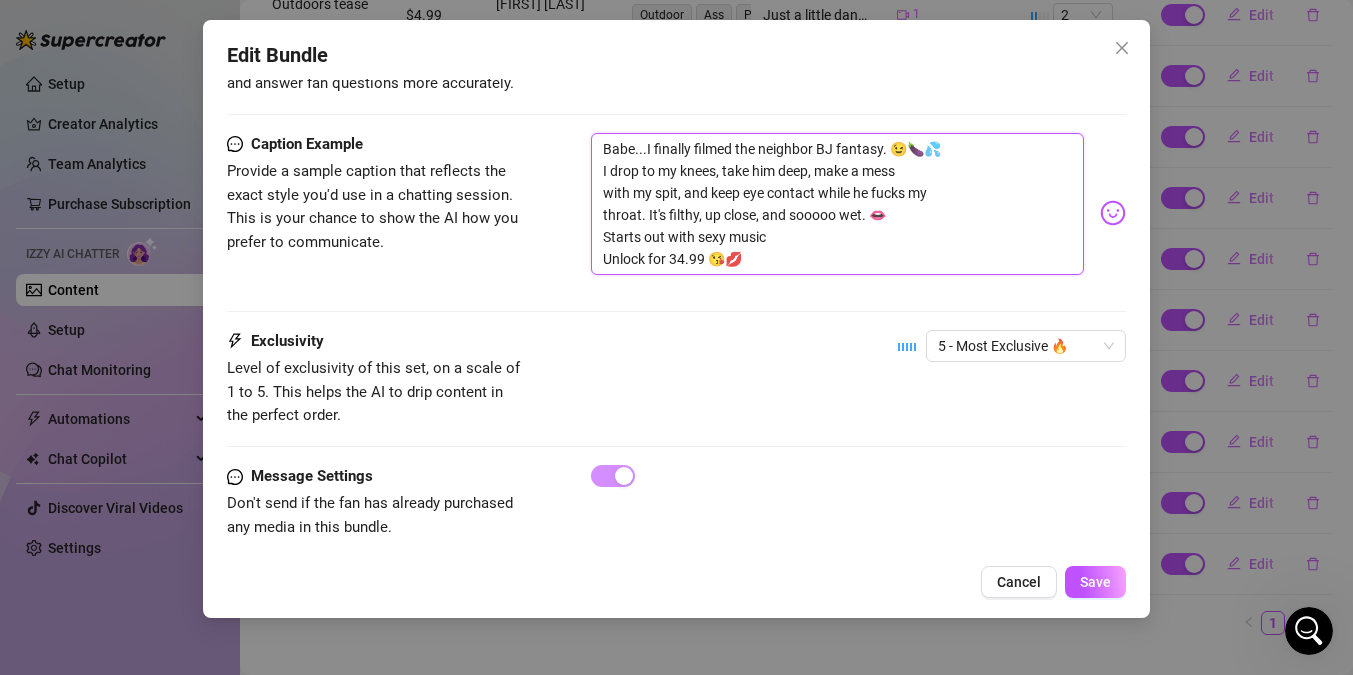 type on "Babe...I finally filmed the neighbor BJ fantasy. 😉🍆💦
I drop to my knees, take him deep, make a mess
with my spit, and keep eye contact while he fucks my
throat.  It's filthy, up close, and sooooo wet. 👄
Starts out with sexy music
Unlock for [PRICE] 😘💋" 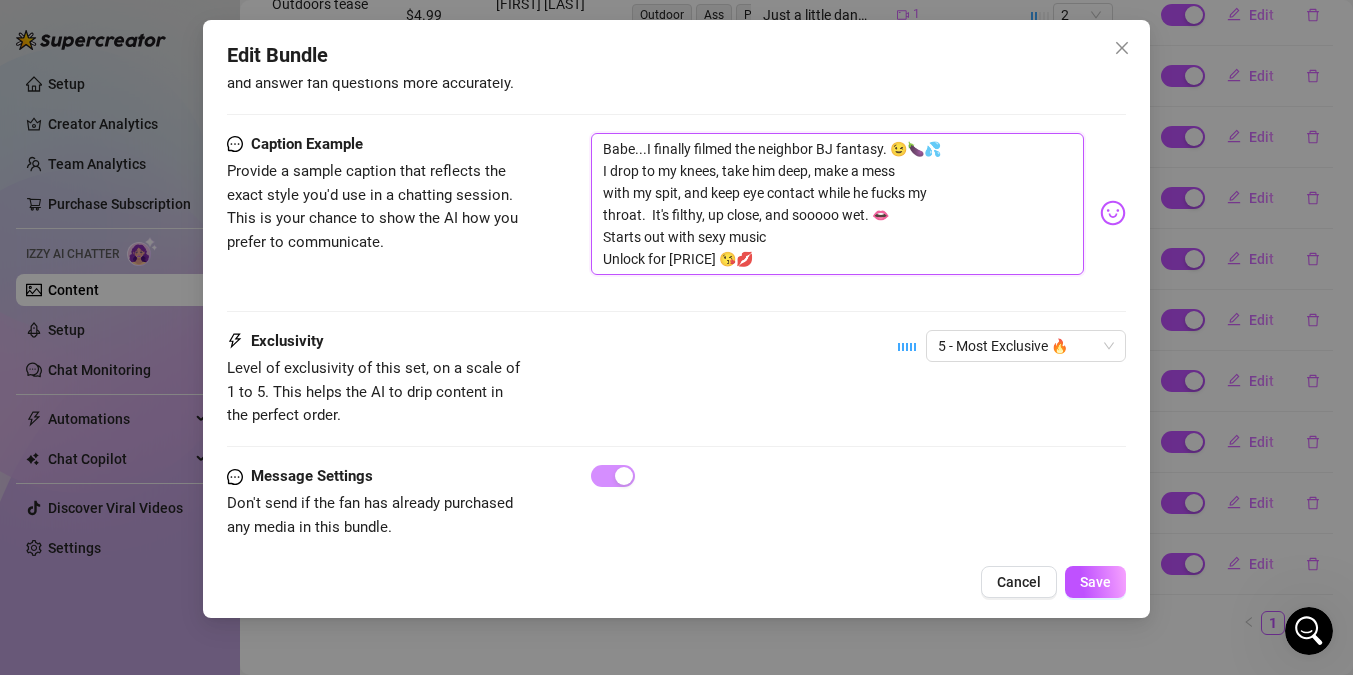 type on "Babe...I finally filmed the neighbor BJ fantasy. 😉🍆💦
I drop to my knees, take him deep, make a mess
with my spit, and keep eye contact while he fucks my
throat.  It's filthy, up close, and sooooo wet. 👄
Starts out with sexy music in
Unlock for [PRICE] 😘💋" 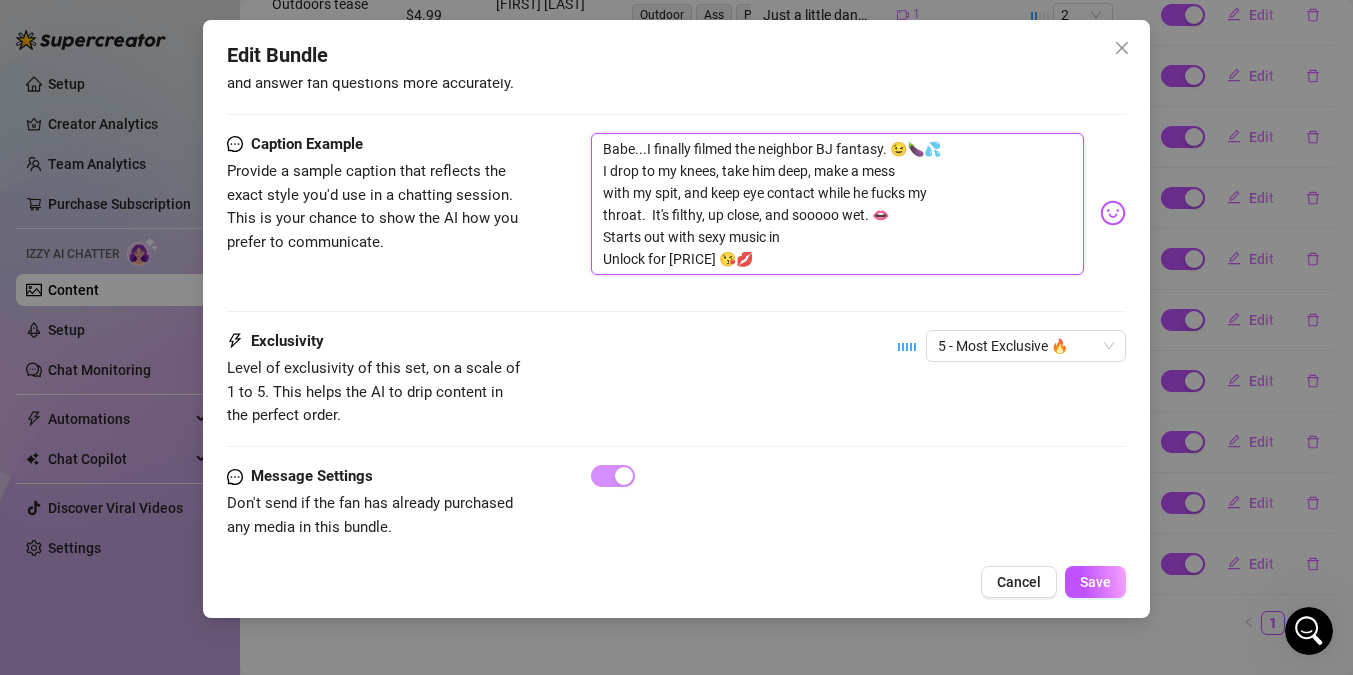 type on "Babe...I finally filmed the neighbor BJ fantasy. 😉🍆💦
I drop to my knees, take him deep, make a mess
with my spit, and keep eye contact while he fucks my
throat.  It's filthy, up close, and sooooo wet. 👄
Starts out with sexy music in
Unlock for [PRICE] 😘💋" 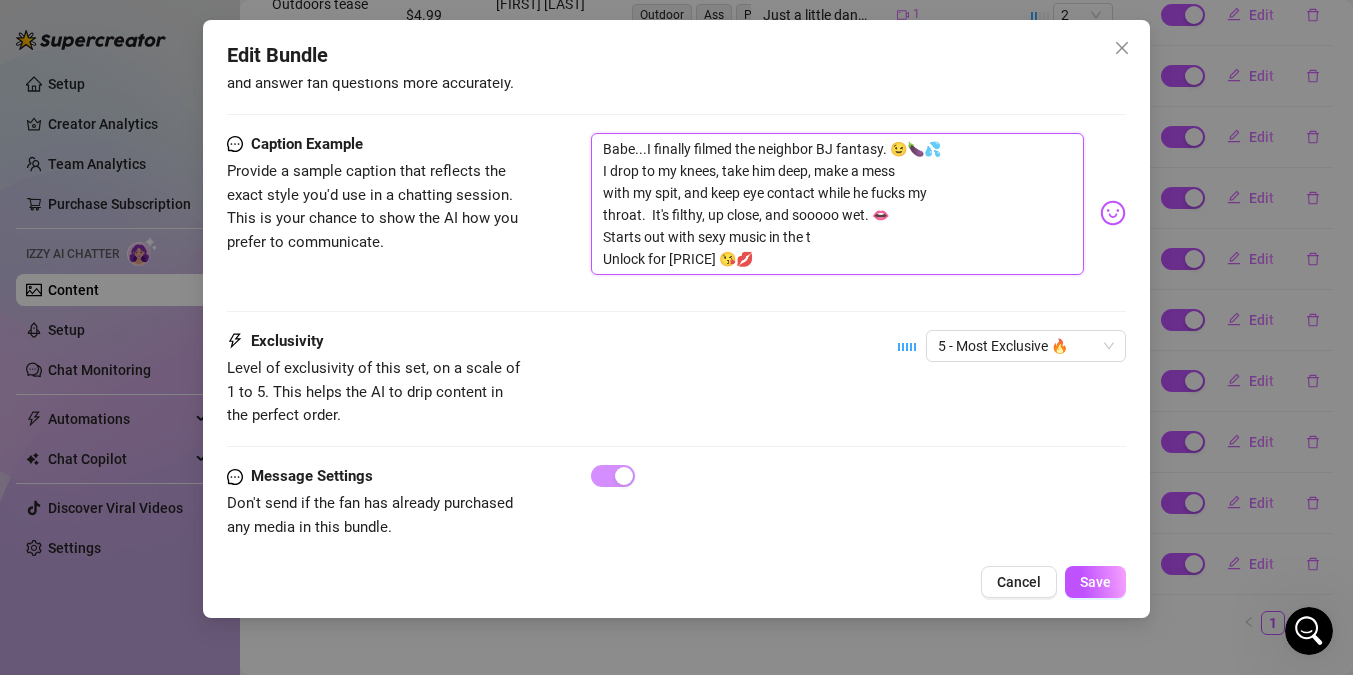type on "Babe...I finally filmed the neighbor BJ fantasy. 😉🍆💦
I drop to my knees, take him deep, make a mess
with my spit, and keep eye contact while he fucks my
throat.  It's filthy, up close, and sooooo wet. 👄
Starts out with sexy music in the backgroun
Unlock for [PRICE] 😘💋" 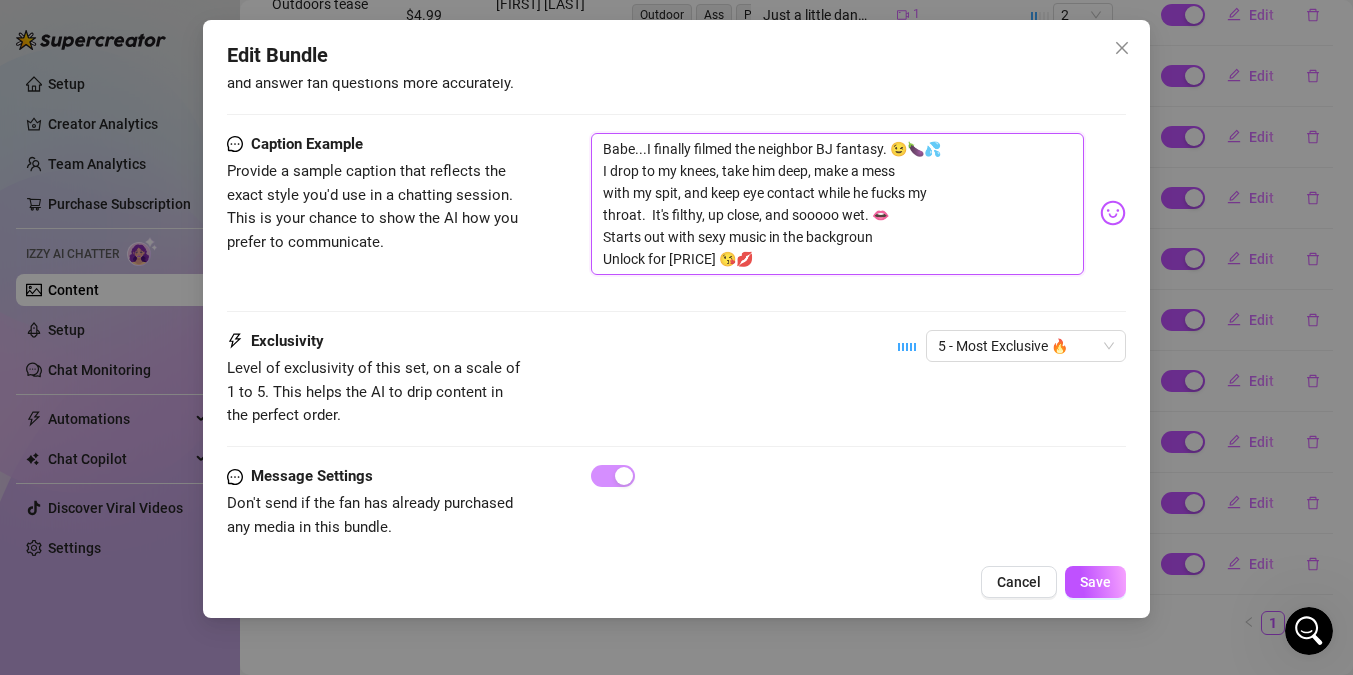 type on "Babe...I finally filmed the neighbor BJ fantasy. 😉🍆💦
I drop to my knees, take him deep, make a mess
with my spit, and keep eye contact while he fucks my
throat.  It's filthy, up close, and sooooo wet. 👄
Starts out with sexy music in the
Unlock for [PRICE] 😘💋" 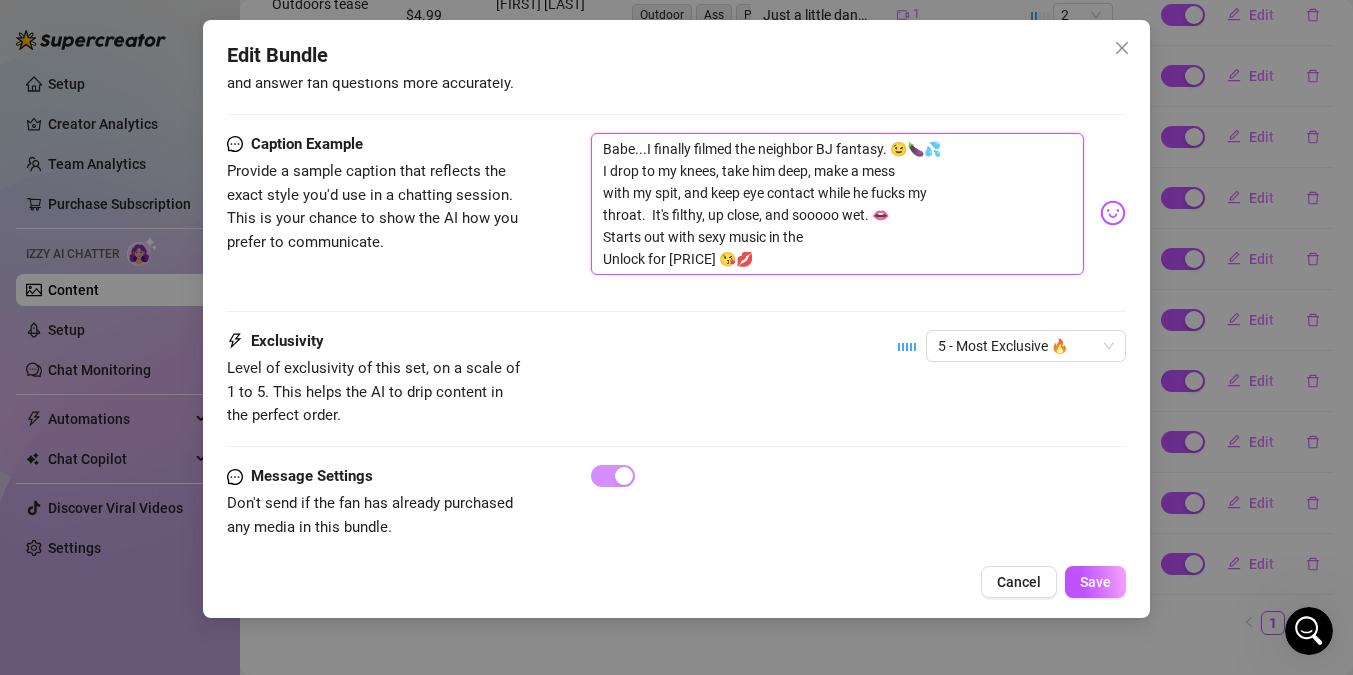type on "Babe...I finally filmed the neighbor BJ fantasy. 😉🍆💦
I drop to my knees, take him deep, make a mess
with my spit, and keep eye contact while he fucks my
throat. It's filthy, up close, and sooooo wet. 👄
Starts out with sexy music in the
Unlock for 34.99 😘💋" 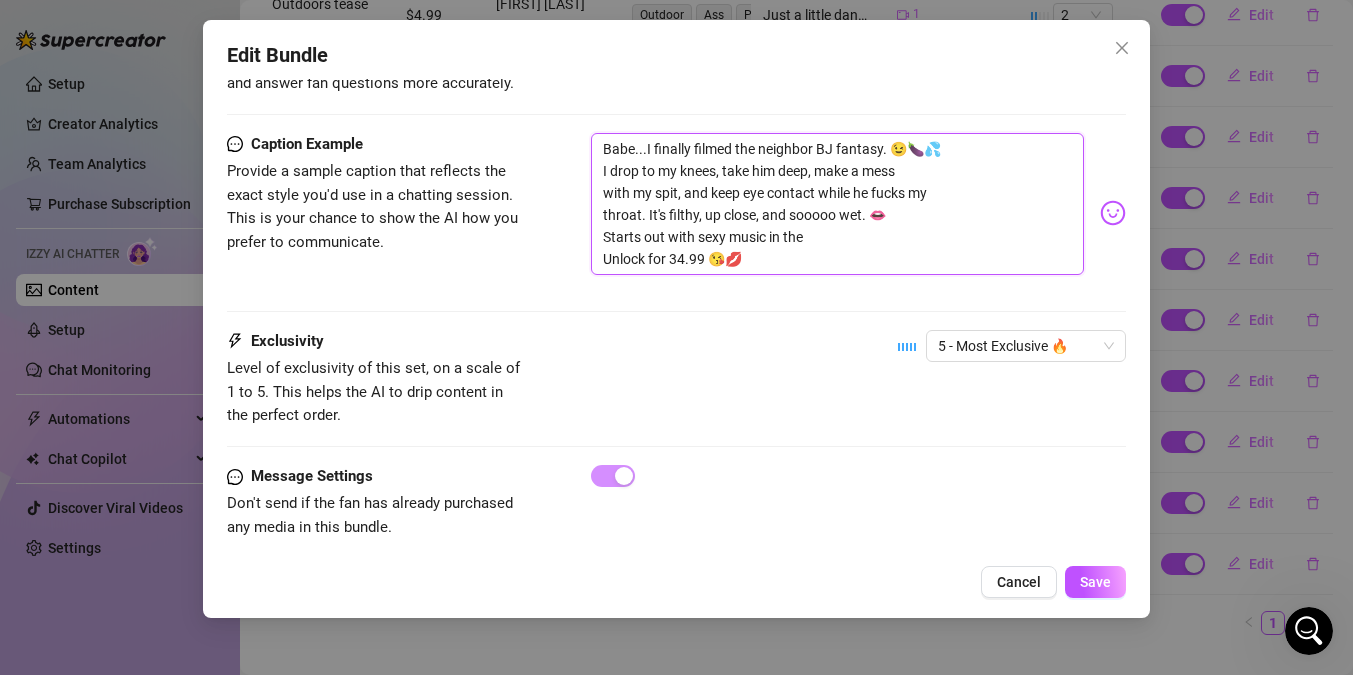 type on "Babe...I finally filmed the neighbor BJ fantasy. 😉🍆💦
I drop to my knees, take him deep, make a mess
with my spit, and keep eye contact while he fucks my
throat.  It's filthy, up close, and sooooo wet. 👄
Starts out with sexy music in the b
Unlock for [PRICE] 😘💋" 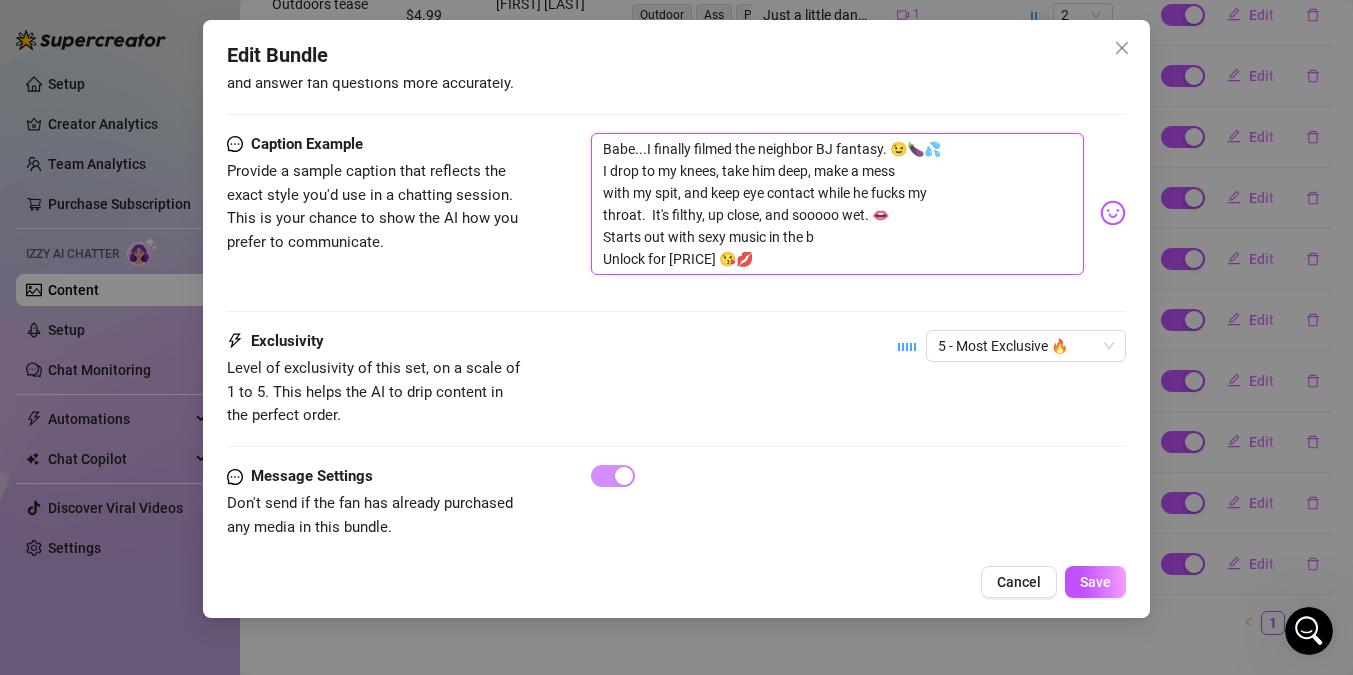 type on "Babe...I finally filmed the neighbor BJ fantasy. 😉🍆💦
I drop to my knees, take him deep, make a mess
with my spit, and keep eye contact while he fucks my
throat.  It's filthy, up close, and sooooo wet. 👄
Starts out with sexy music in the ba
Unlock for [PRICE] 😘💋" 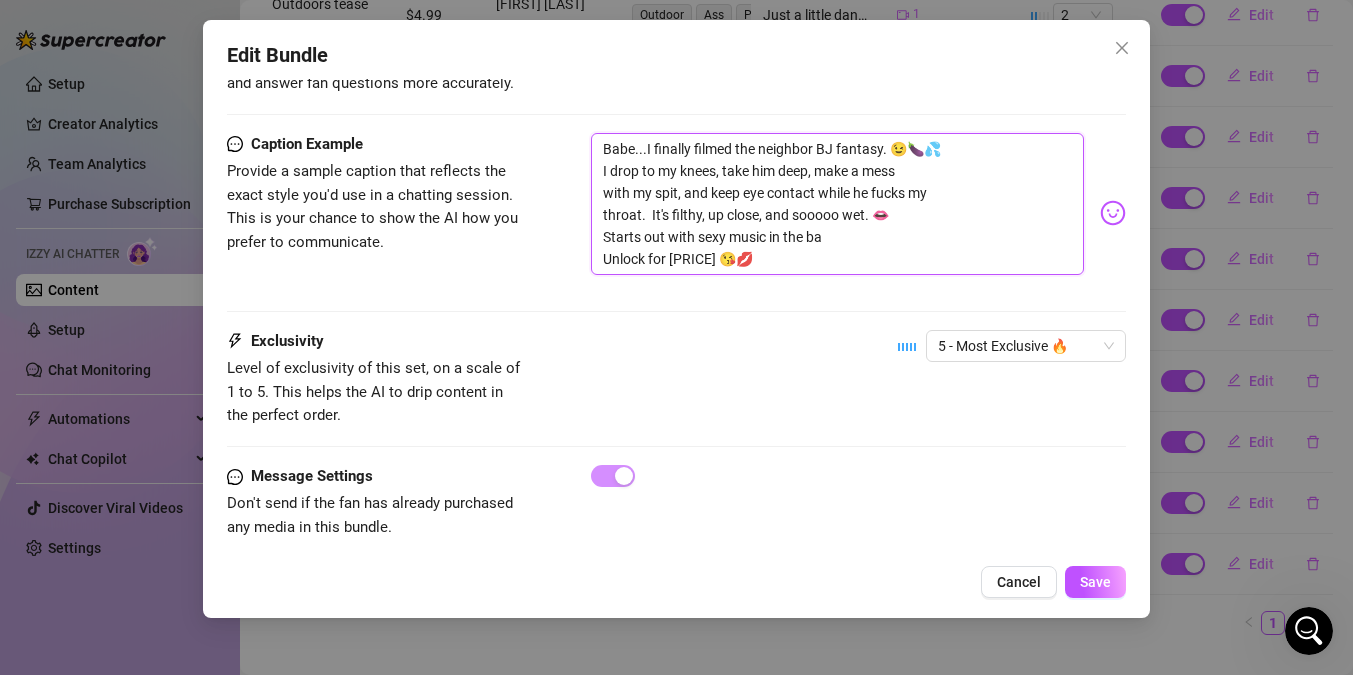 type on "Babe...I finally filmed the neighbor BJ fantasy. 😉🍆💦
I drop to my knees, take him deep, make a mess
with my spit, and keep eye contact while he fucks my
throat.  It's filthy, up close, and sooooo wet. 👄
Starts out with sexy music in the bac
Unlock for [PRICE] 😘💋" 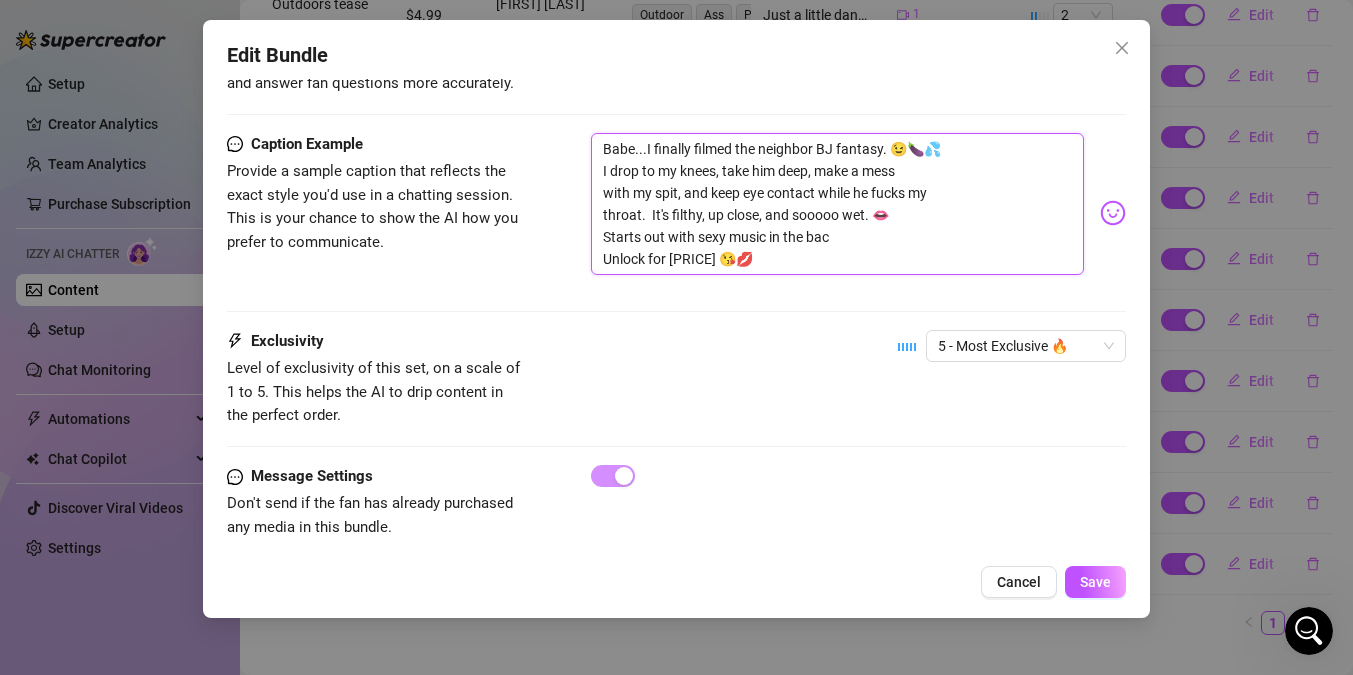 type on "Babe...I finally filmed the neighbor BJ fantasy. 😉🍆💦
I drop to my knees, take him deep, make a mess
with my spit, and keep eye contact while he fucks my
throat.  It's filthy, up close, and sooooo wet. 👄
Starts out with sexy music in the back
Unlock for [PRICE] 😘💋" 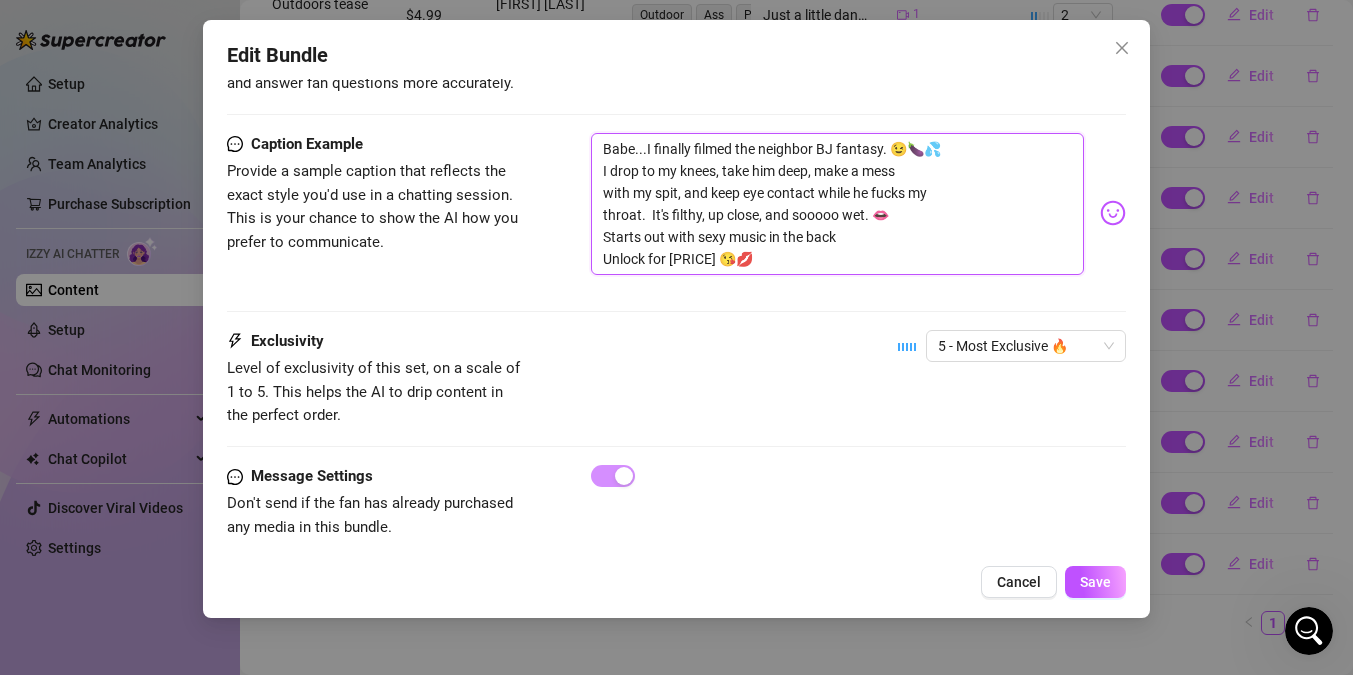 type on "Babe...I finally filmed the neighbor BJ fantasy. 😉🍆💦
I drop to my knees, take him deep, make a mess
with my spit, and keep eye contact while he fucks my
throat.  It's filthy, up close, and sooooo wet. 👄
Starts out with sexy music in the backg
Unlock for [PRICE] 😘💋" 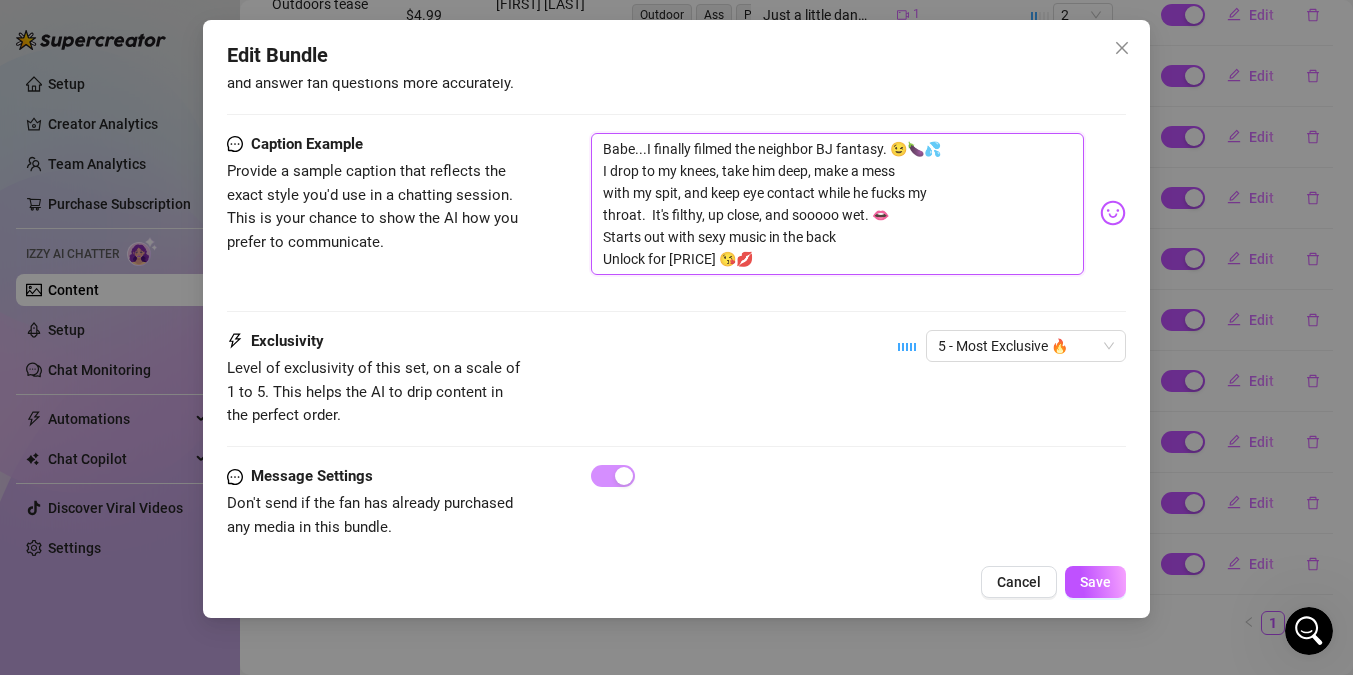 type on "Babe...I finally filmed the neighbor BJ fantasy. 😉🍆💦
I drop to my knees, take him deep, make a mess
with my spit, and keep eye contact while he fucks my
throat.  It's filthy, up close, and sooooo wet. 👄
Starts out with sexy music in the backg
Unlock for [PRICE] 😘💋" 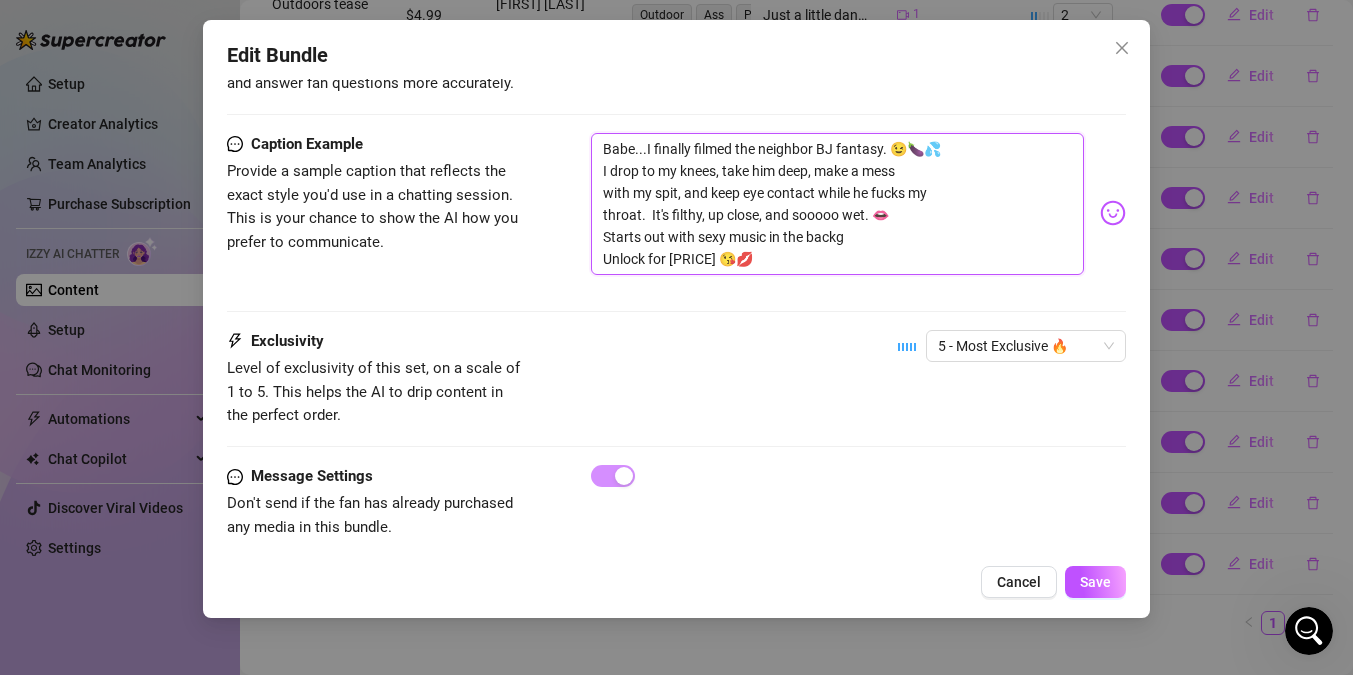 type on "Babe...I finally filmed the neighbor BJ fantasy. 😉🍆💦
I drop to my knees, take him deep, make a mess
with my spit, and keep eye contact while he fucks my
throat. It's filthy, up close, and sooooo wet. 👄
Starts out with sexy music in the backgr
Unlock for 34.99 😘💋" 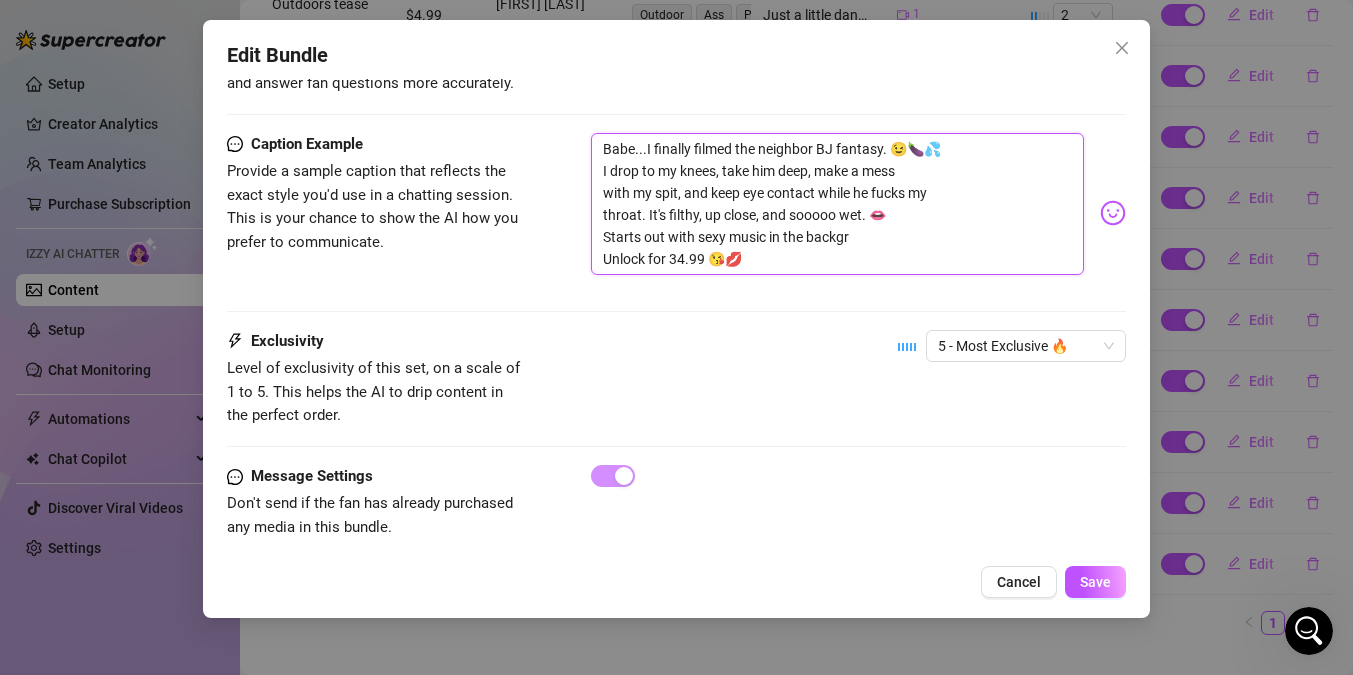 type on "Babe...I finally filmed the neighbor BJ fantasy. 😉🍆💦
I drop to my knees, take him deep, make a mess
with my spit, and keep eye contact while he fucks my
throat. It's filthy, up close, and sooooo wet. 👄
Starts out with sexy music in the backgro
Unlock for 34.99 😘💋" 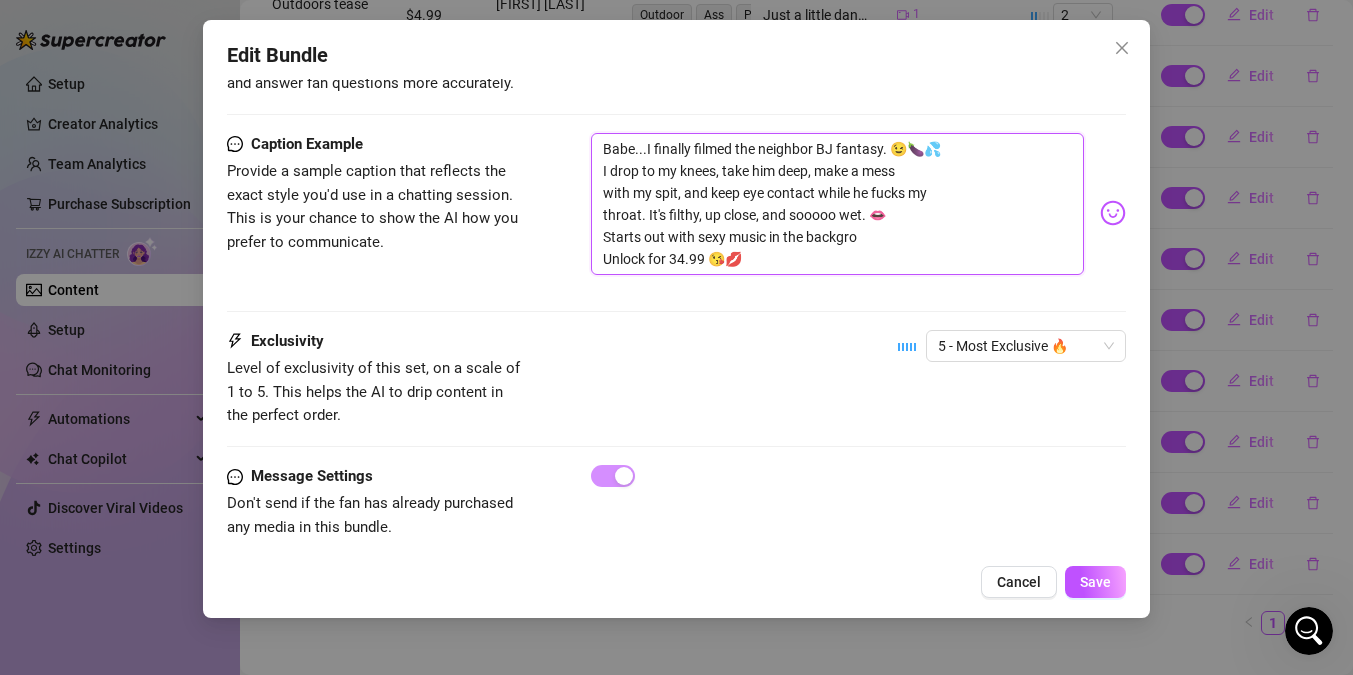 type on "Babe...I finally filmed the neighbor BJ fantasy. 😉🍆💦
I drop to my knees, take him deep, make a mess
with my spit, and keep eye contact while he fucks my
throat.  It's filthy, up close, and sooooo wet. 👄
Starts out with sexy music in the backgrou
Unlock for [PRICE] 😘💋" 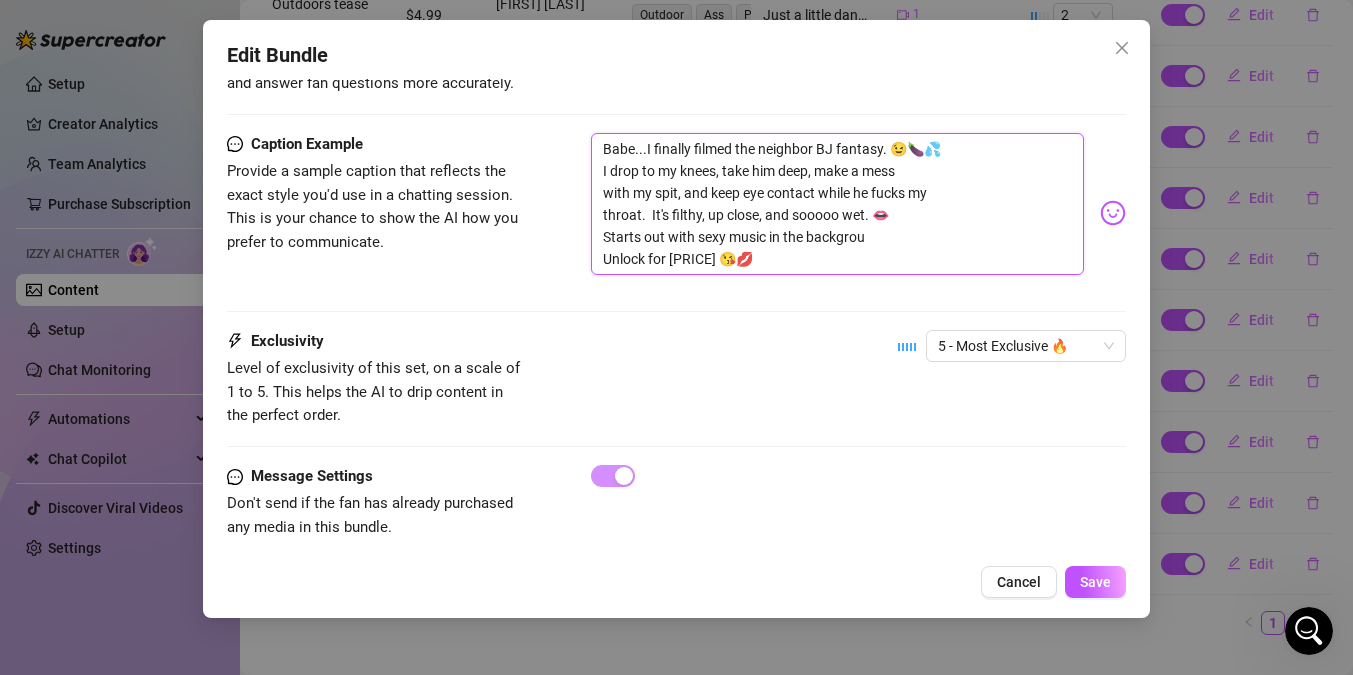 type on "Babe...I finally filmed the neighbor BJ fantasy. 😉🍆💦
I drop to my knees, take him deep, make a mess
with my spit, and keep eye contact while he fucks my
throat.  It's filthy, up close, and sooooo wet. 👄
Starts out with sexy music in the backgroun
Unlock for [PRICE] 😘💋" 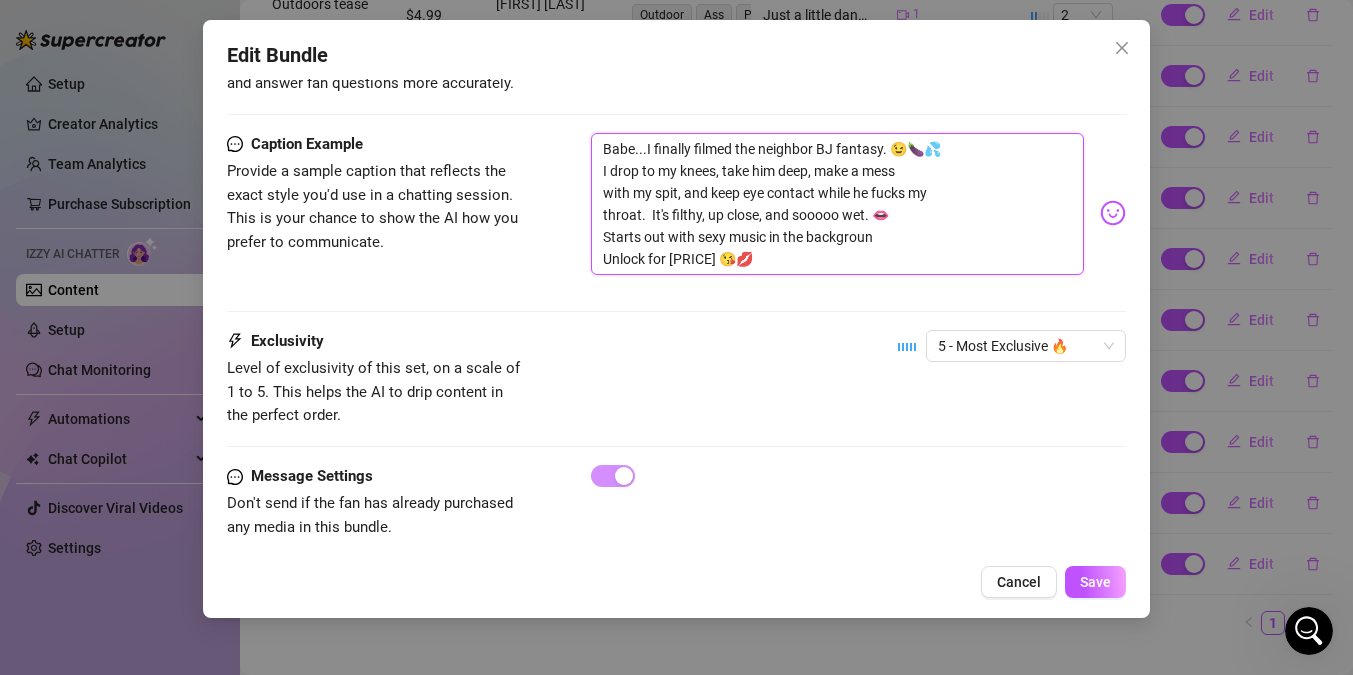 type on "Babe...I finally filmed the neighbor BJ fantasy. 😉🍆💦
I drop to my knees, take him deep, make a mess
with my spit, and keep eye contact while he fucks my
throat.  It's filthy, up close, and sooooo wet. 👄
Starts out with sexy music in the background
Unlock for [PRICE] 😘💋" 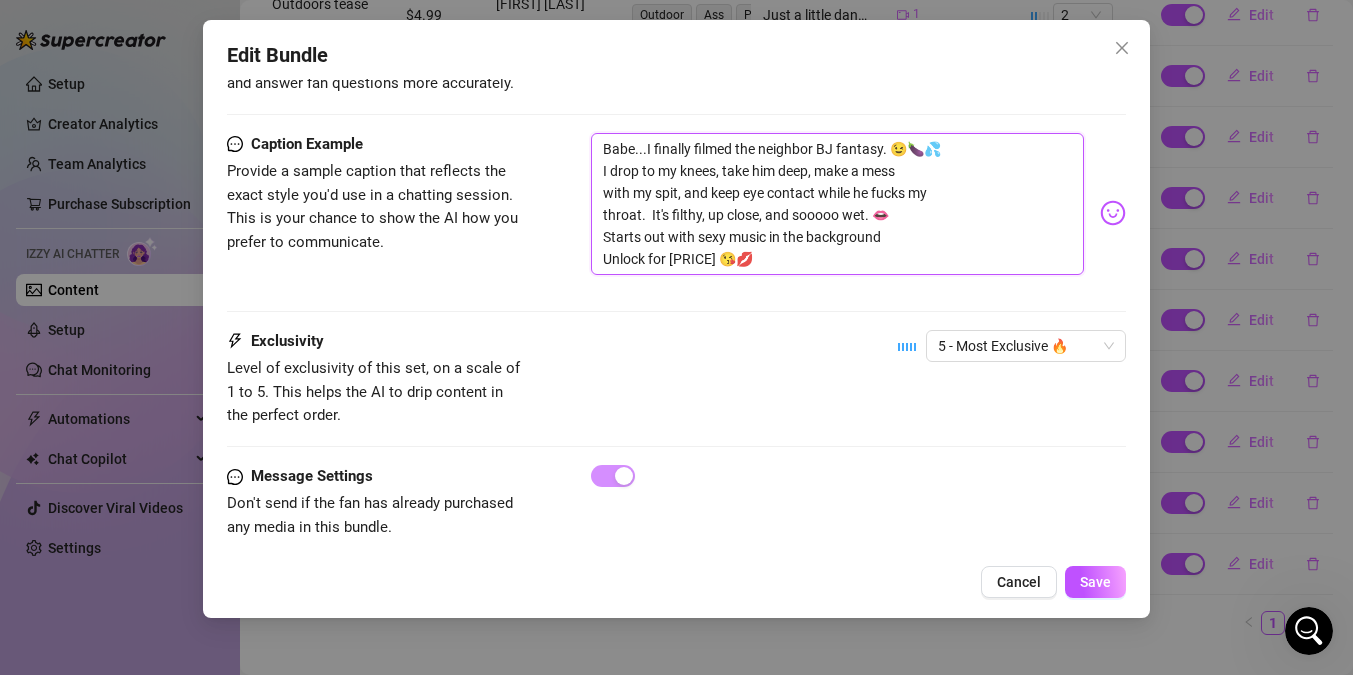 type on "Babe...I finally filmed the neighbor BJ fantasy. 😉🍆💦
I drop to my knees, take him deep, make a mess
with my spit, and keep eye contact while he fucks my
throat.  It's filthy, up close, and sooooo wet. 👄
Starts out with sexy music in the background,
Unlock for [PRICE] 😘💋" 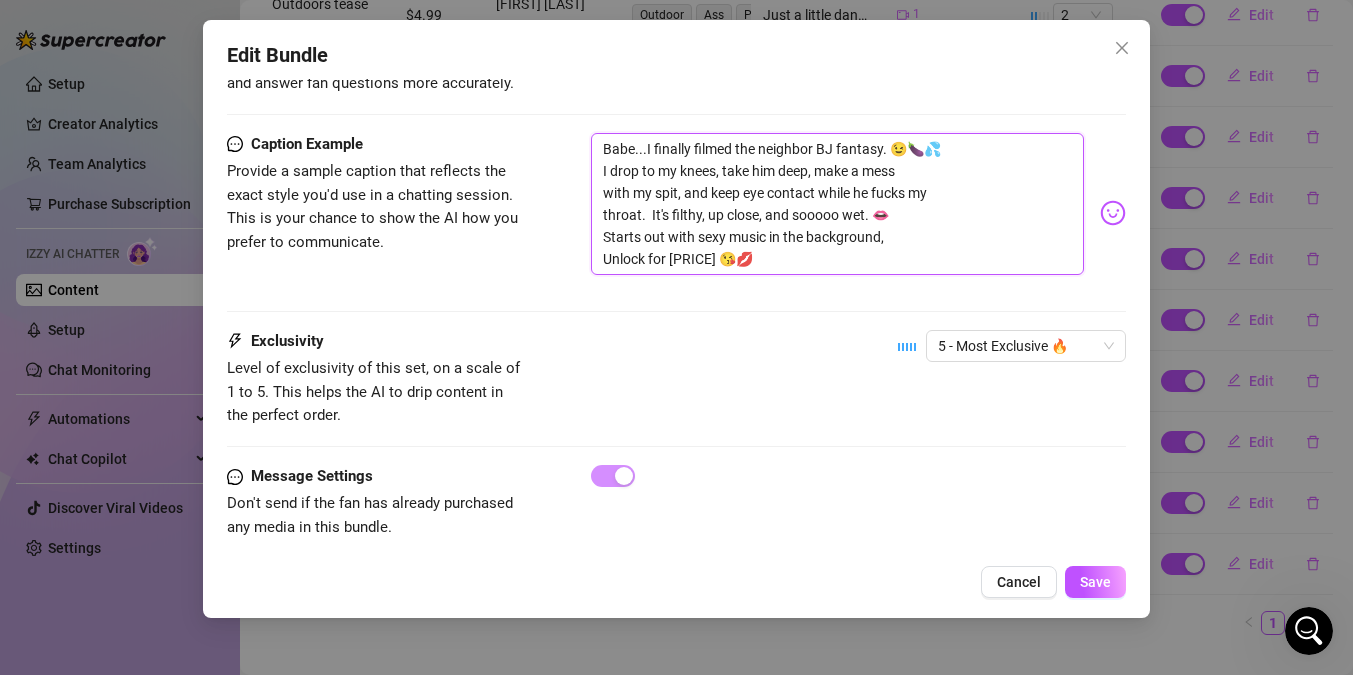 type on "Babe...I finally filmed the neighbor BJ fantasy. 😉🍆💦
I drop to my knees, take him deep, make a mess
with my spit, and keep eye contact while he fucks my
throat.  It's filthy, up close, and sooooo wet. 👄
Starts out with sexy music in the background,
Unlock for [PRICE] 😘💋" 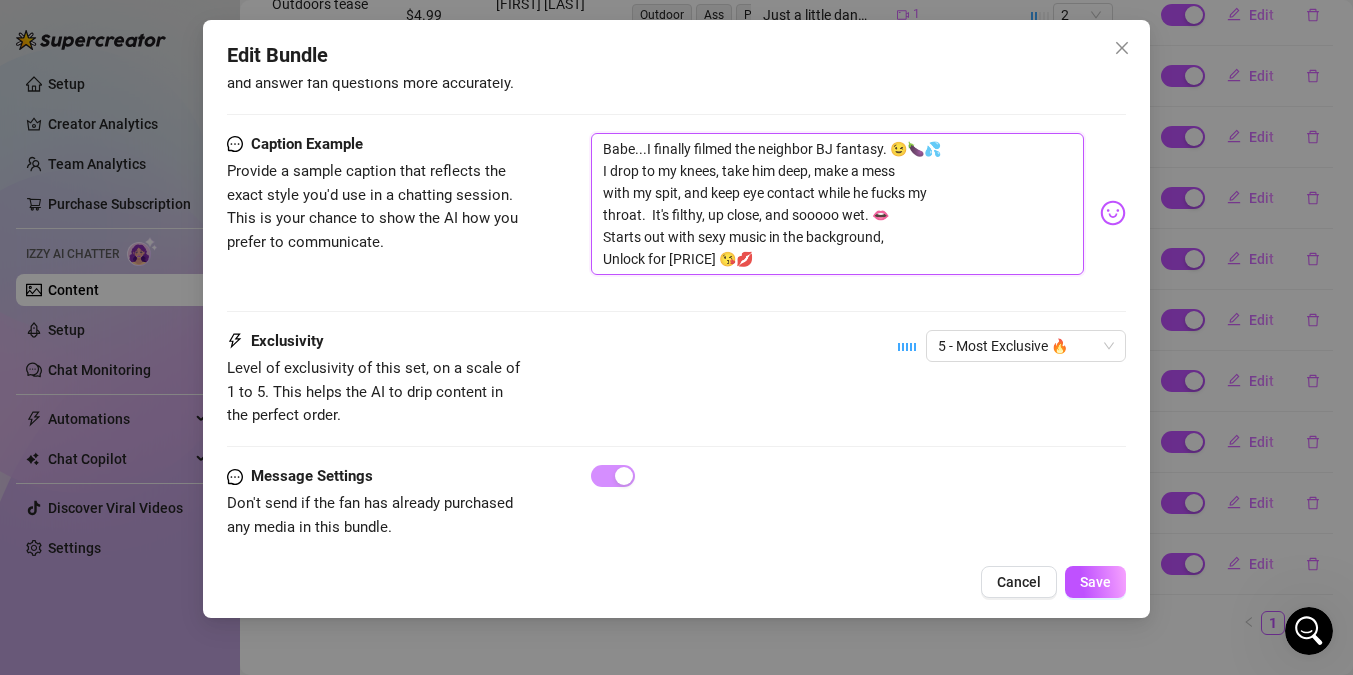 type on "Babe...I finally filmed the neighbor BJ fantasy. 😉🍆💦
I drop to my knees, take him deep, make a mess
with my spit, and keep eye contact while he fucks my
throat.  It's filthy, up close, and sooooo wet. 👄
Starts out with sexy music in the background,
Unlock for [PRICE] 😘💋" 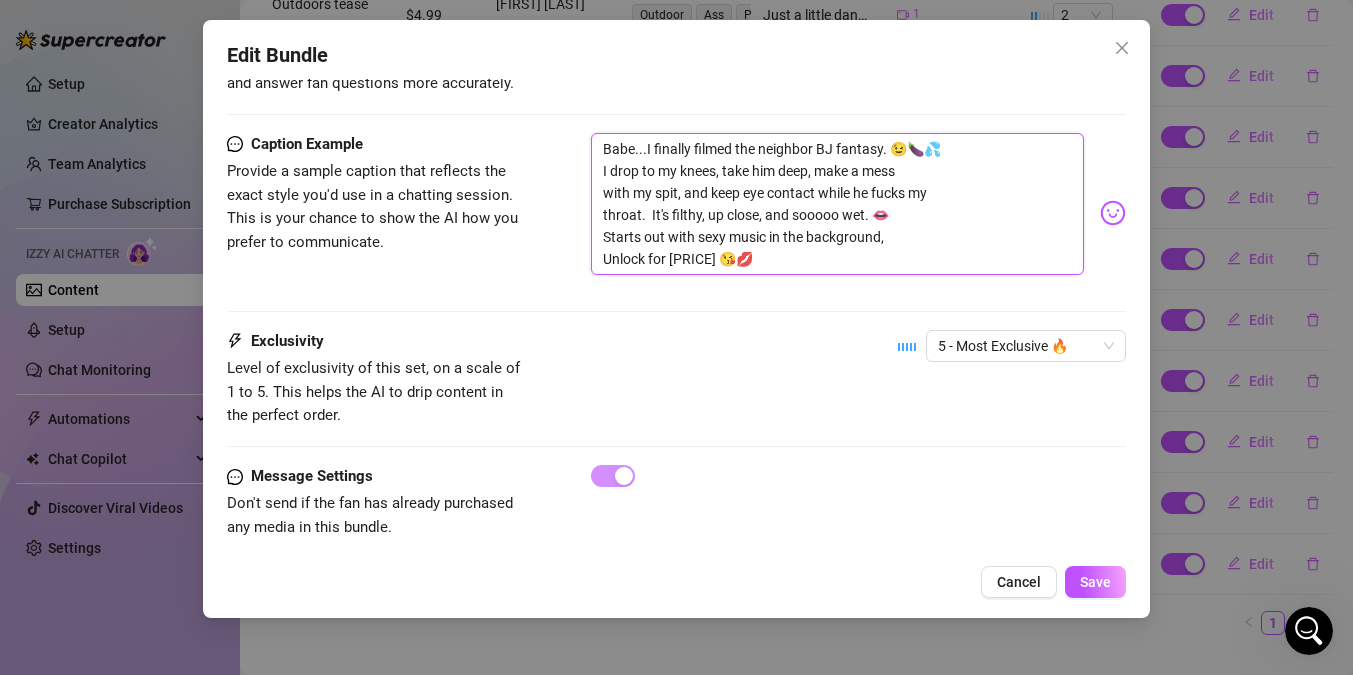 type on "Babe...I finally filmed the neighbor BJ fantasy. 😉🍆💦
I drop to my knees, take him deep, make a mess
with my spit, and keep eye contact while he fucks my
throat.  It's filthy, up close, and sooooo wet. 👄
Starts out with sexy music in the background,
Unlock for [PRICE] 😘💋" 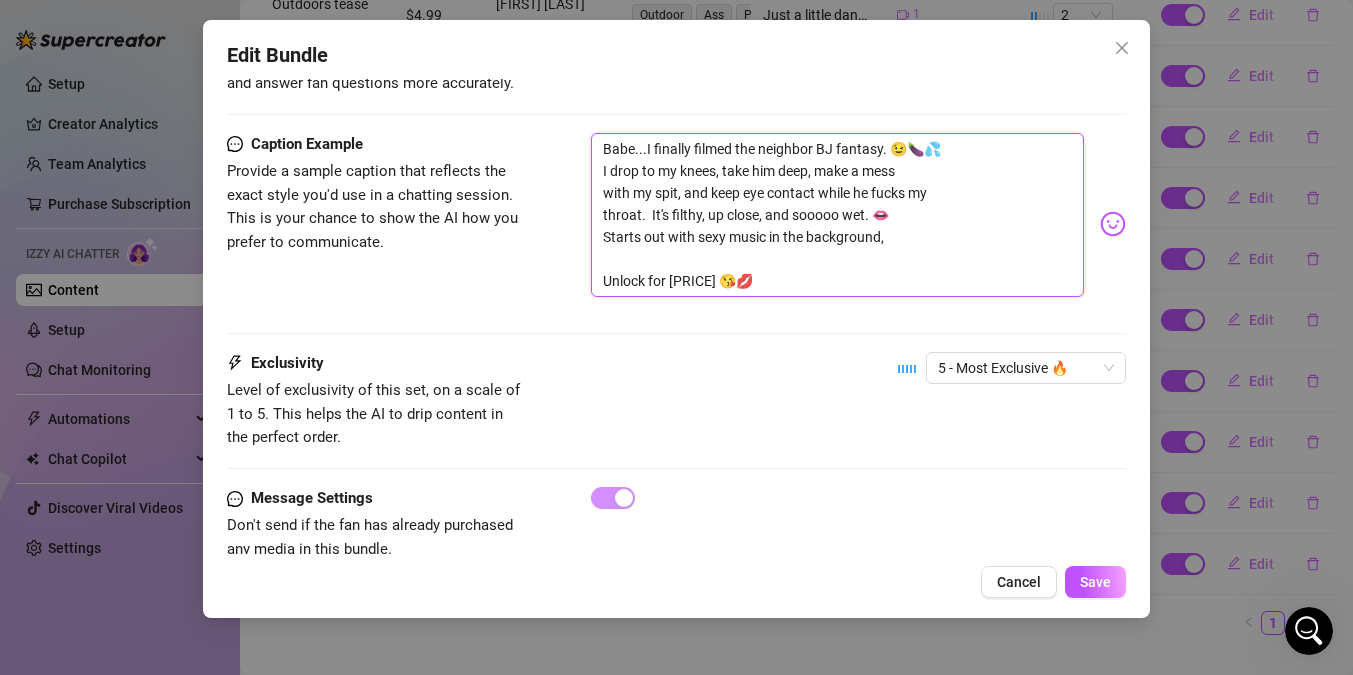 type on "Babe...I finally filmed the neighbor BJ fantasy. 😉🍆💦
I drop to my knees, take him deep, make a mess
with my spit, and keep eye contact while he fucks my
throat.  It's filthy, up close, and sooooo wet. 👄
Starts out with sexy music in the background,
a
Unlock for [PRICE] 😘💋" 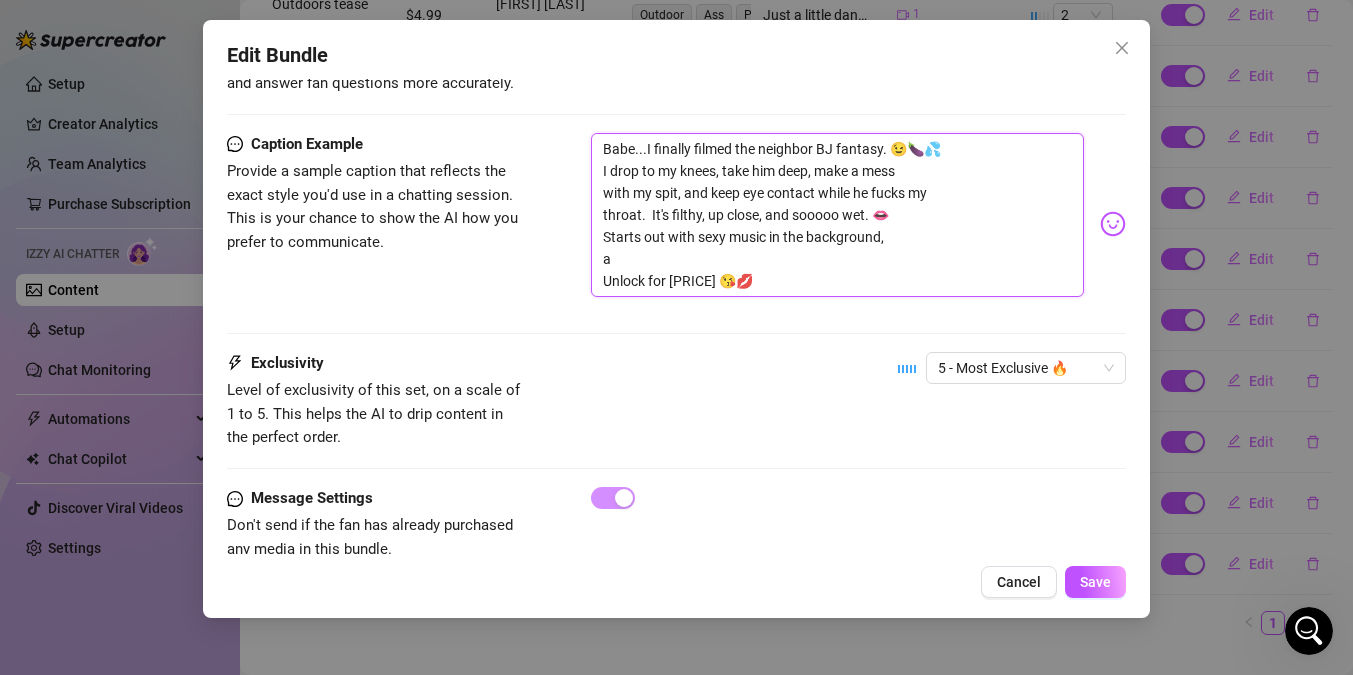 type on "Babe...I finally filmed the neighbor BJ fantasy. 😉🍆💦
I drop to my knees, take him deep, make a mess
with my spit, and keep eye contact while he fucks my
throat.  It's filthy, up close, and sooooo wet. 👄
Starts out with sexy music in the background,
an
Unlock for [PRICE] 😘💋" 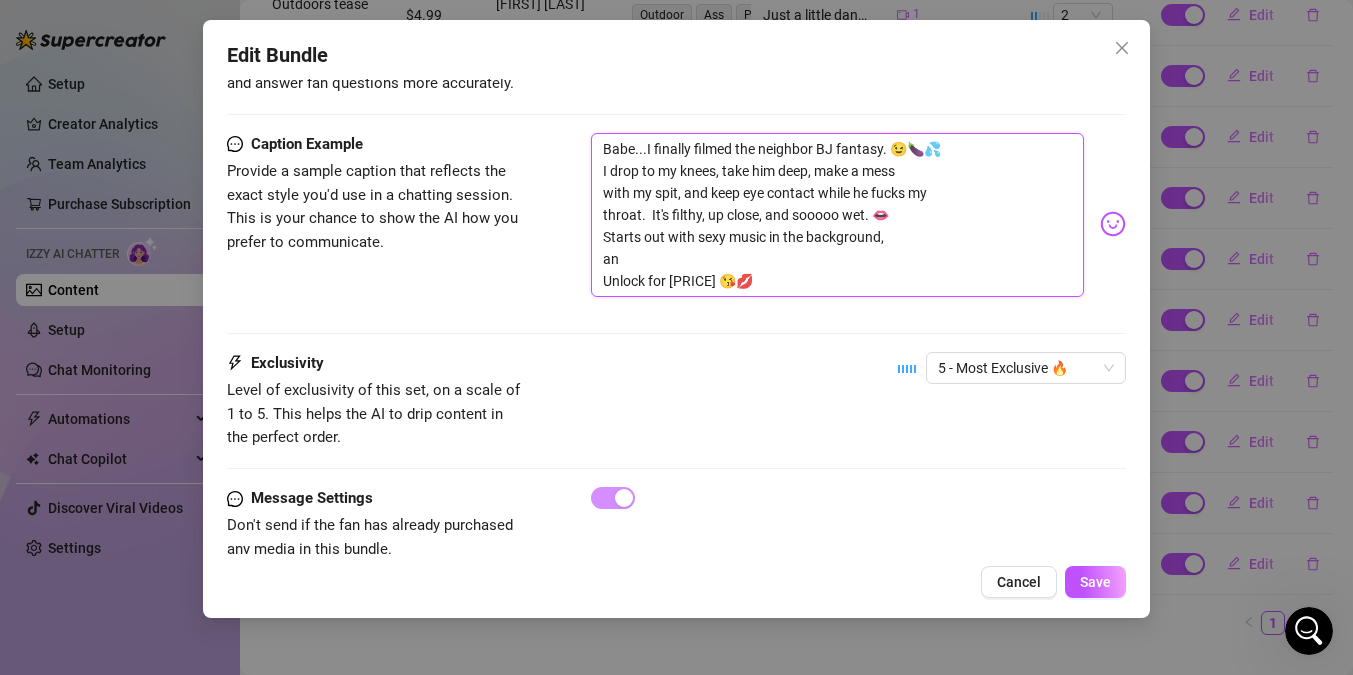type on "Babe...I finally filmed the neighbor BJ fantasy. 😉🍆💦
I drop to my knees, take him deep, make a mess
with my spit, and keep eye contact while he fucks my
throat. It's filthy, up close, and sooooo wet. 👄
Starts out with sexy music in the background,
and
Unlock for 34.99 😘💋" 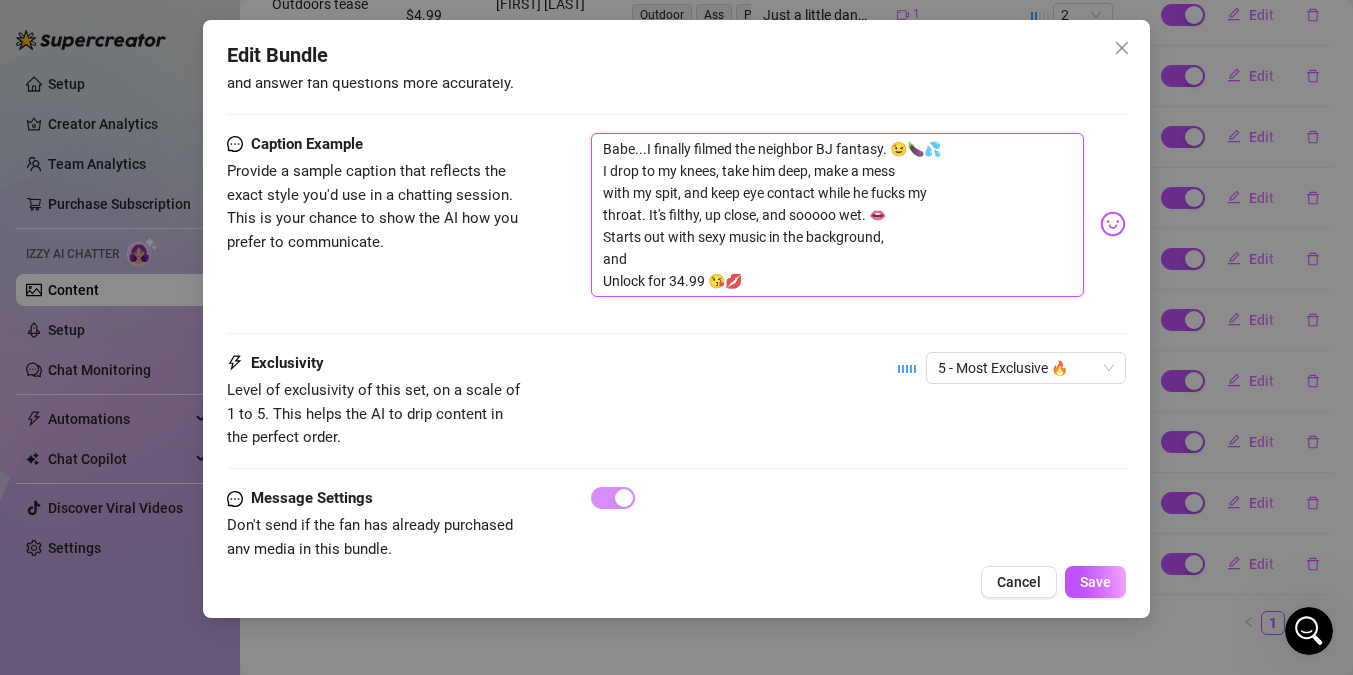 type on "Babe...I finally filmed the neighbor BJ fantasy. 😉🍆💦
I drop to my knees, take him deep, make a mess
with my spit, and keep eye contact while he fucks my
throat.  It's filthy, up close, and sooooo wet. 👄
Starts out with sexy music in the background,
and
Unlock for [PRICE] 😘💋" 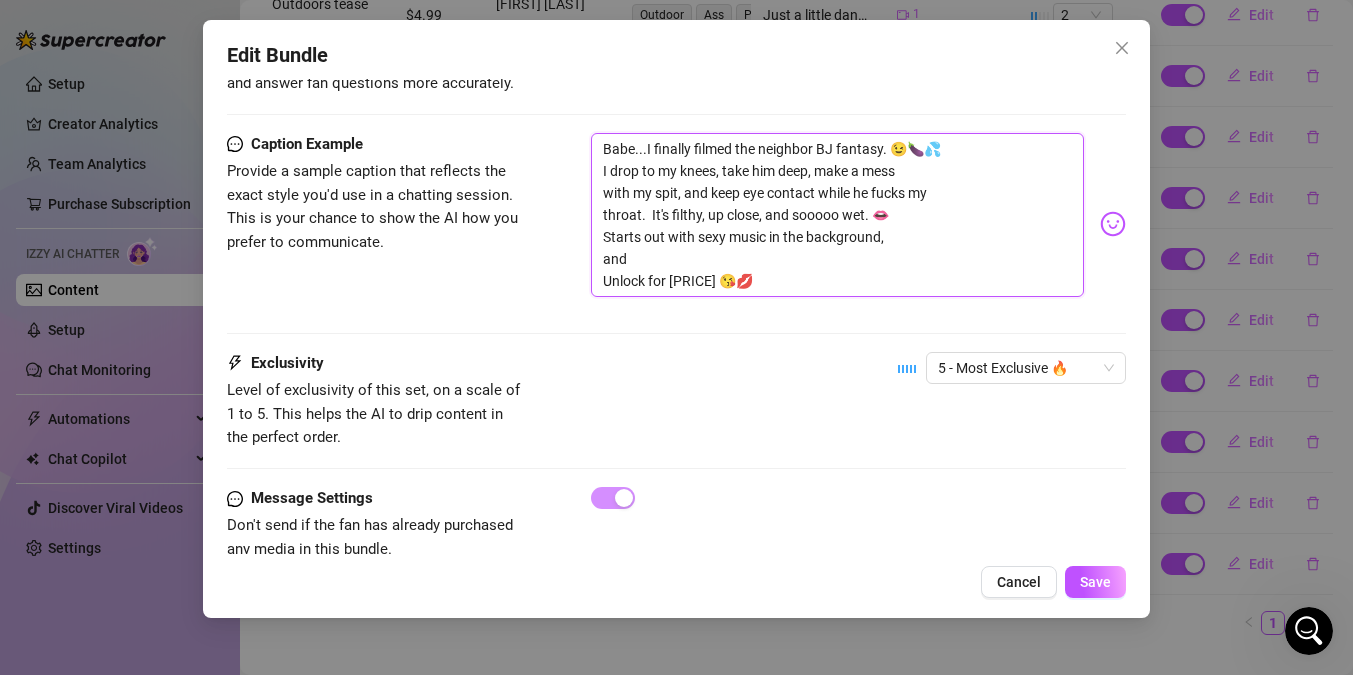 type on "Babe...I finally filmed the neighbor BJ fantasy. 😉🍆💦
I drop to my knees, take him deep, make a mess
with my spit, and keep eye contact while he fucks my
throat.  It's filthy, up close, and sooooo wet. 👄
Starts out with sexy music in the background,
and e
Unlock for [PRICE] 😘💋" 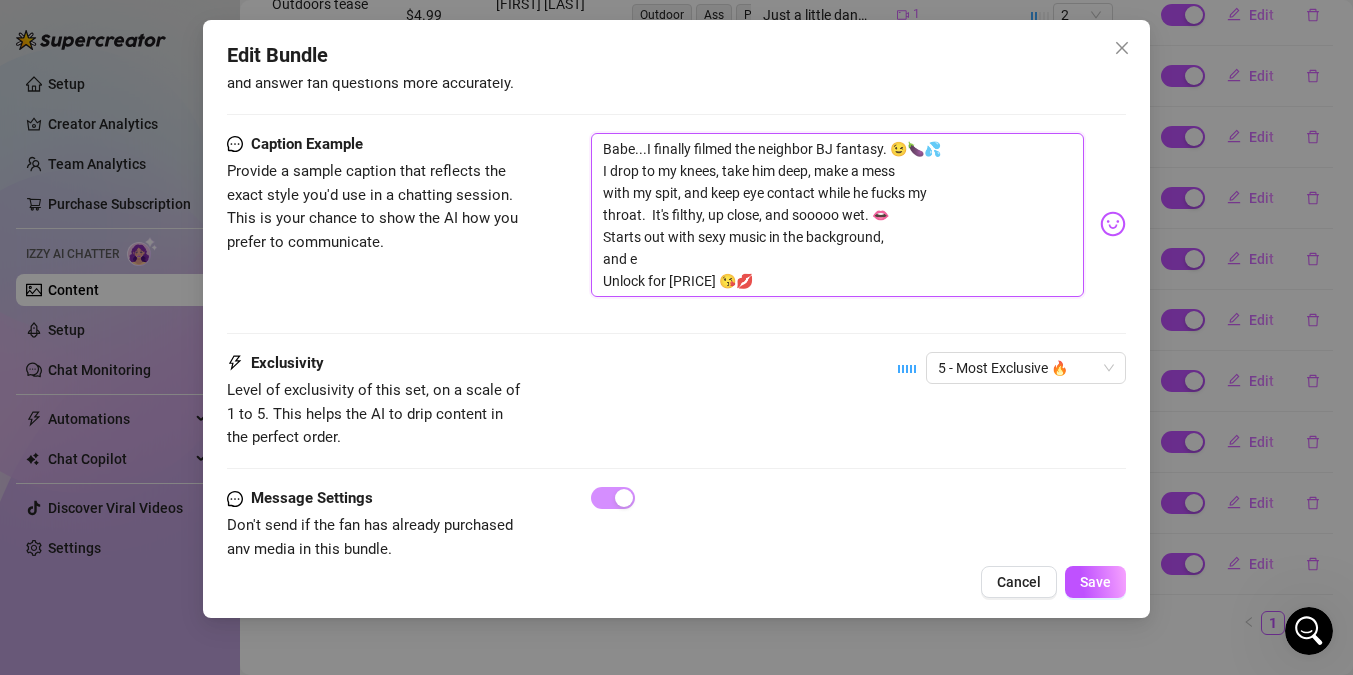 type on "Babe...I finally filmed the neighbor BJ fantasy. 😉🍆💦
I drop to my knees, take him deep, make a mess
with my spit, and keep eye contact while he fucks my
throat.  It's filthy, up close, and sooooo wet. 👄
Starts out with sexy music in the background,
and en
Unlock for [PRICE] 😘💋" 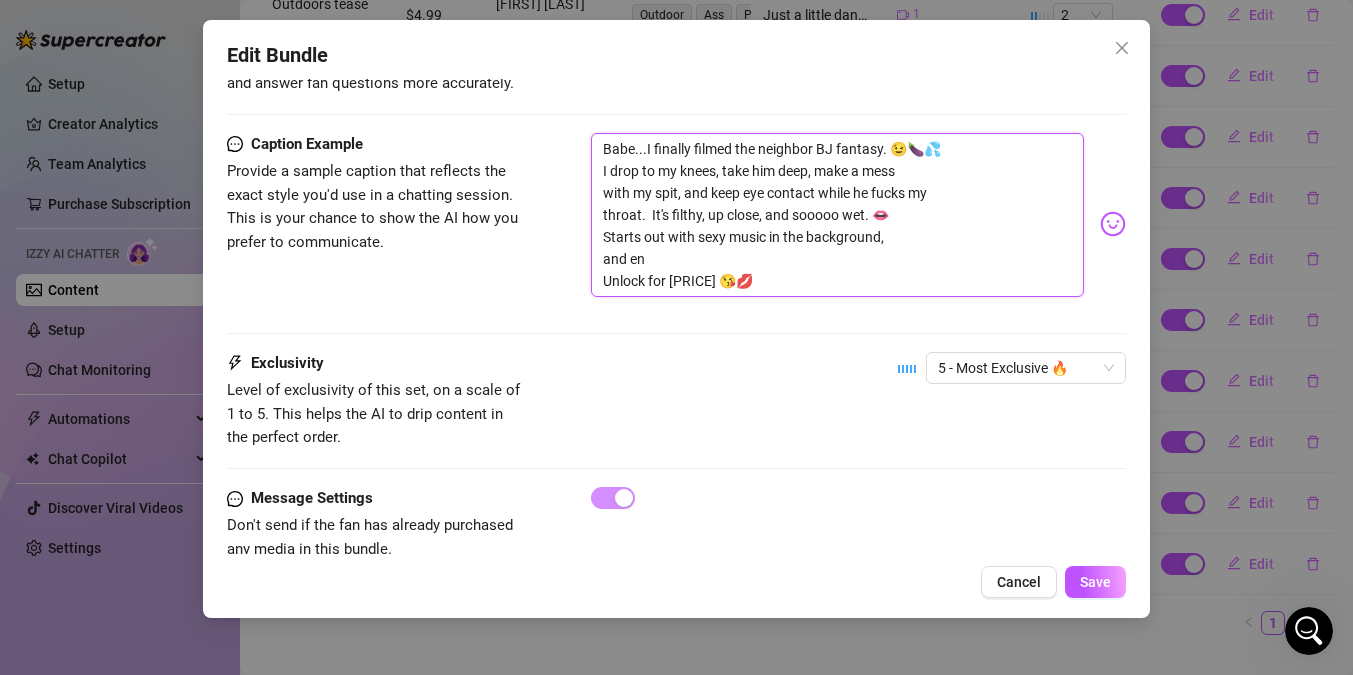type on "Babe...I finally filmed the neighbor BJ fantasy. 😉🍆💦
I drop to my knees, take him deep, make a mess
with my spit, and keep eye contact while he fucks my
throat.  It's filthy, up close, and sooooo wet. 👄
Starts out with sexy music in the background,
and end
Unlock for [PRICE] 😘💋" 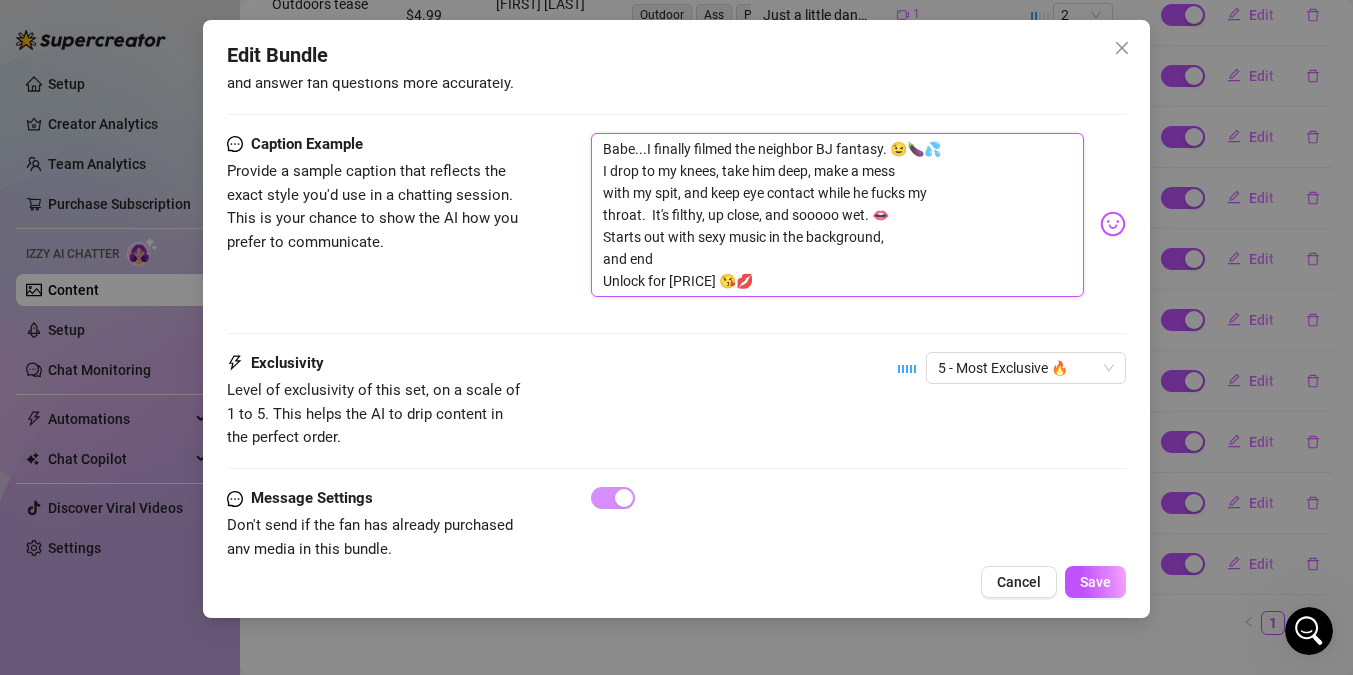 type on "Babe...I finally filmed the neighbor BJ fantasy. 😉🍆💦
I drop to my knees, take him deep, make a mess
with my spit, and keep eye contact while he fucks my
throat.  It's filthy, up close, and sooooo wet. 👄
Starts out with sexy music in the background,
and ends
Unlock for [PRICE] 😘💋" 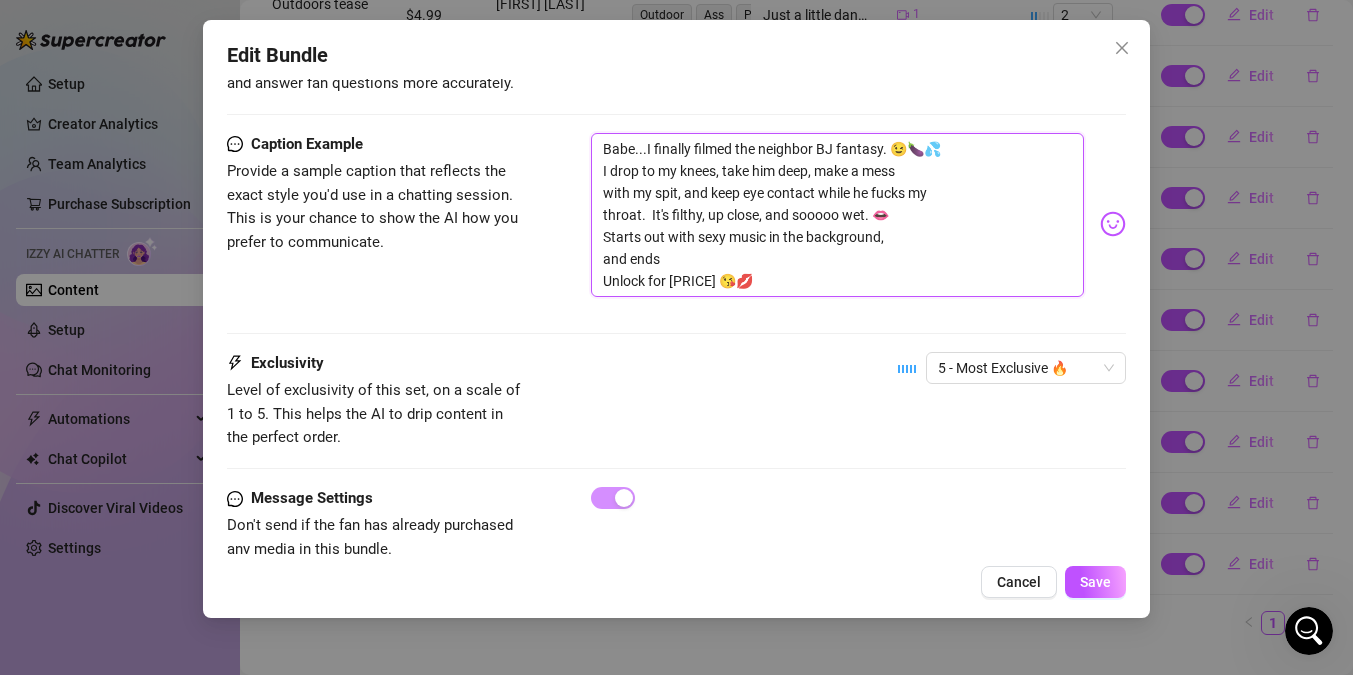 type on "Babe...I finally filmed the neighbor BJ fantasy. 😉🍆💦
I drop to my knees, take him deep, make a mess
with my spit, and keep eye contact while he fucks my
throat.  It's filthy, up close, and sooooo wet. 👄
Starts out with sexy music in the background,
and ends
Unlock for [PRICE] 😘💋" 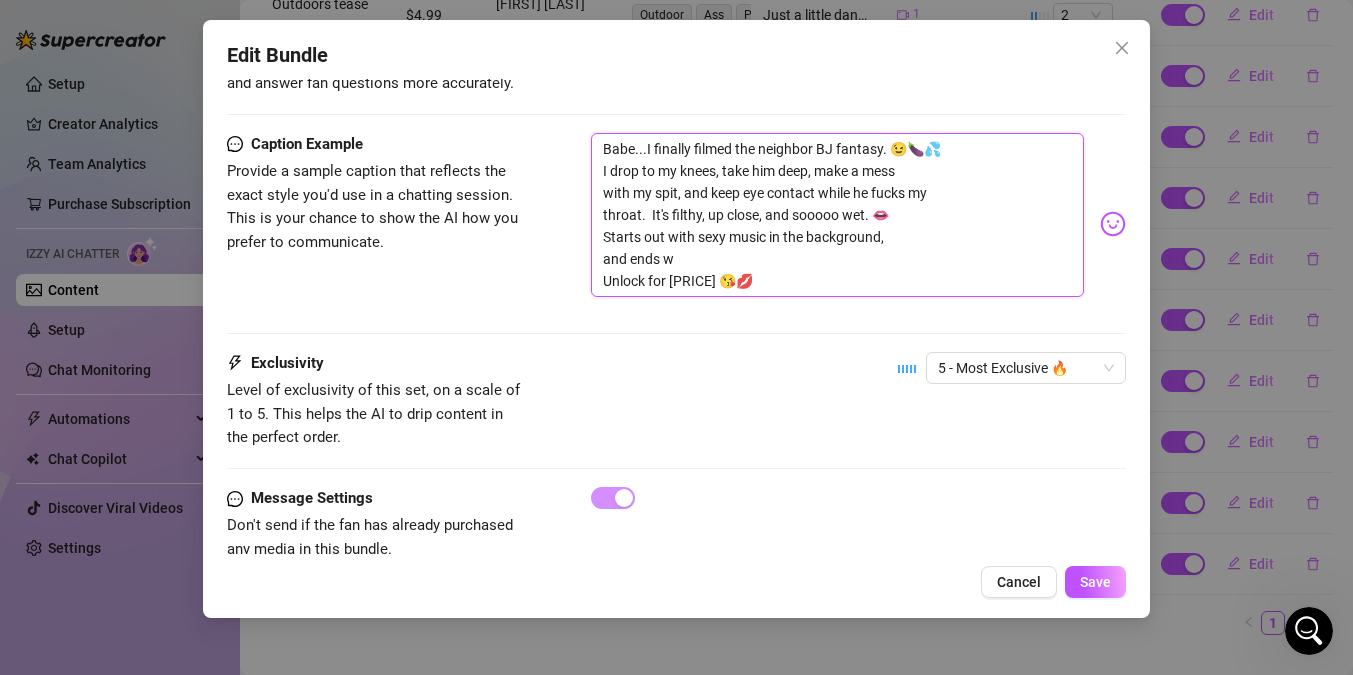 type on "Babe...I finally filmed the neighbor BJ fantasy. 😉🍆💦
I drop to my knees, take him deep, make a mess
with my spit, and keep eye contact while he fucks my
throat.  It's filthy, up close, and sooooo wet. 👄
Starts out with sexy music in the background,
and ends wi
Unlock for [PRICE] 😘💋" 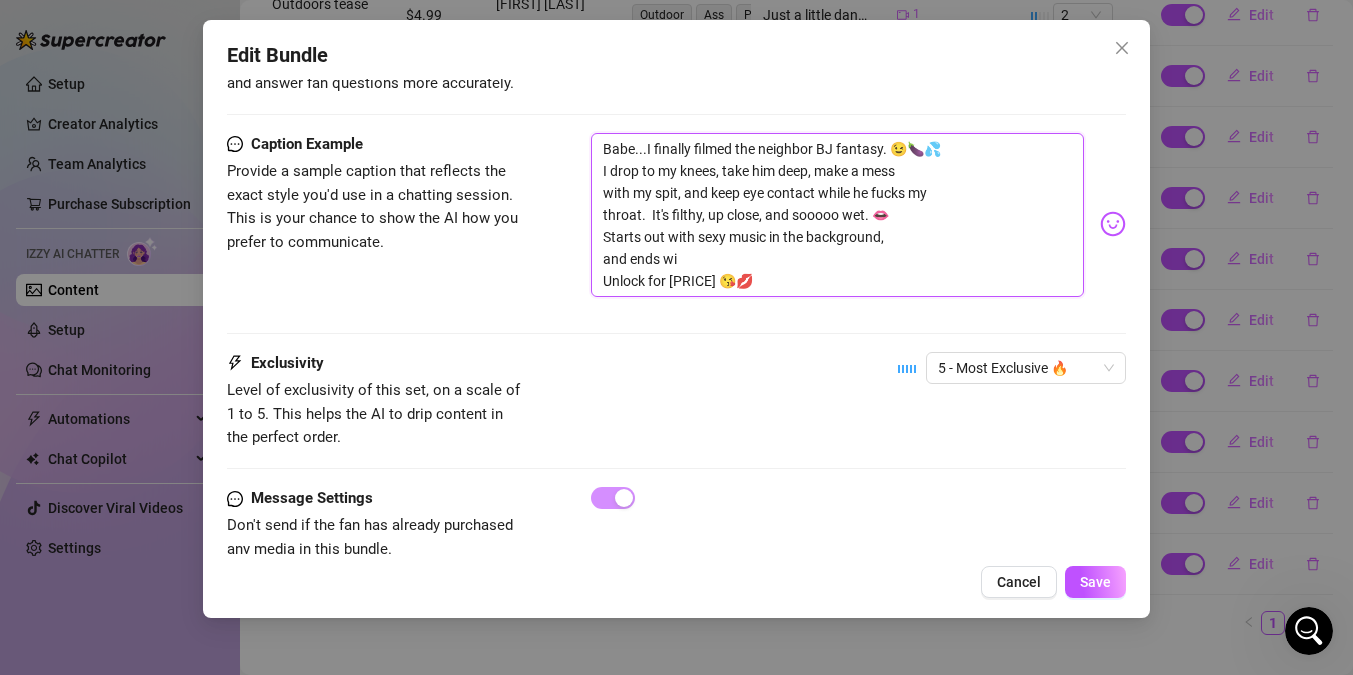 type on "Babe...I finally filmed the neighbor BJ fantasy. 😉🍆💦
I drop to my knees, take him deep, make a mess
with my spit, and keep eye contact while he fucks my
throat.  It's filthy, up close, and sooooo wet. 👄
Starts out with sexy music in the background,
and ends wit
Unlock for [PRICE] 😘💋" 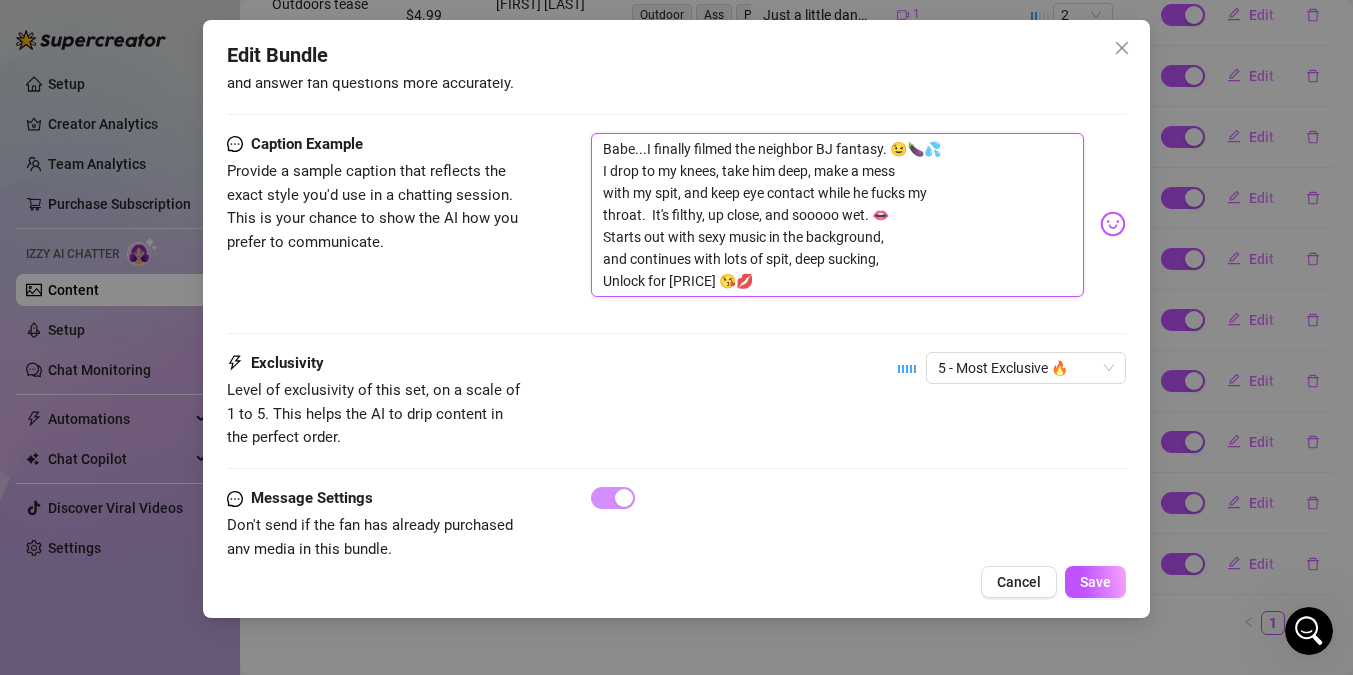 click on "Babe...I finally filmed the neighbor BJ fantasy. 😉🍆💦
I drop to my knees, take him deep, make a mess
with my spit, and keep eye contact while he fucks my
throat.  It's filthy, up close, and sooooo wet. 👄
Starts out with sexy music in the background,
and continues with lots of spit, deep sucking,
Unlock for [PRICE] 😘💋" at bounding box center [837, 215] 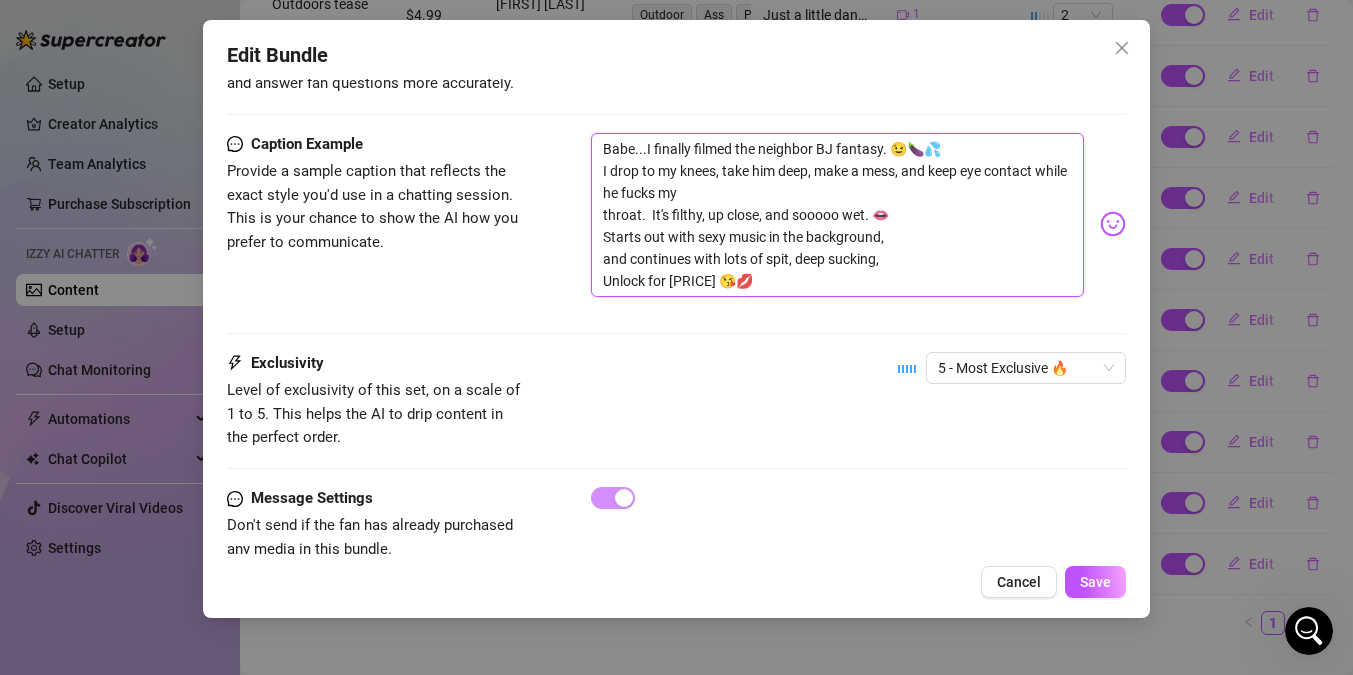 click on "Babe...I finally filmed the neighbor BJ fantasy. 😉🍆💦
I drop to my knees, take him deep, make a mess, and keep eye contact while he fucks my
throat.  It's filthy, up close, and sooooo wet. 👄
Starts out with sexy music in the background,
and continues with lots of spit, deep sucking,
Unlock for [PRICE] 😘💋" at bounding box center (837, 215) 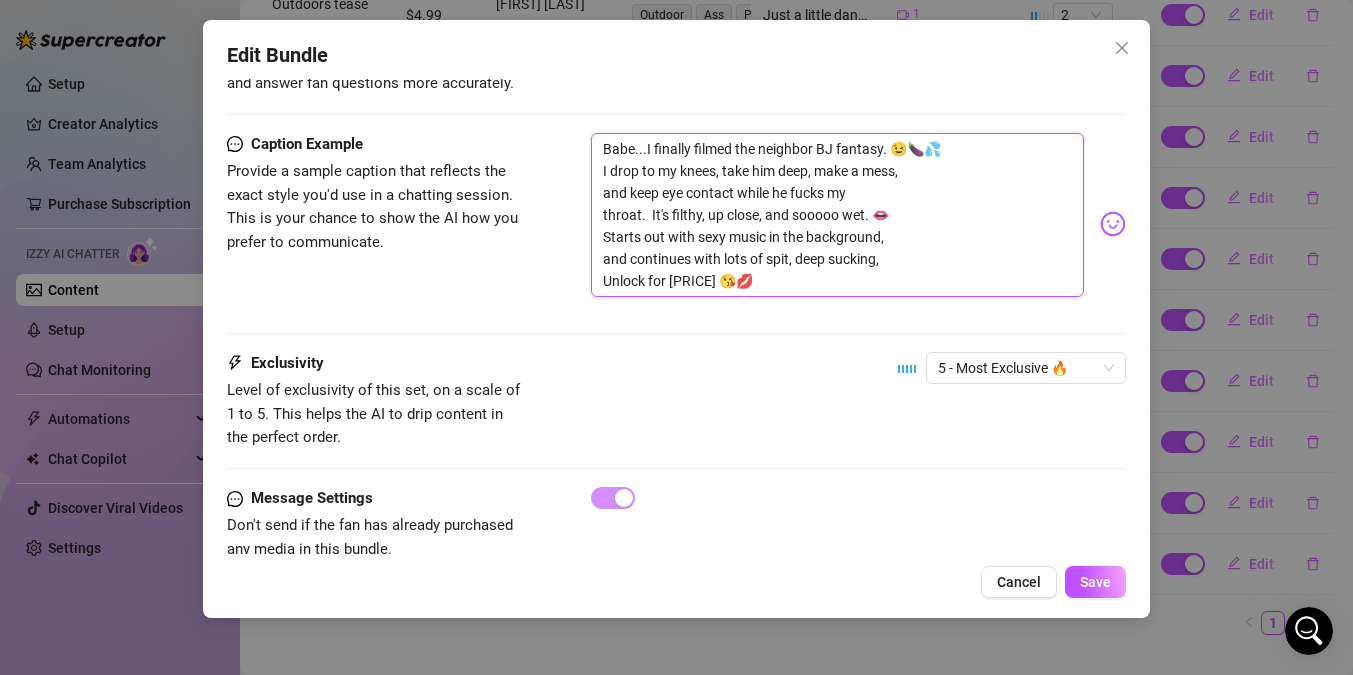 click on "Babe...I finally filmed the neighbor BJ fantasy. 😉🍆💦
I drop to my knees, take him deep, make a mess,
and keep eye contact while he fucks my
throat.  It's filthy, up close, and sooooo wet. 👄
Starts out with sexy music in the background,
and continues with lots of spit, deep sucking,
Unlock for [PRICE] 😘💋" at bounding box center [837, 215] 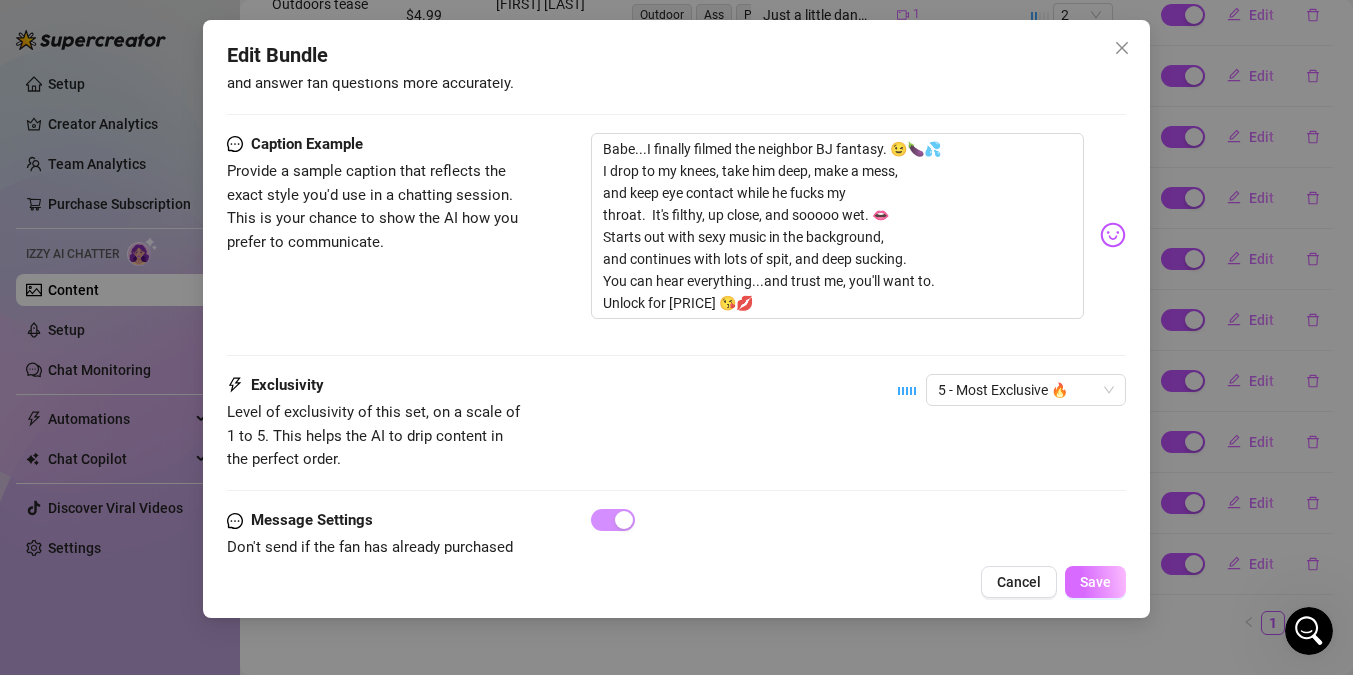 click on "Save" at bounding box center [1095, 582] 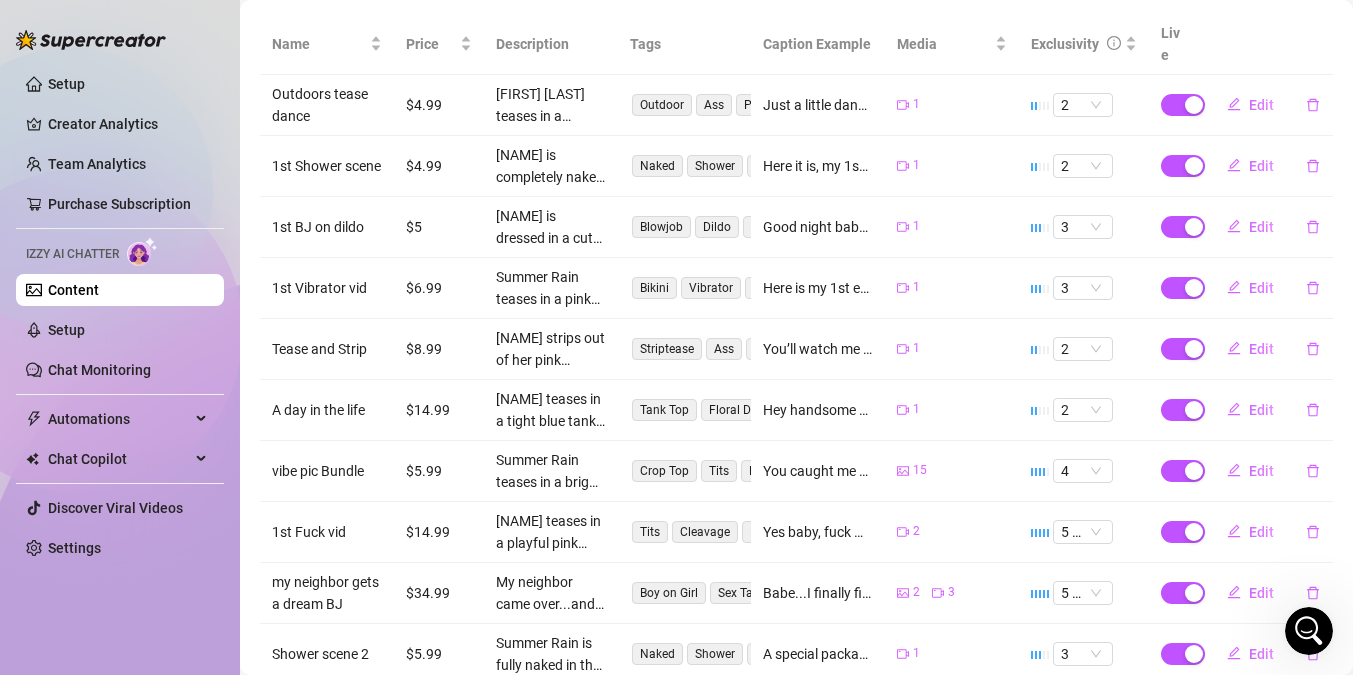 scroll, scrollTop: 502, scrollLeft: 0, axis: vertical 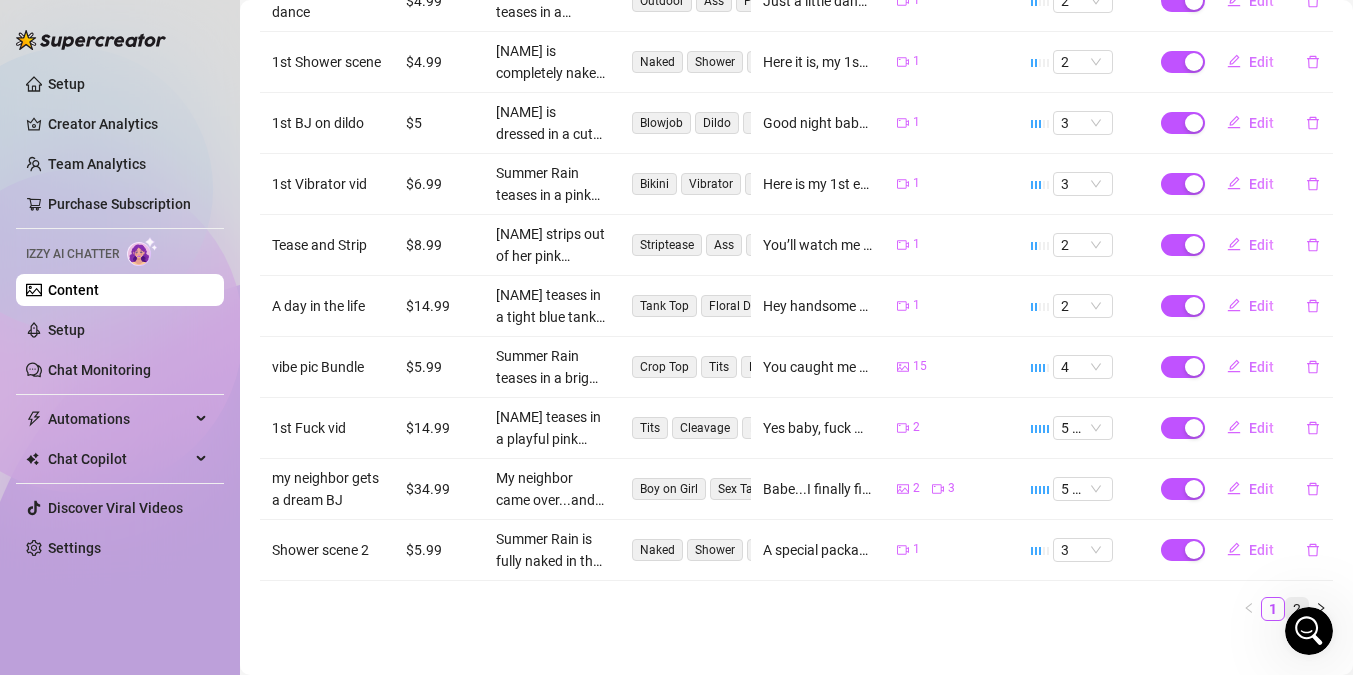 click on "2" at bounding box center (1297, 609) 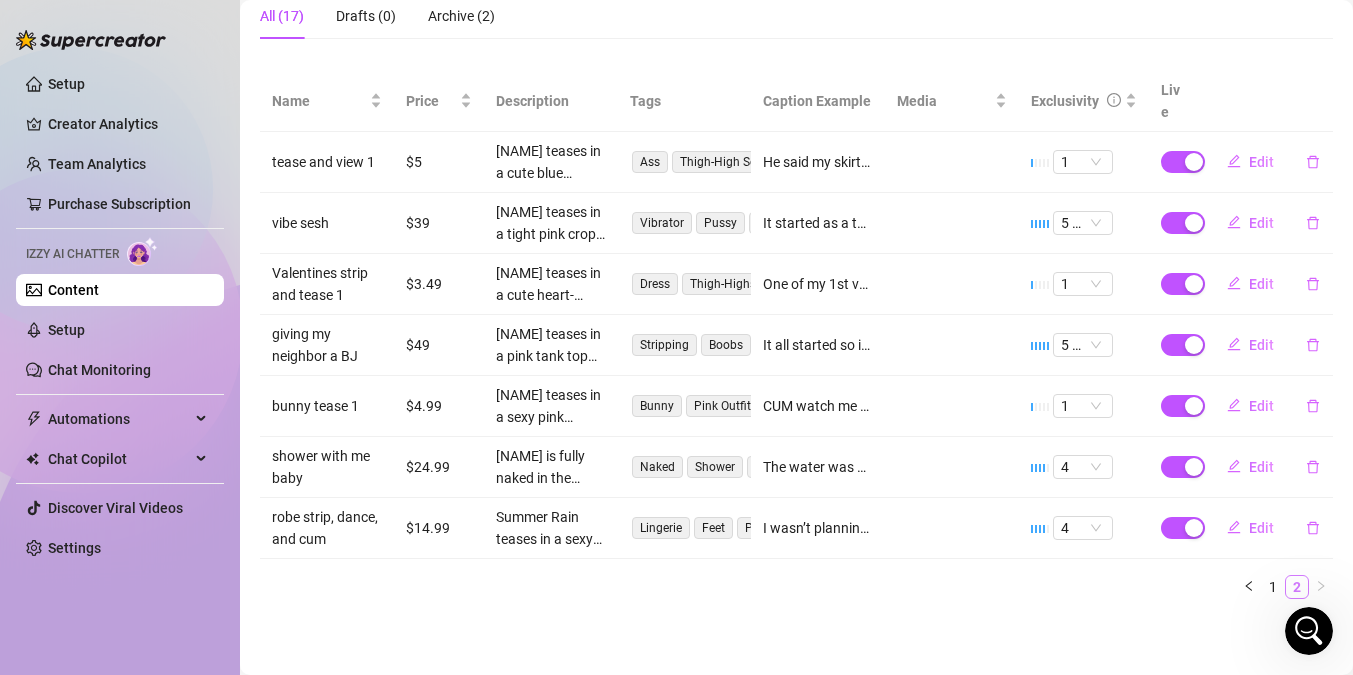 scroll, scrollTop: 319, scrollLeft: 0, axis: vertical 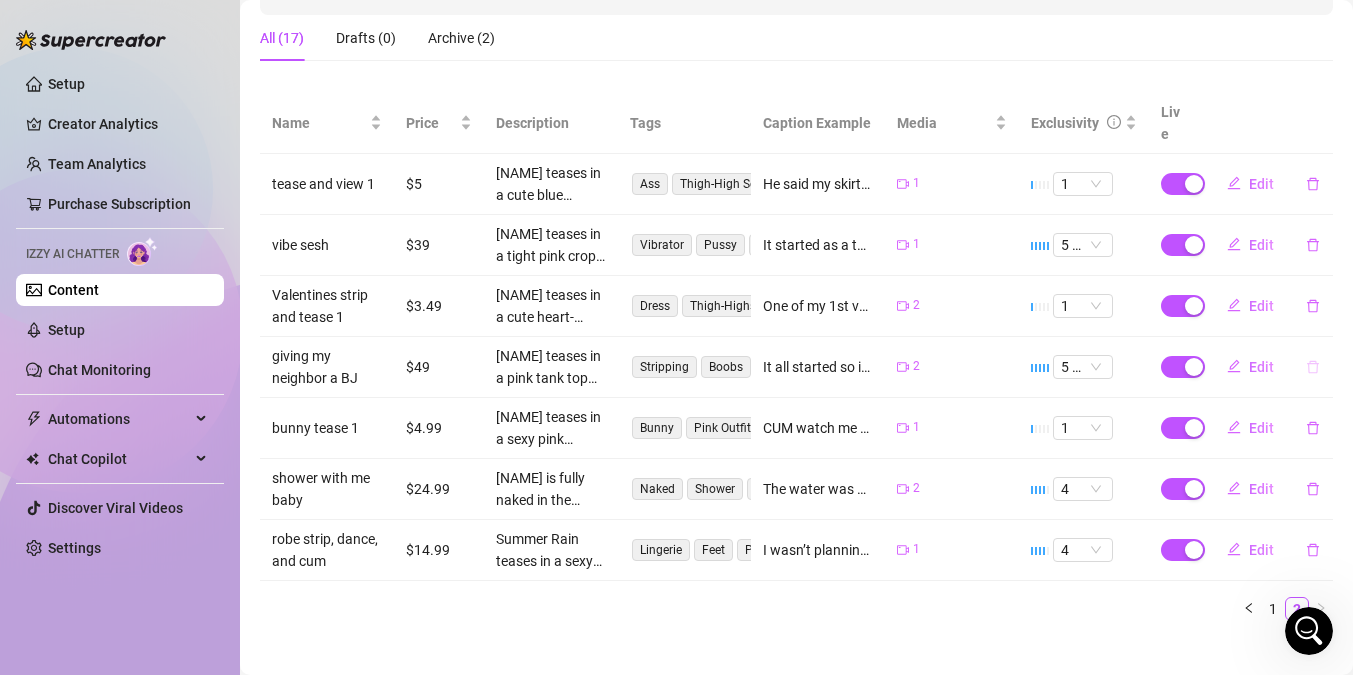 click 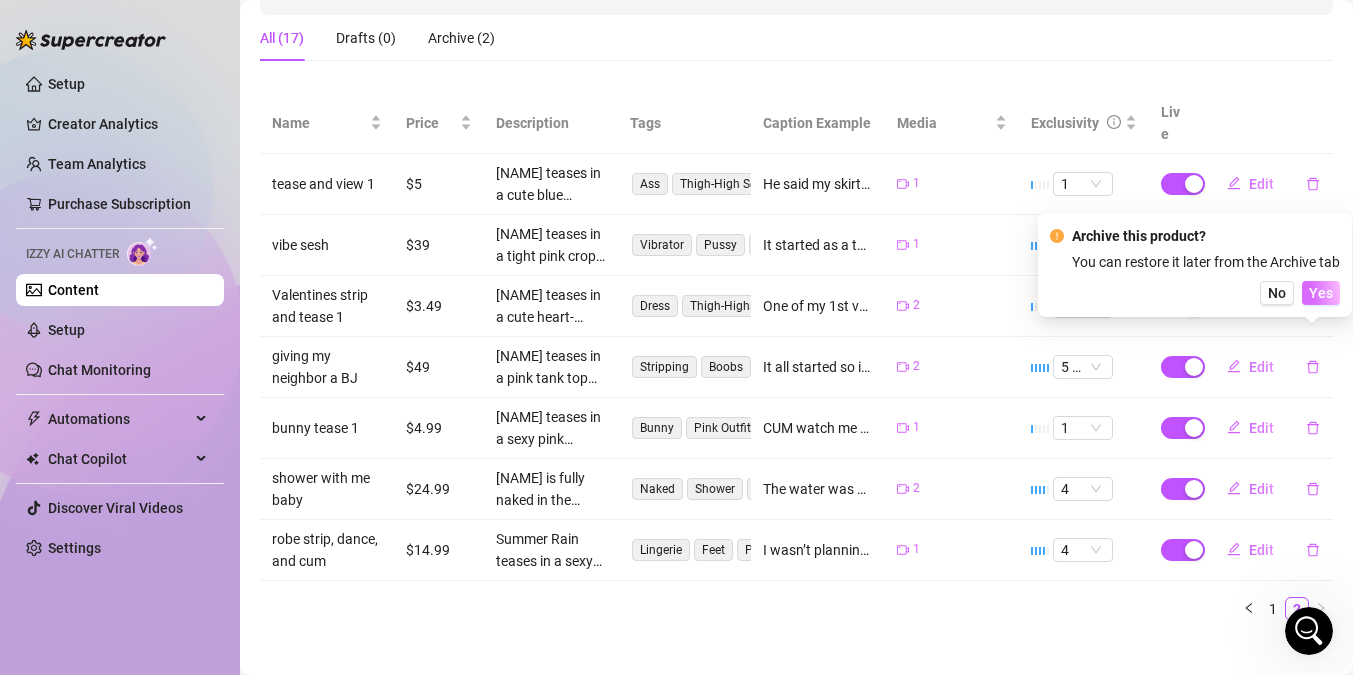 click on "Yes" at bounding box center (1321, 293) 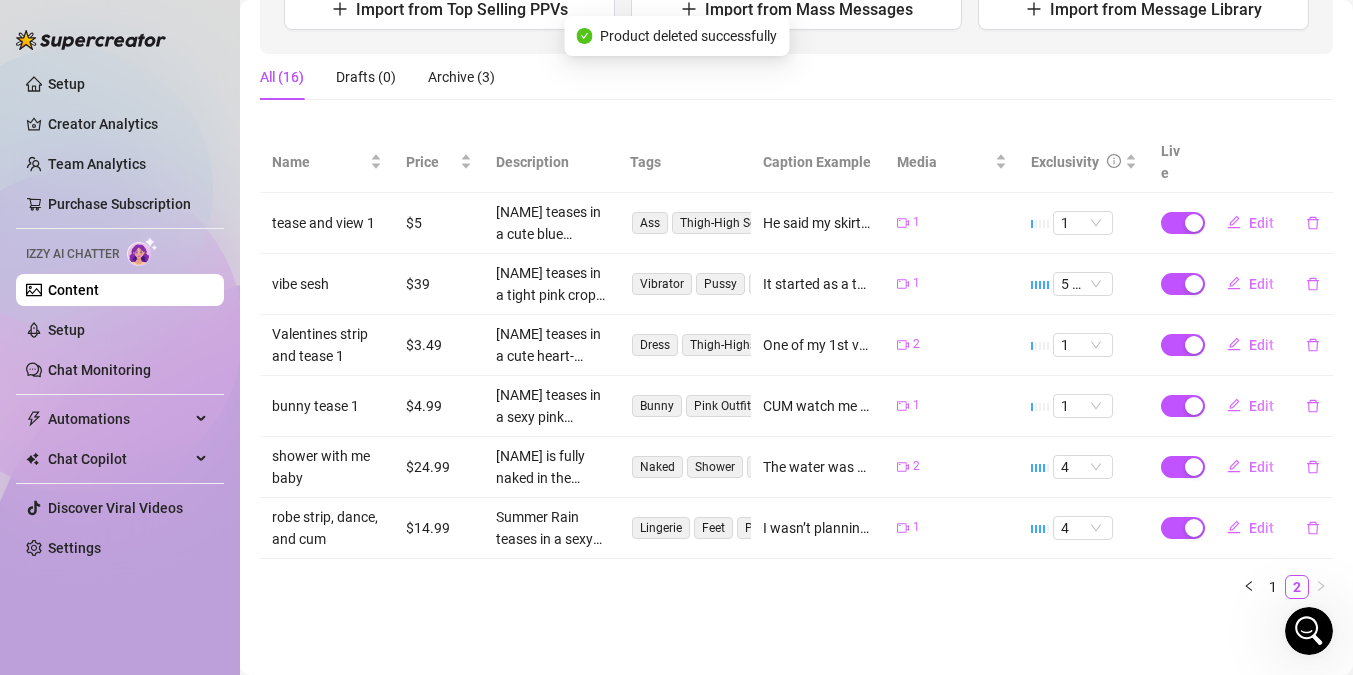 scroll, scrollTop: 258, scrollLeft: 0, axis: vertical 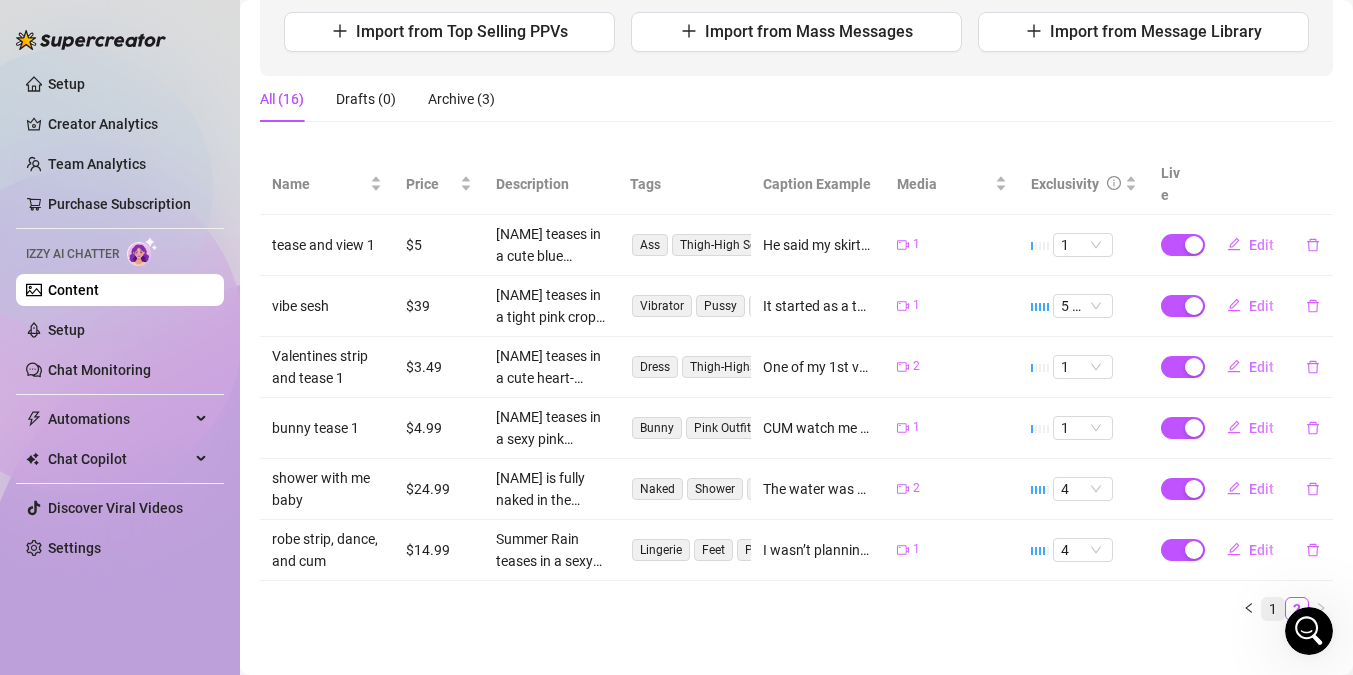 click on "1" at bounding box center [1273, 609] 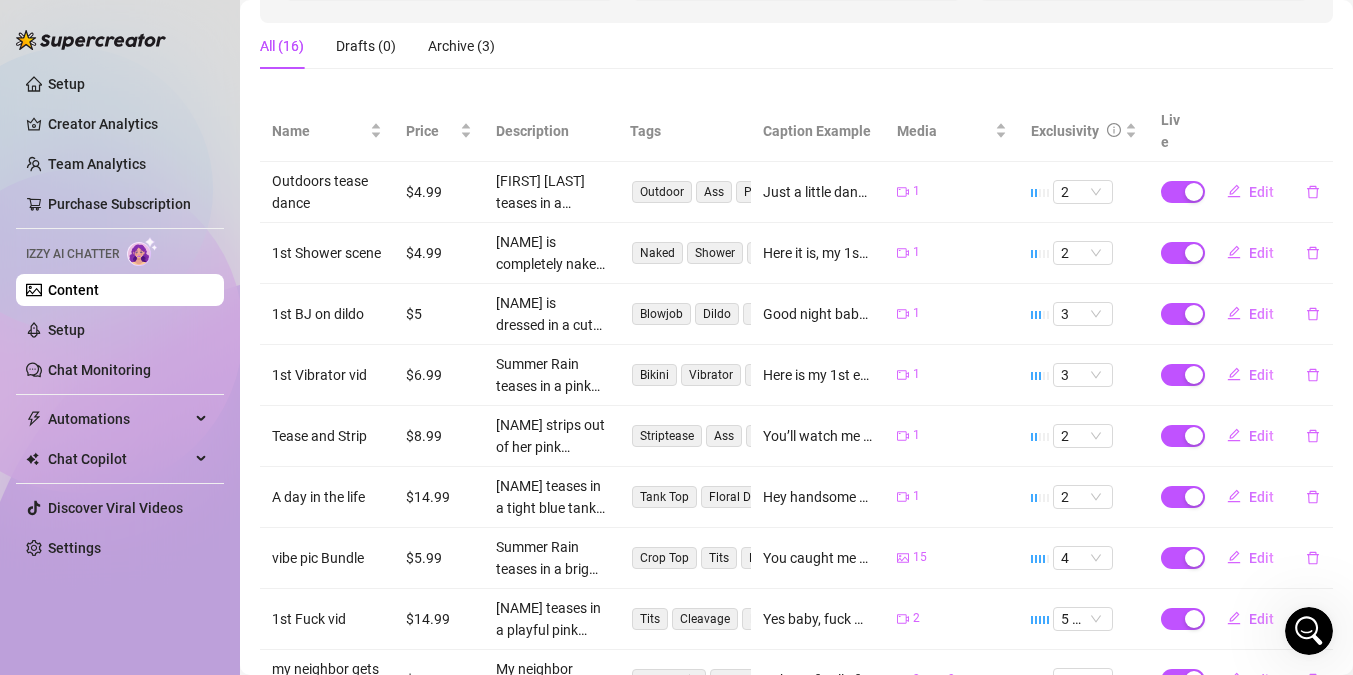 scroll, scrollTop: 400, scrollLeft: 0, axis: vertical 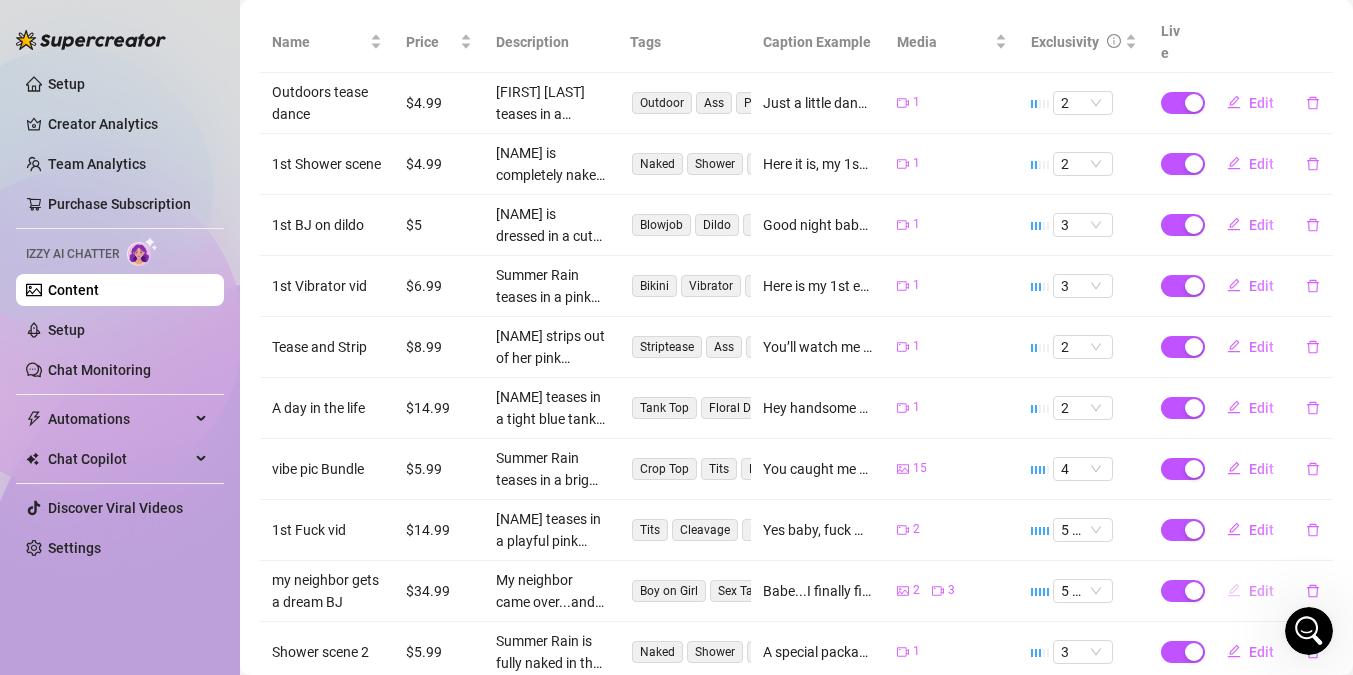 click on "Edit" at bounding box center (1261, 591) 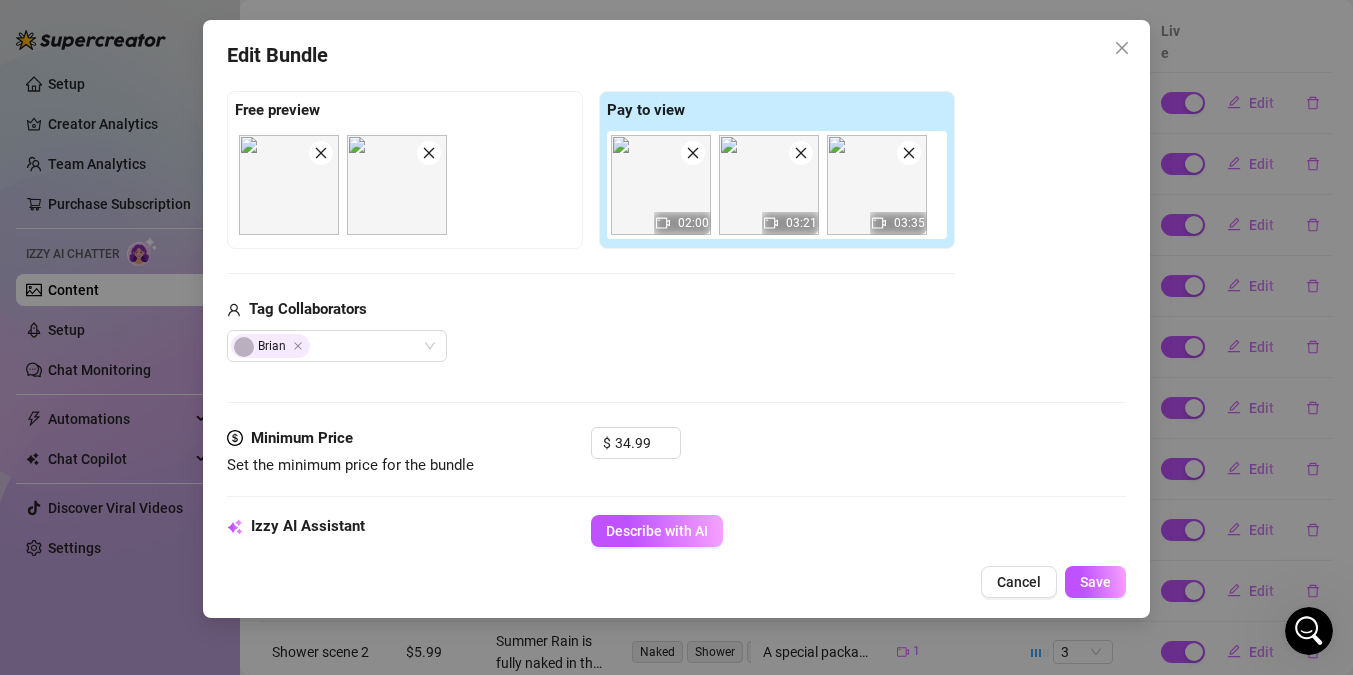 scroll, scrollTop: 331, scrollLeft: 0, axis: vertical 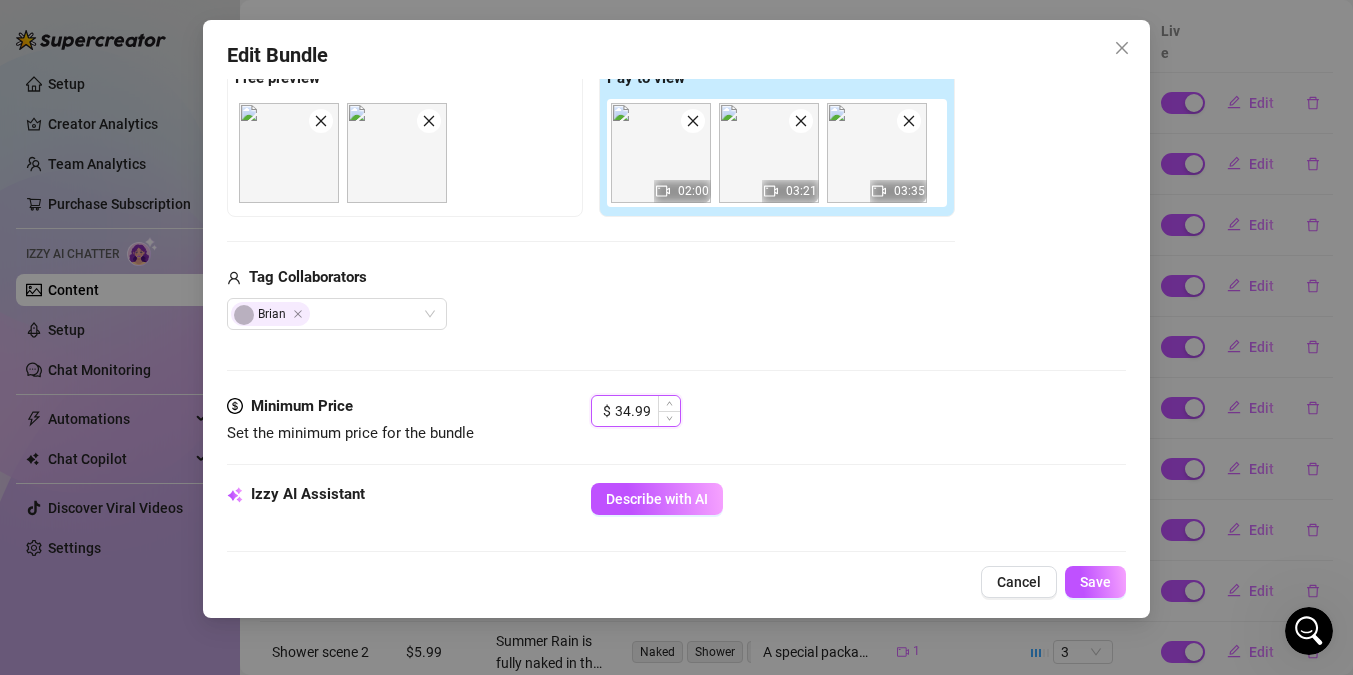 click on "34.99" at bounding box center [647, 411] 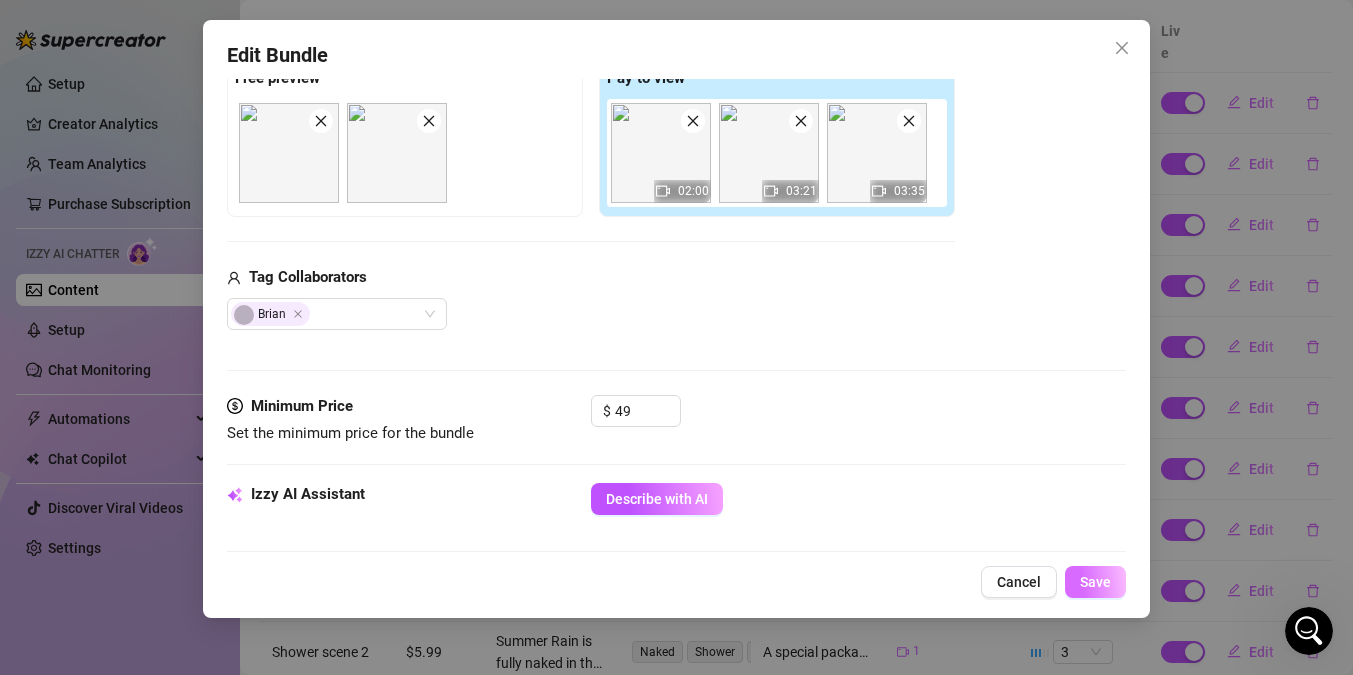 click on "Save" at bounding box center [1095, 582] 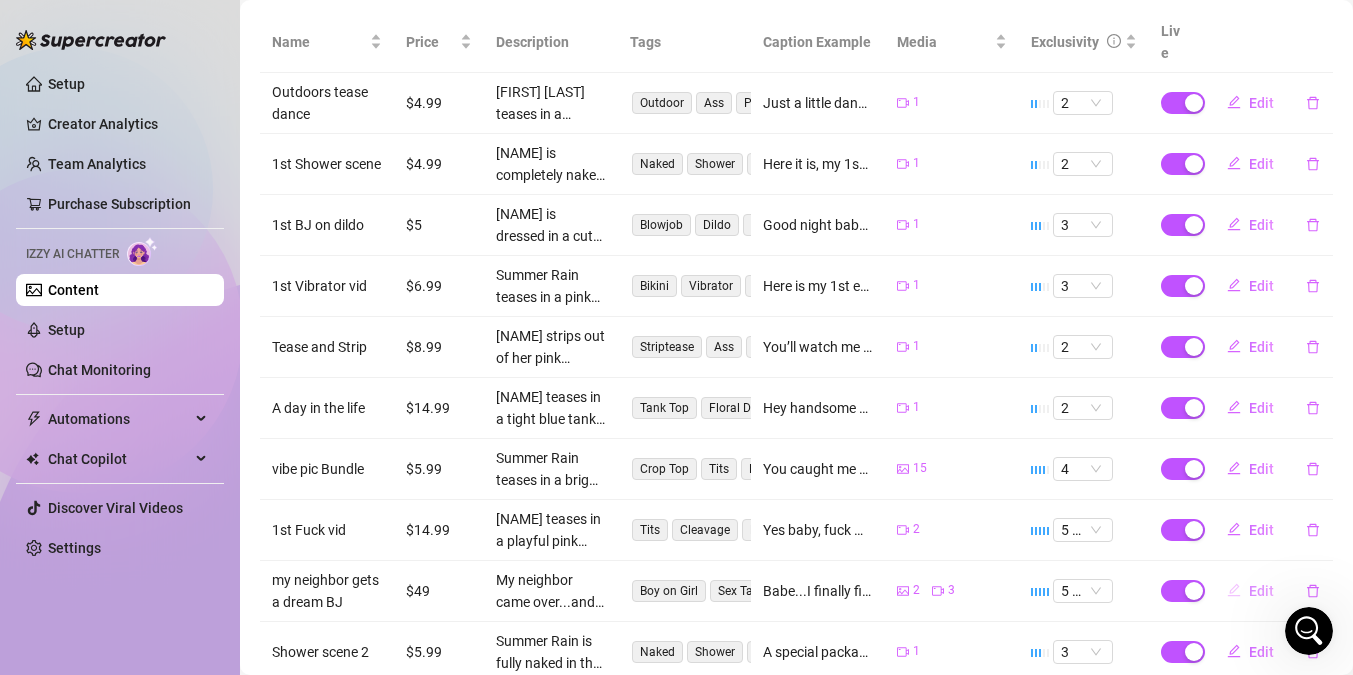 click on "Edit" at bounding box center [1261, 591] 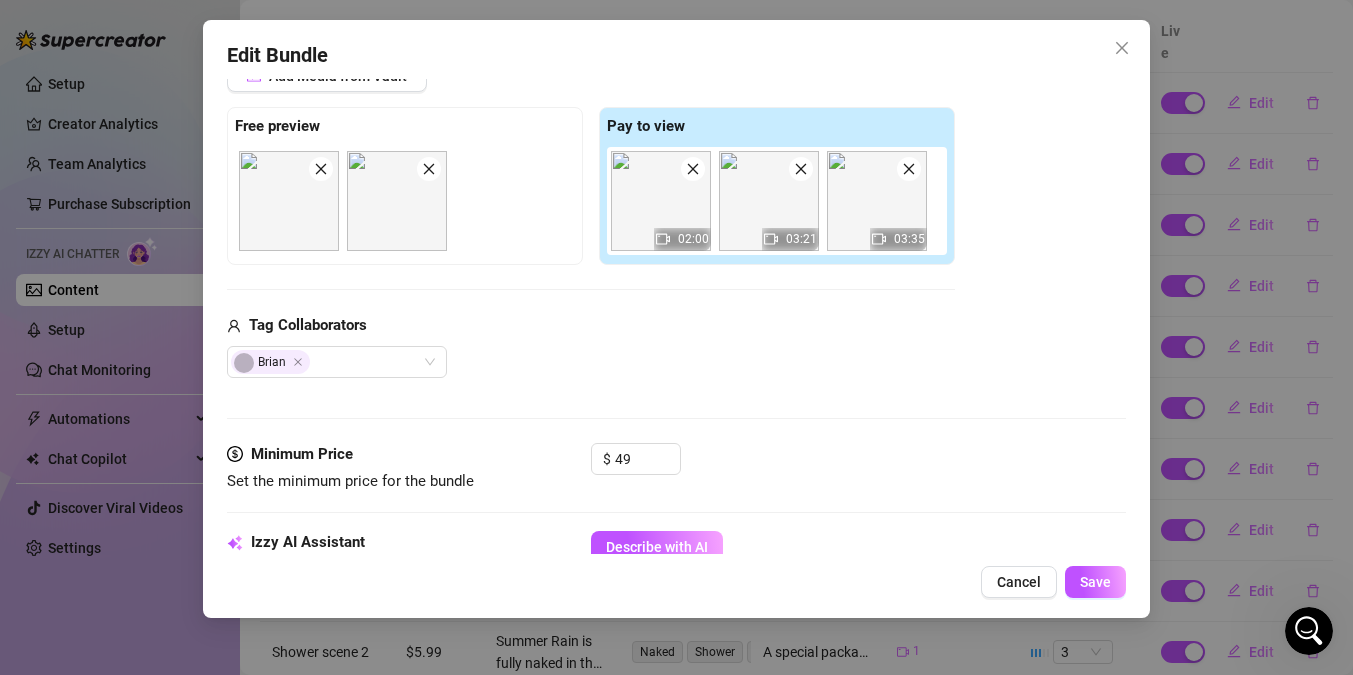 scroll, scrollTop: 321, scrollLeft: 0, axis: vertical 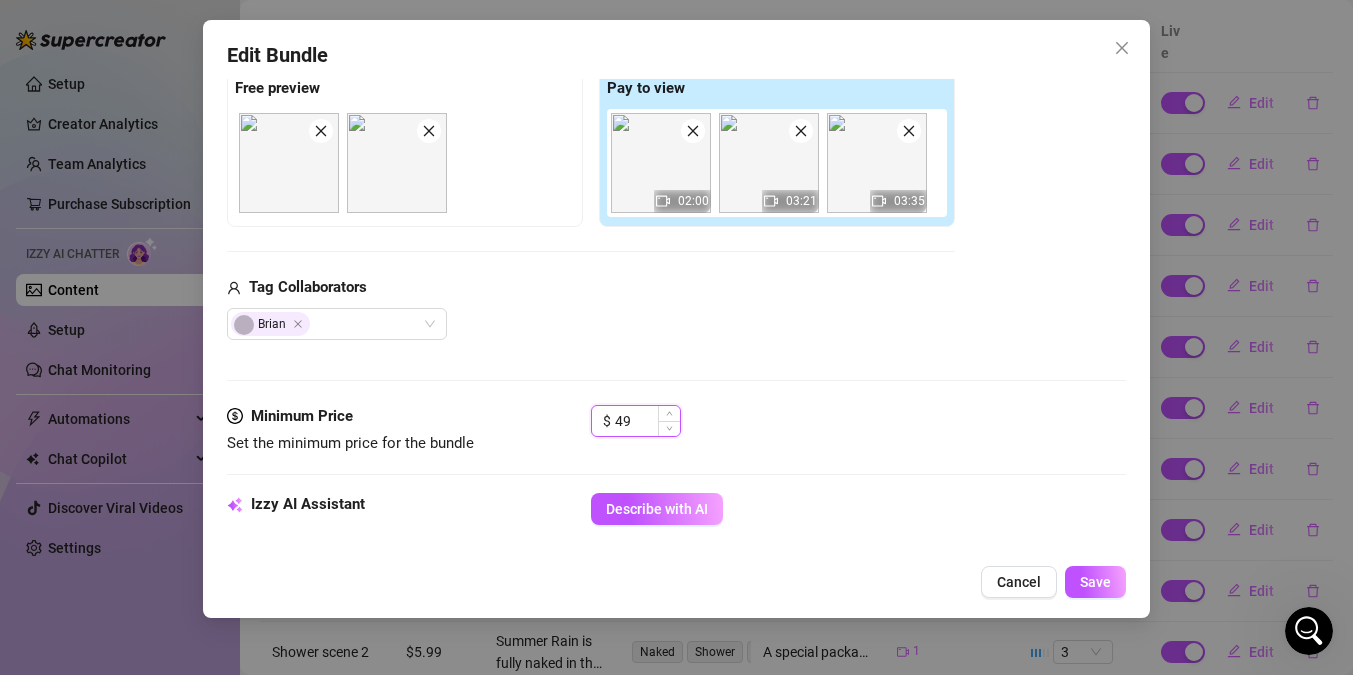 click on "49" at bounding box center (647, 421) 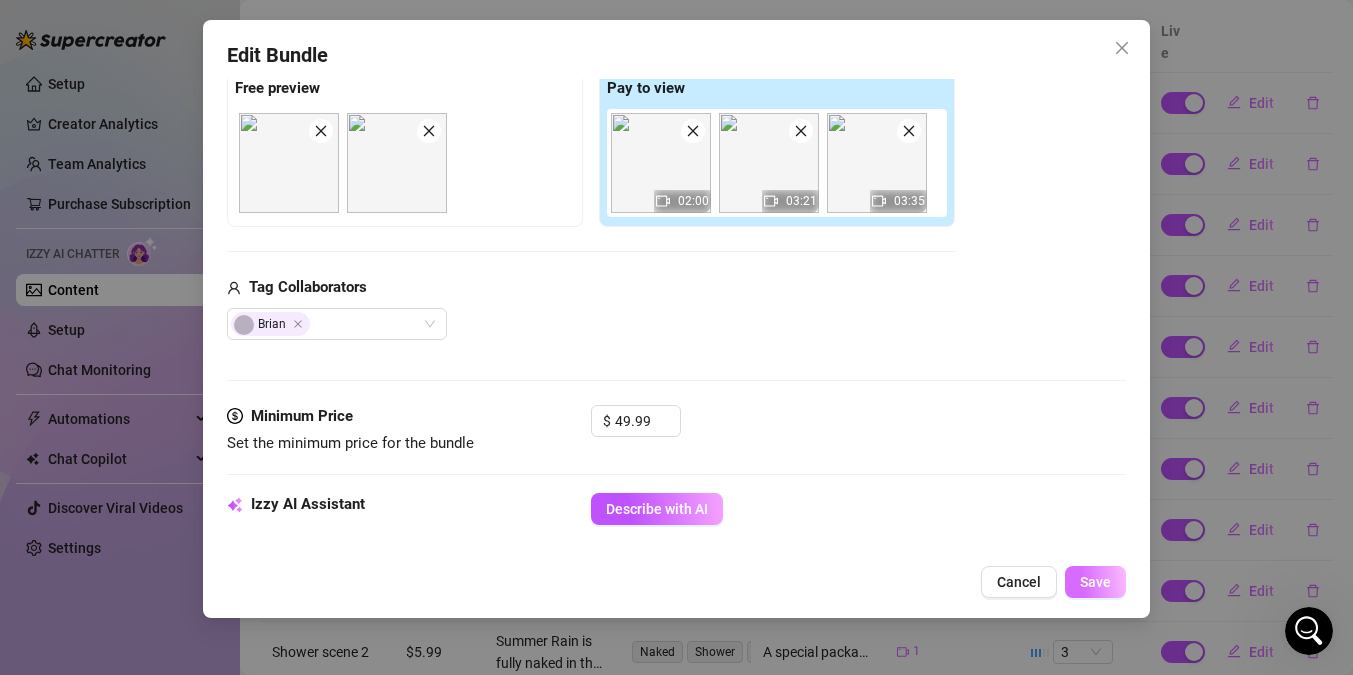 click on "Save" at bounding box center [1095, 582] 